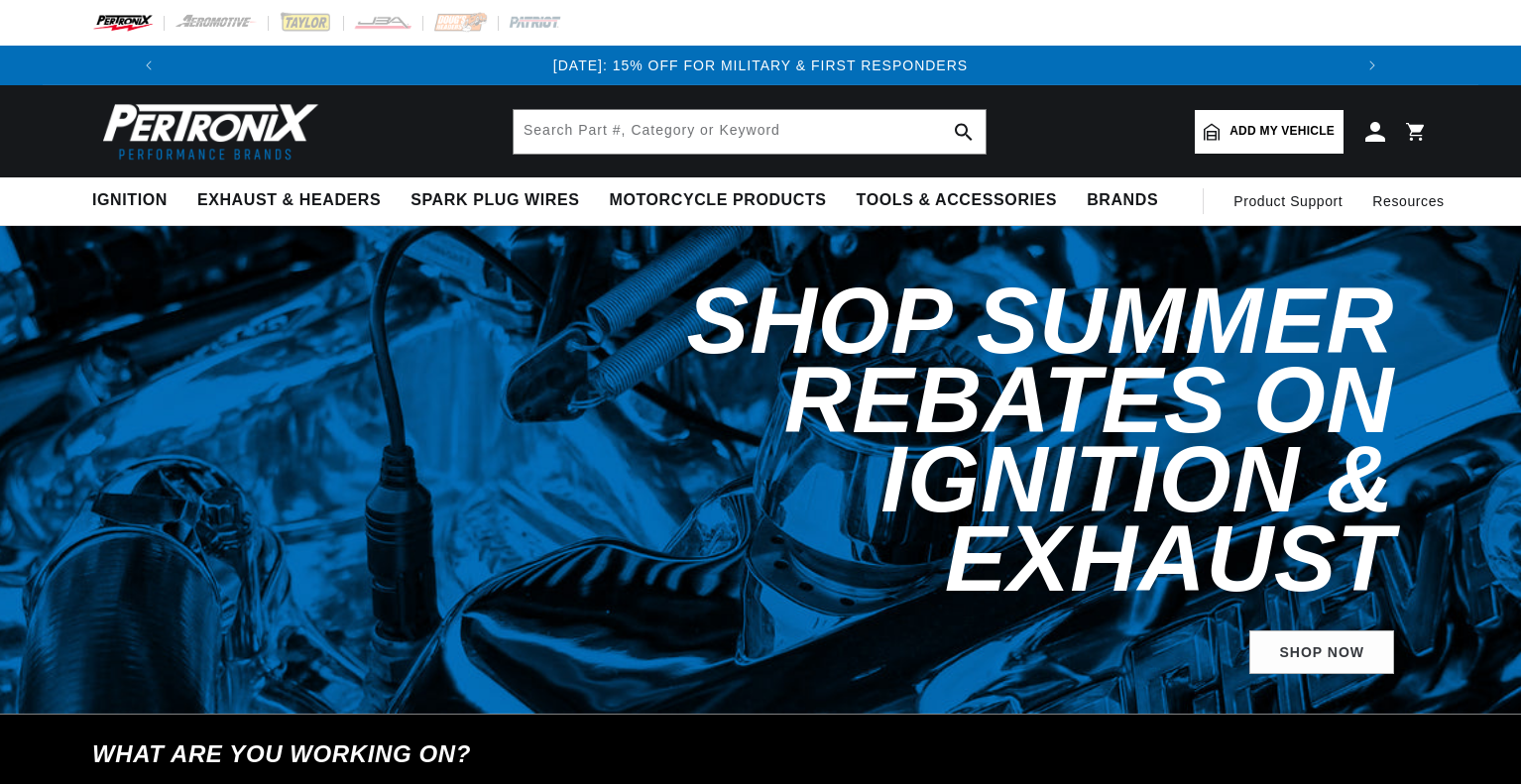 scroll, scrollTop: 0, scrollLeft: 0, axis: both 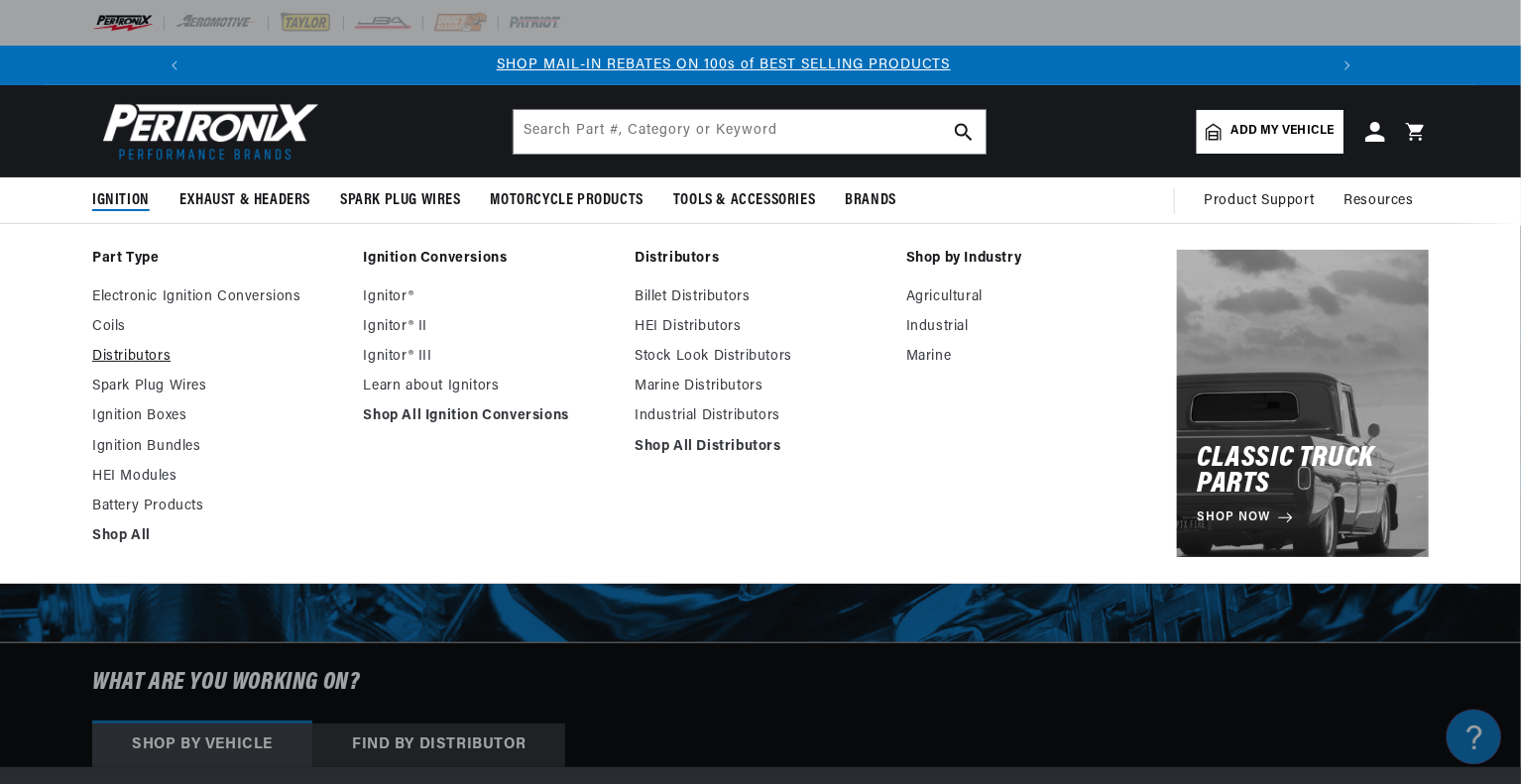 click on "Distributors" at bounding box center [218, 357] 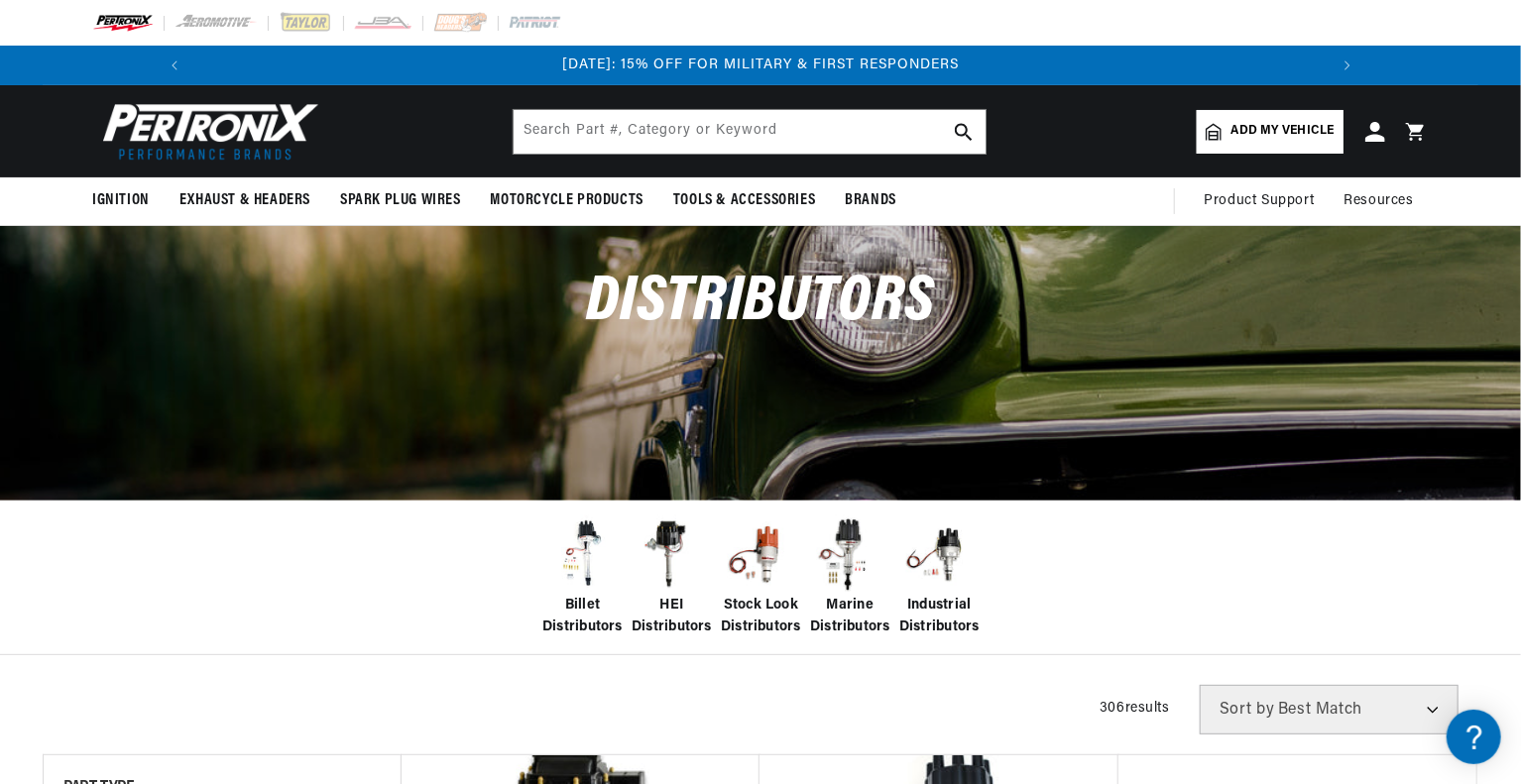 scroll, scrollTop: 147, scrollLeft: 0, axis: vertical 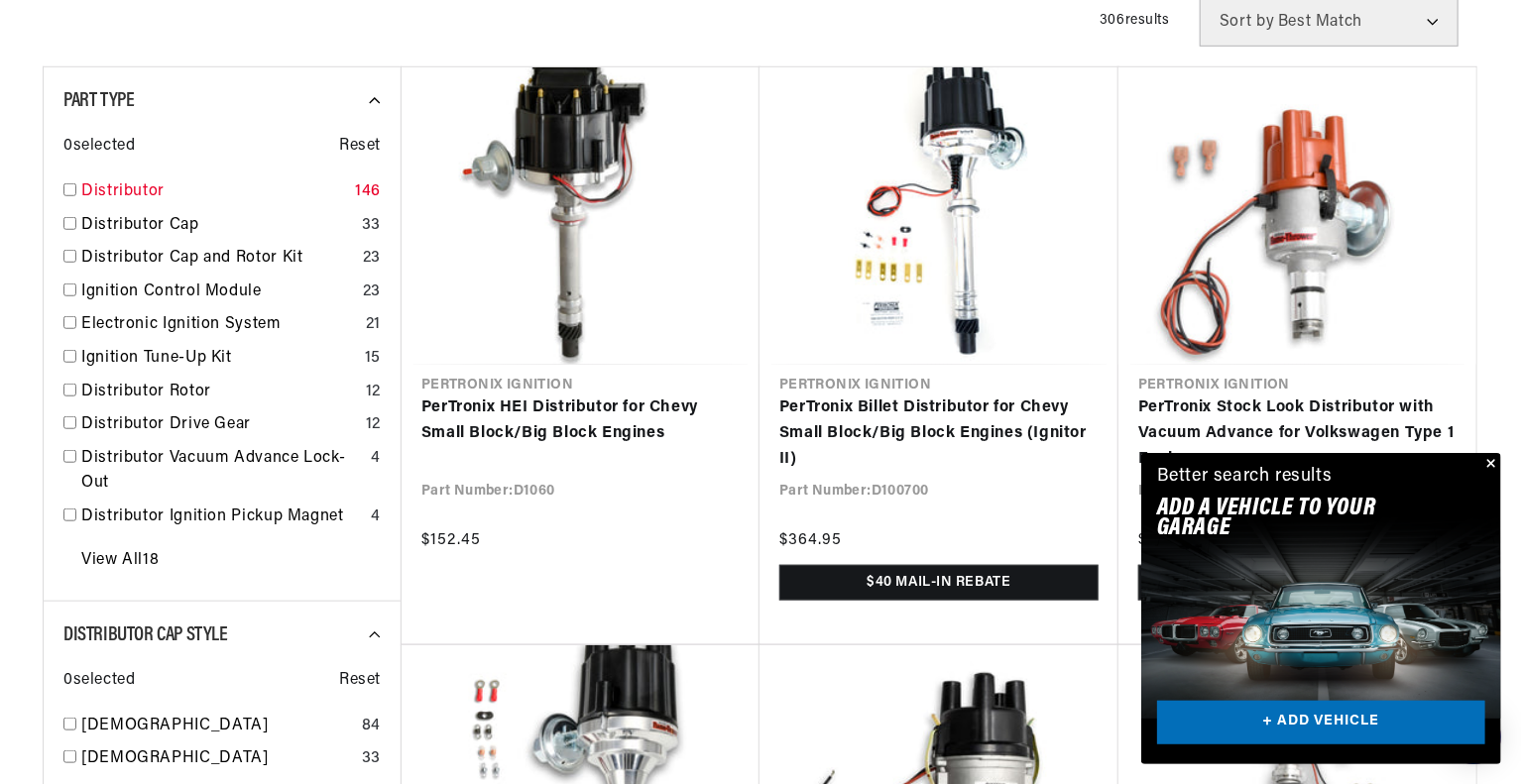 click at bounding box center (69, 189) 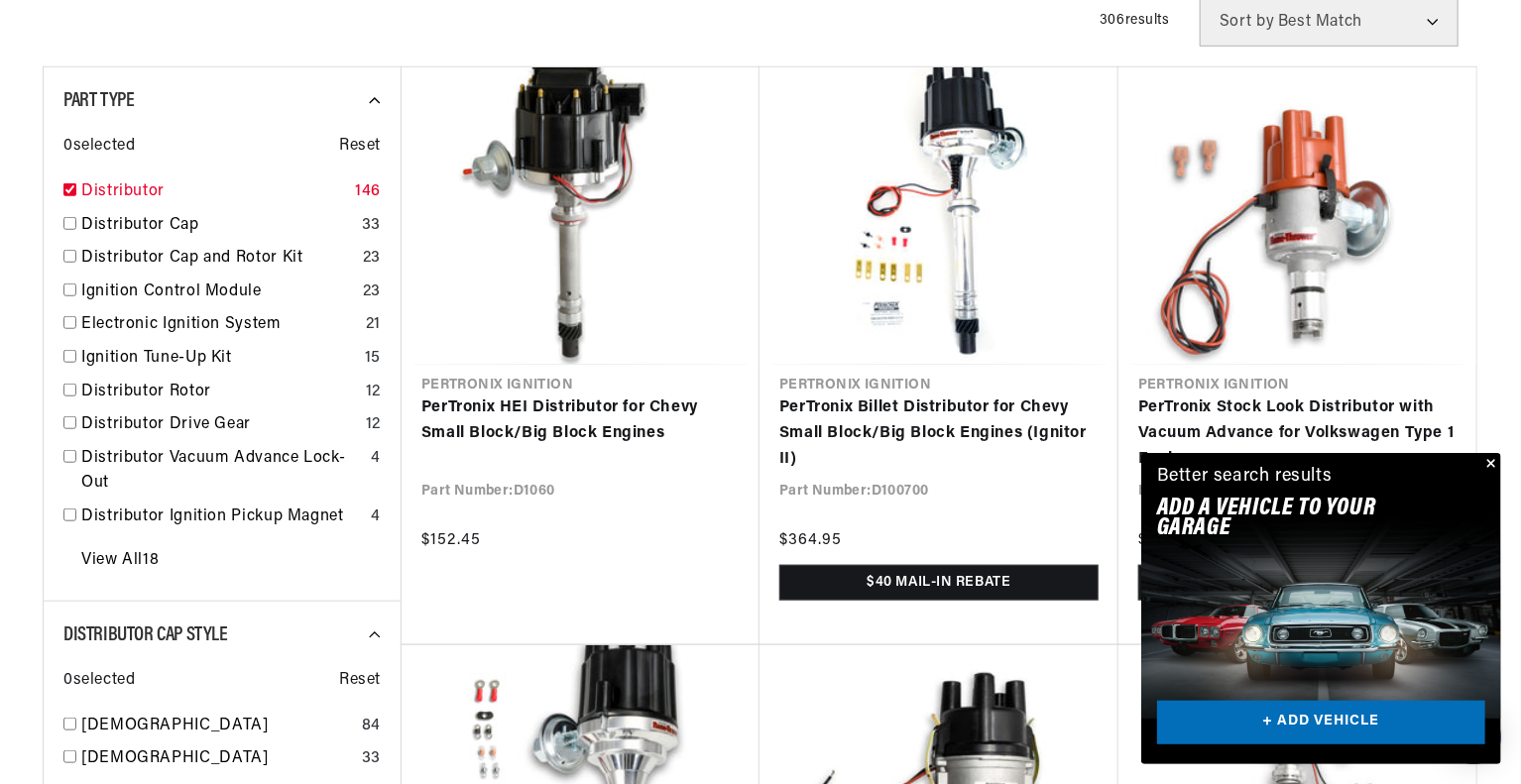 checkbox on "true" 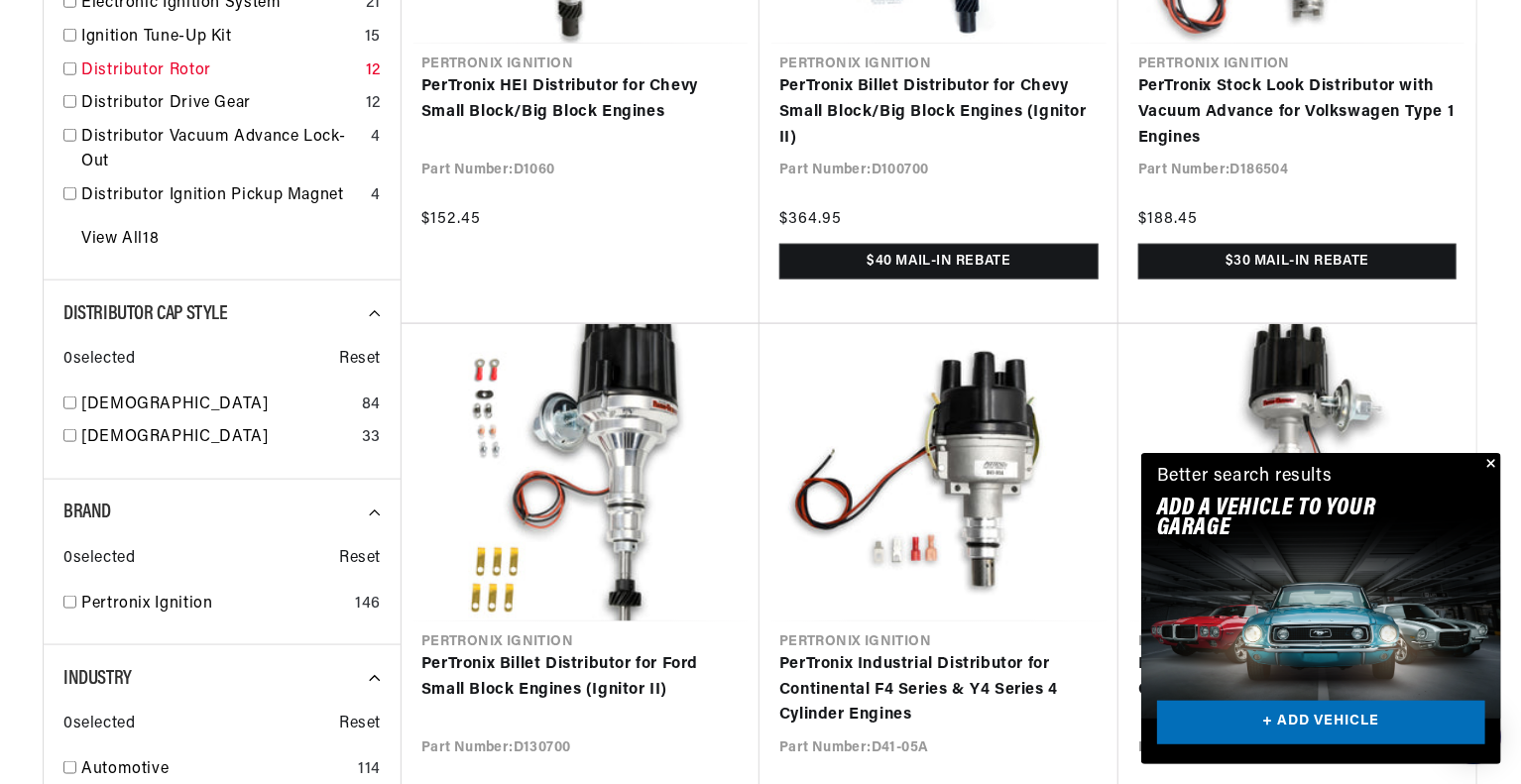 scroll, scrollTop: 1018, scrollLeft: 0, axis: vertical 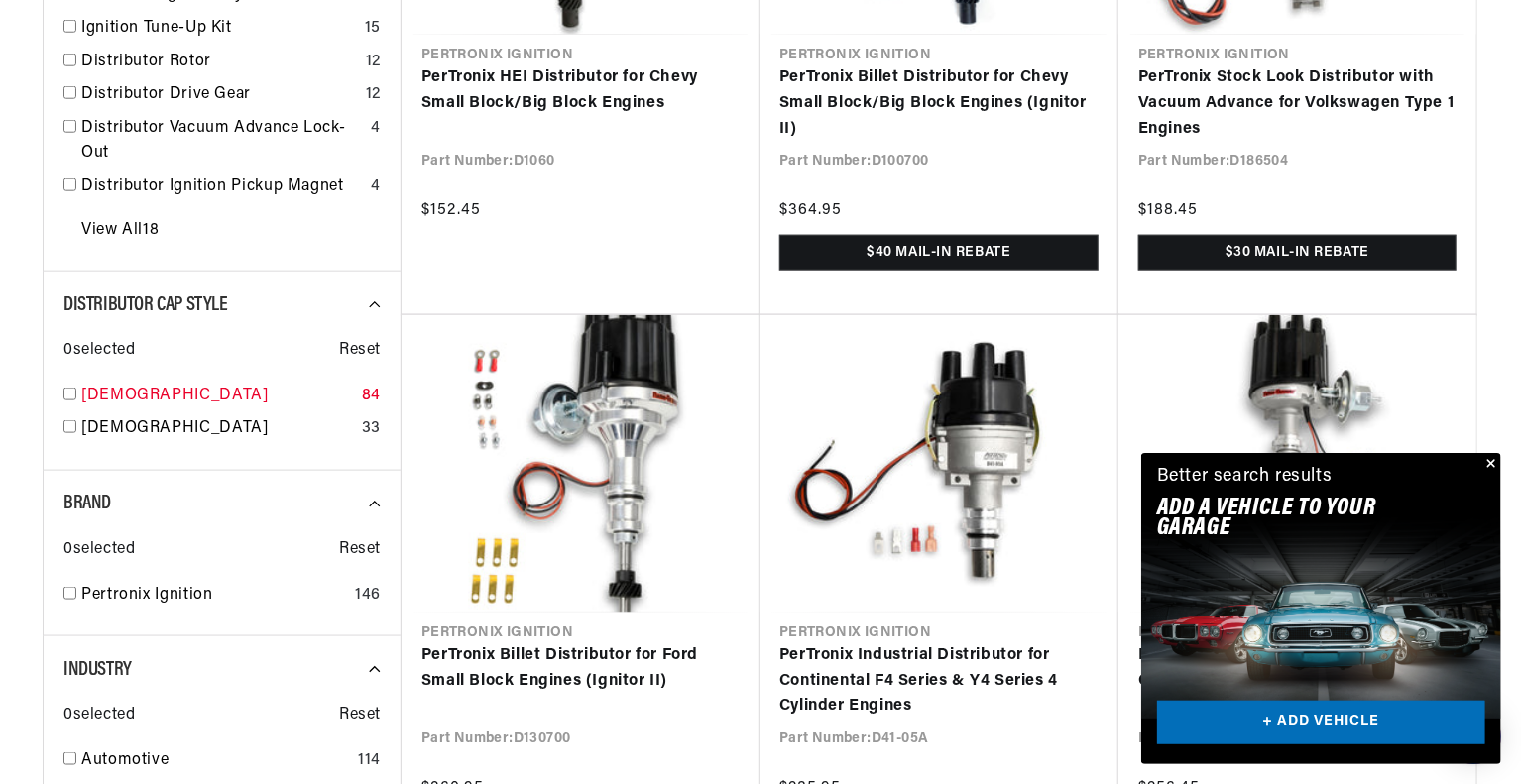 click at bounding box center (69, 393) 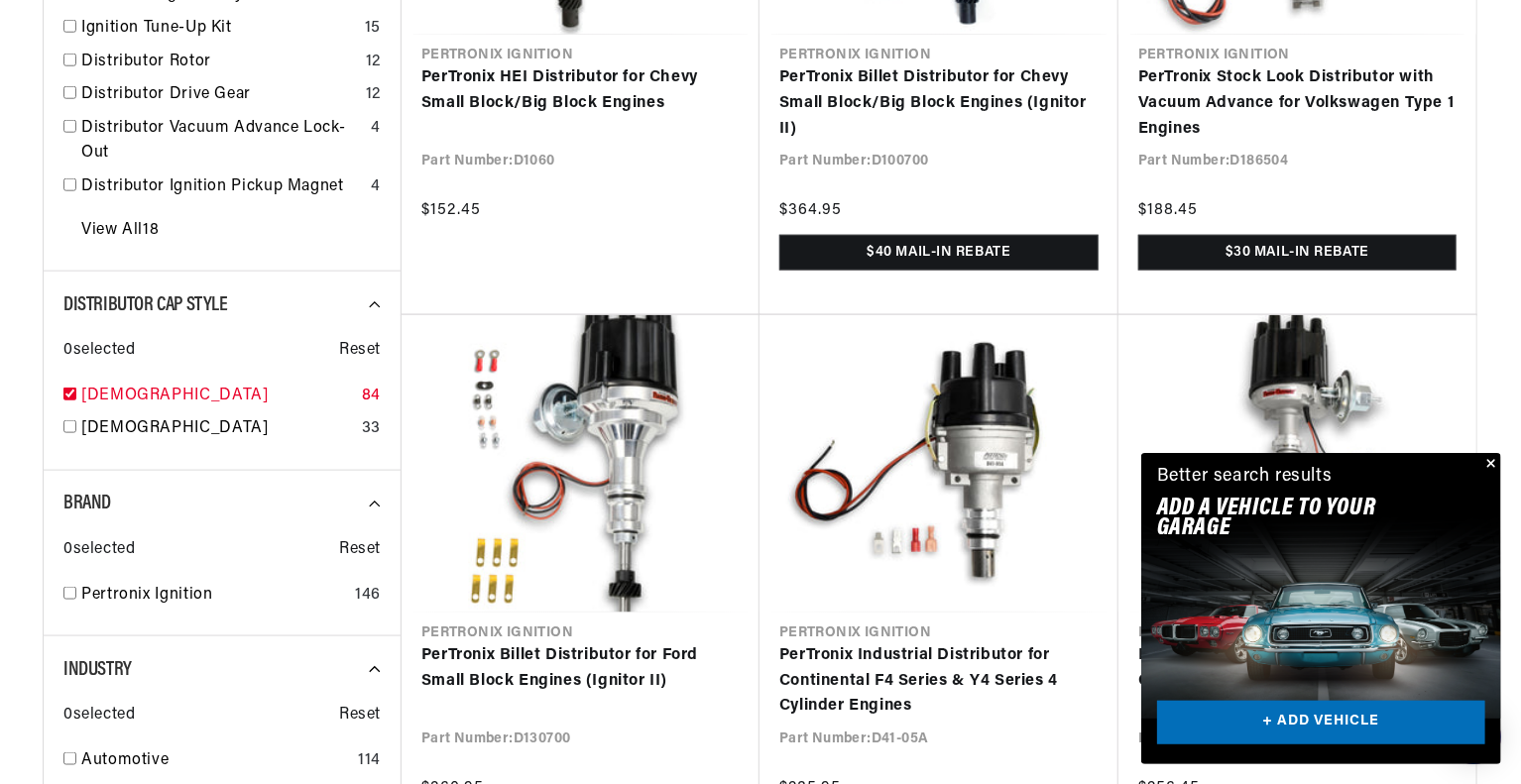 checkbox on "true" 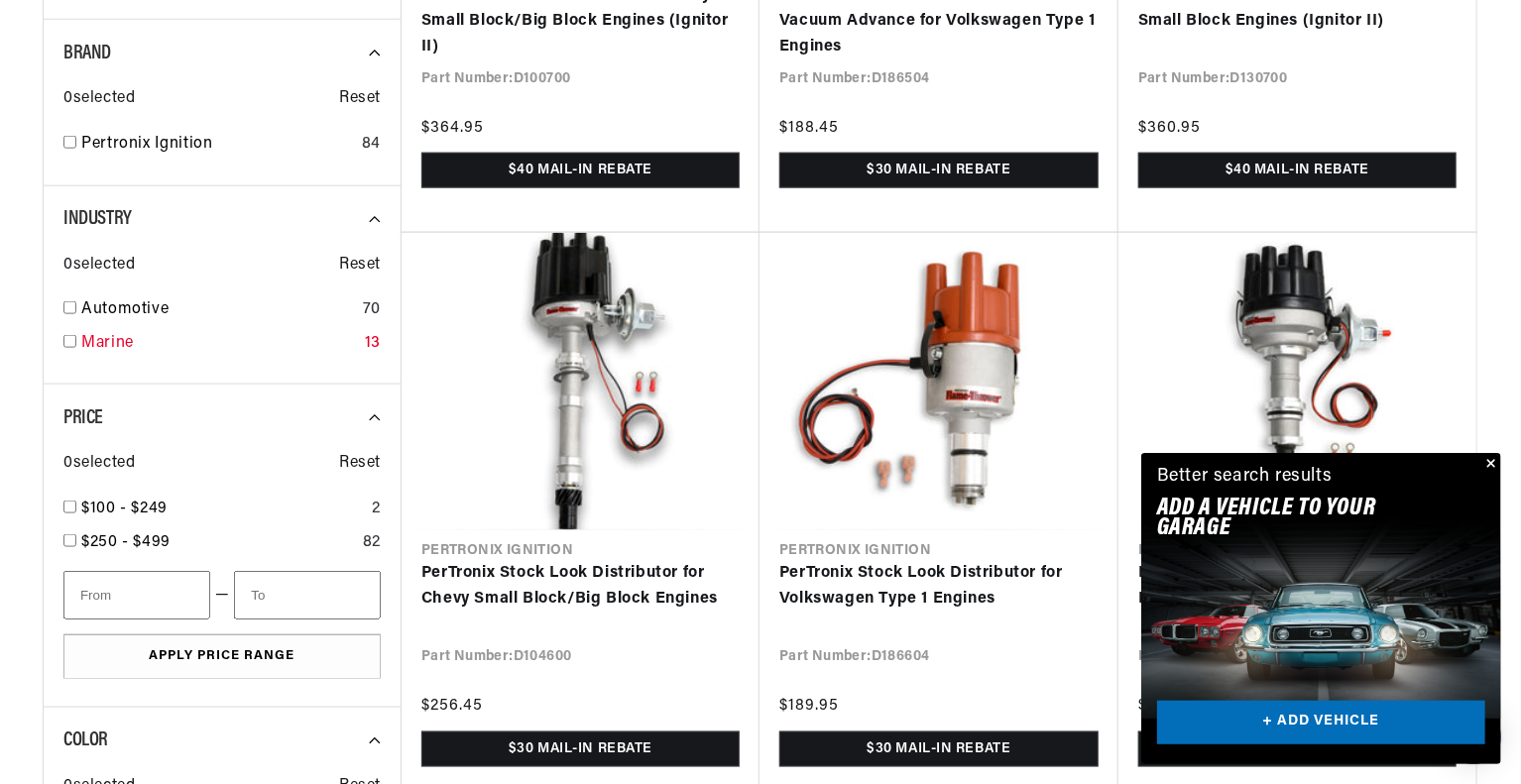 scroll, scrollTop: 1101, scrollLeft: 0, axis: vertical 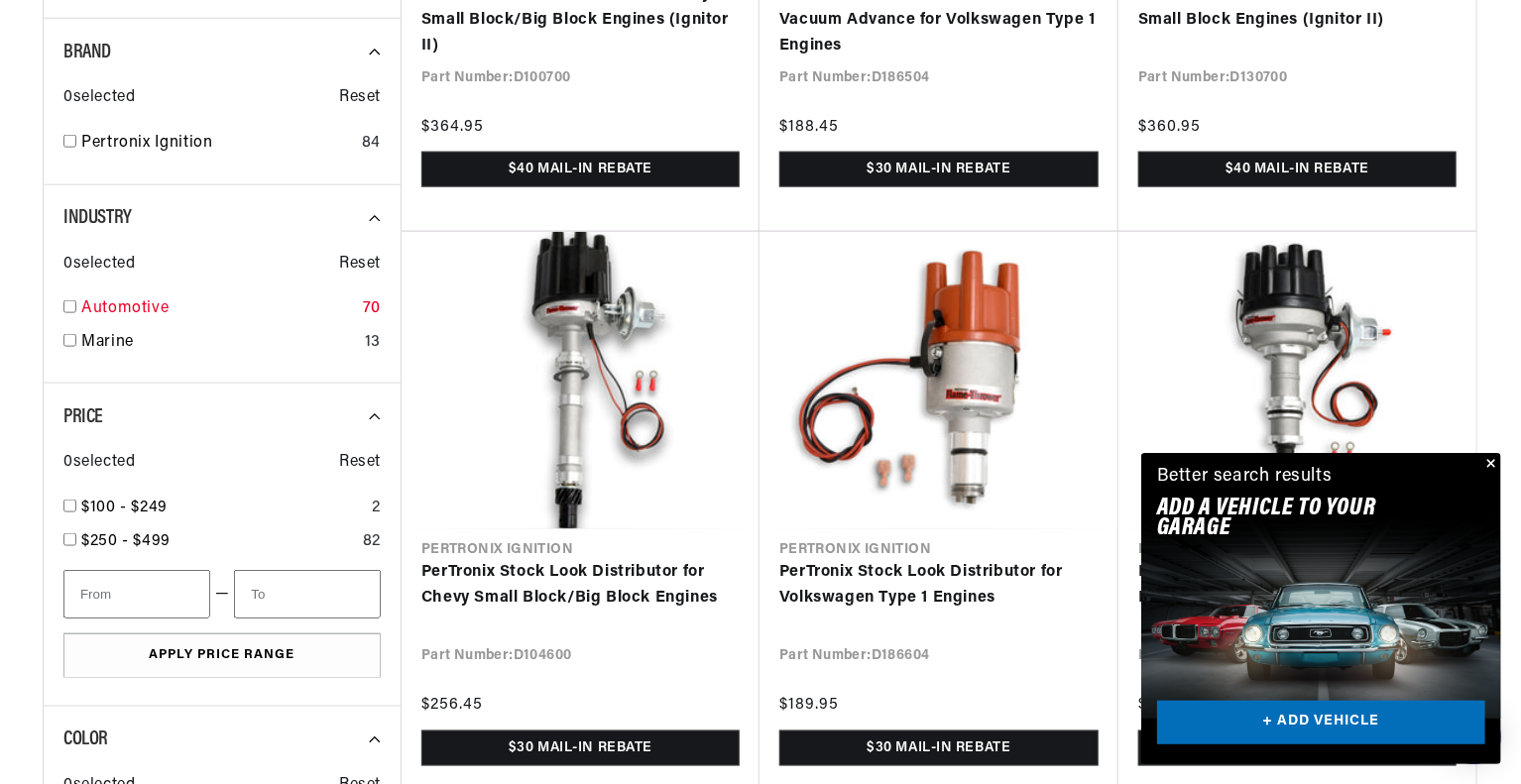 click at bounding box center [69, 306] 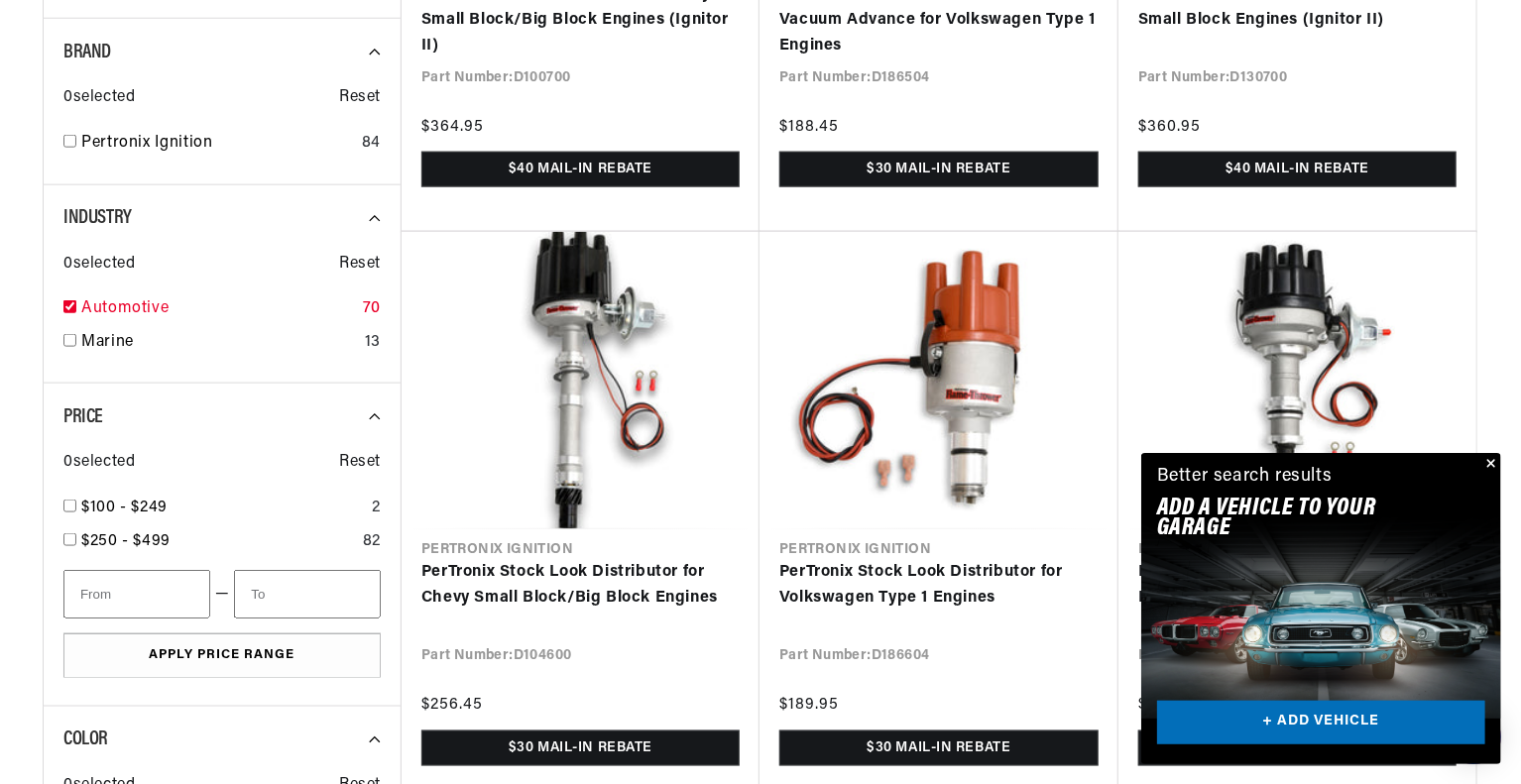 checkbox on "true" 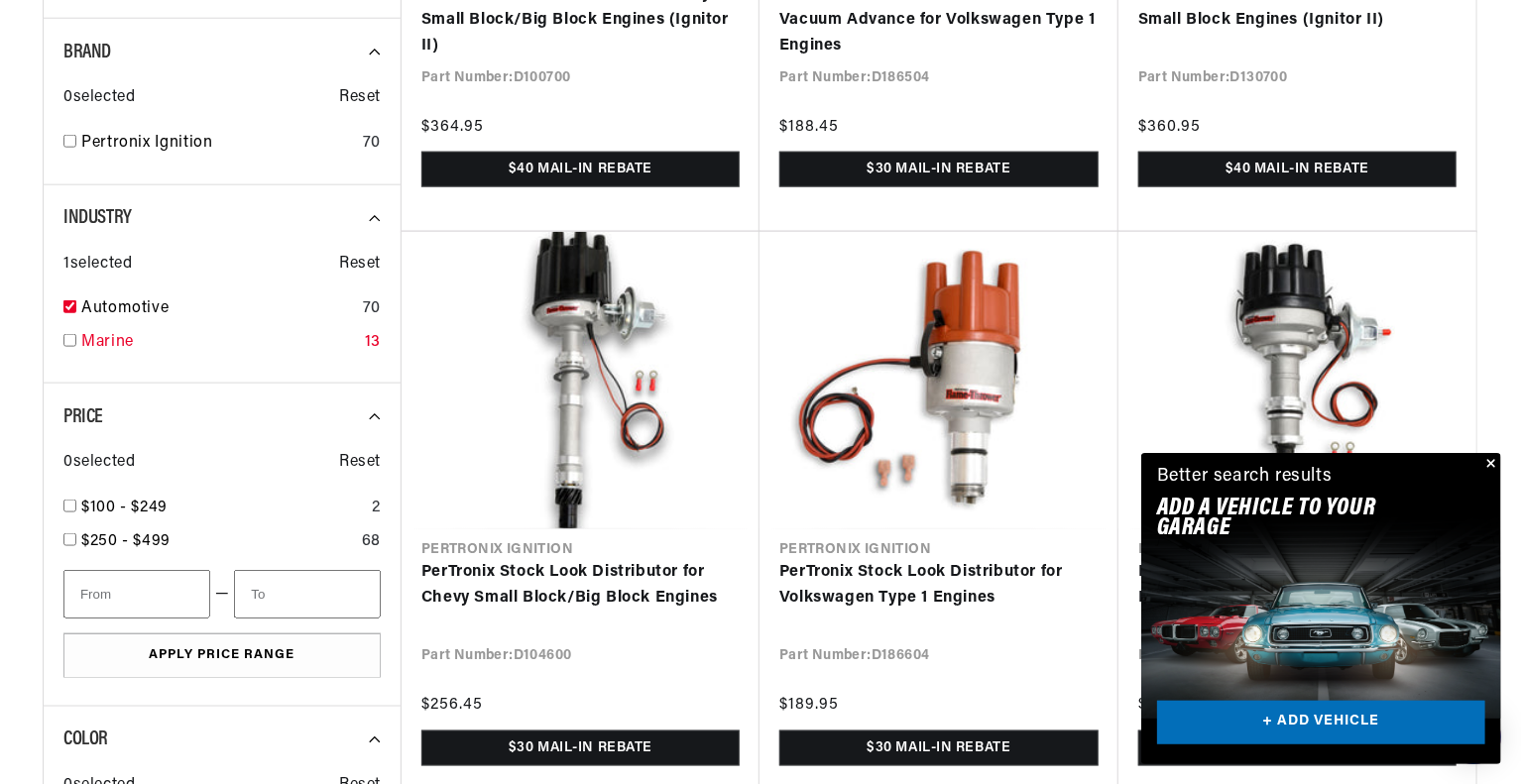 scroll, scrollTop: 0, scrollLeft: 2342, axis: horizontal 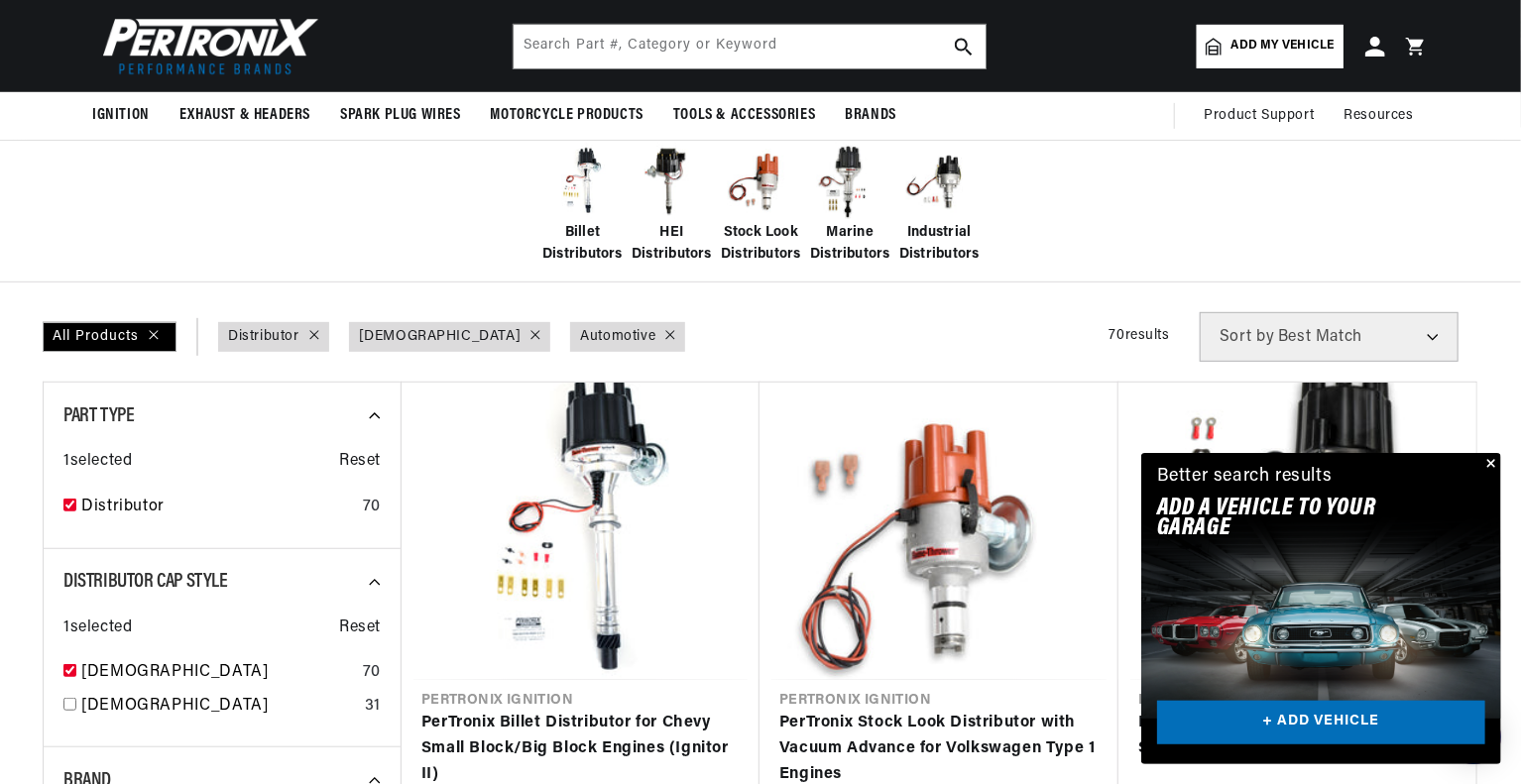 click at bounding box center (1489, 465) 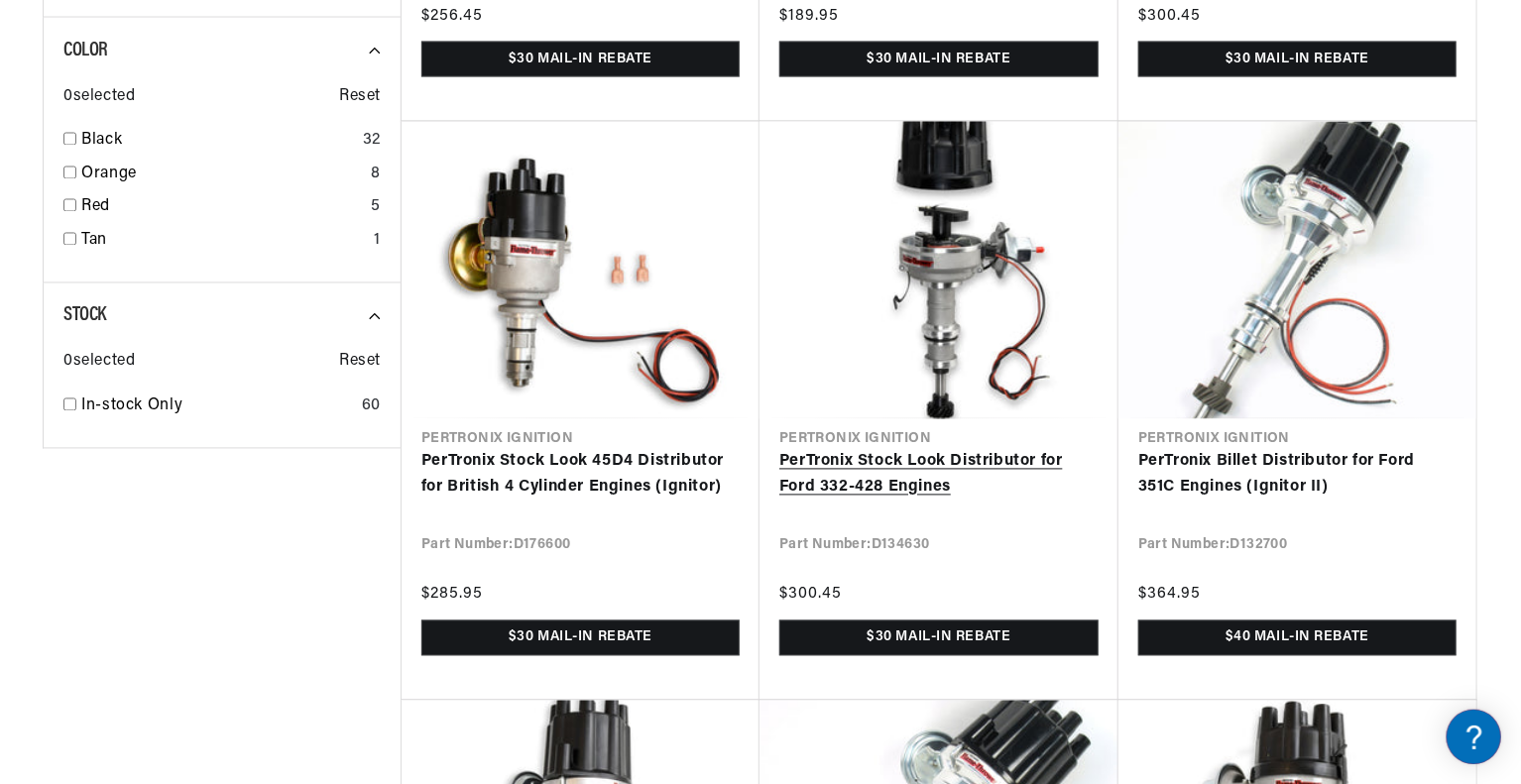 click on "PerTronix Stock Look Distributor for Ford 332-428 Engines" at bounding box center [939, 475] 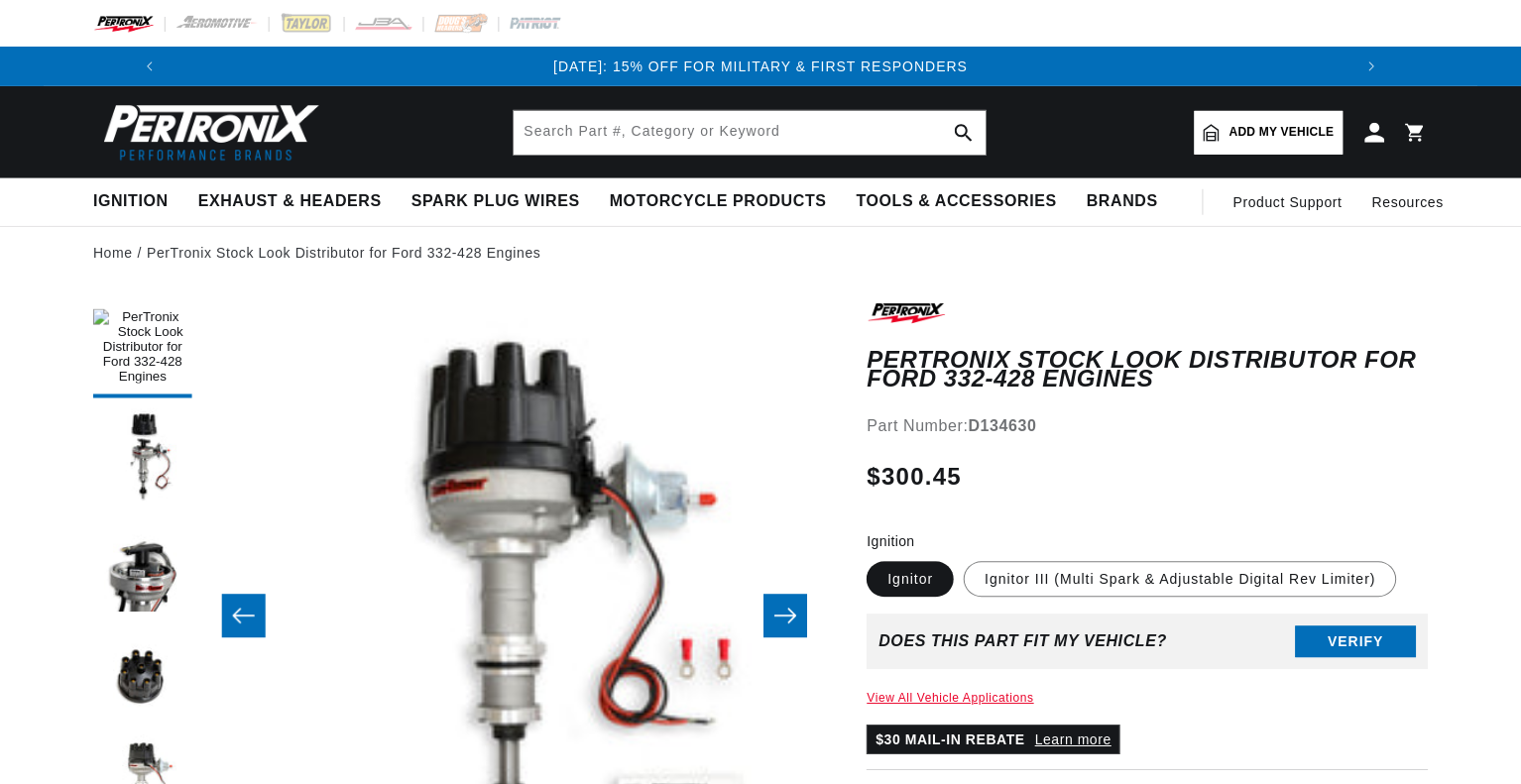 scroll, scrollTop: 0, scrollLeft: 0, axis: both 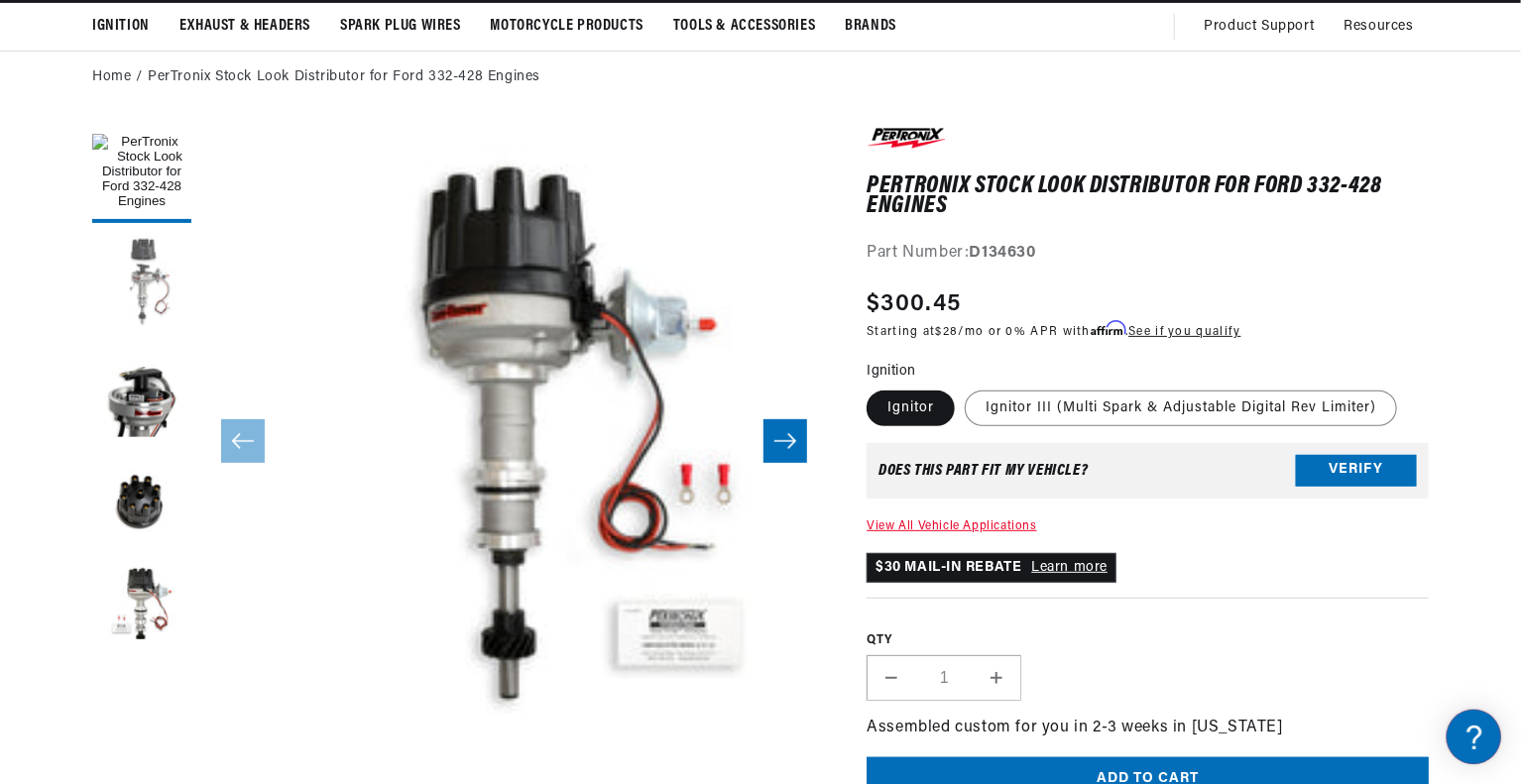click at bounding box center [142, 282] 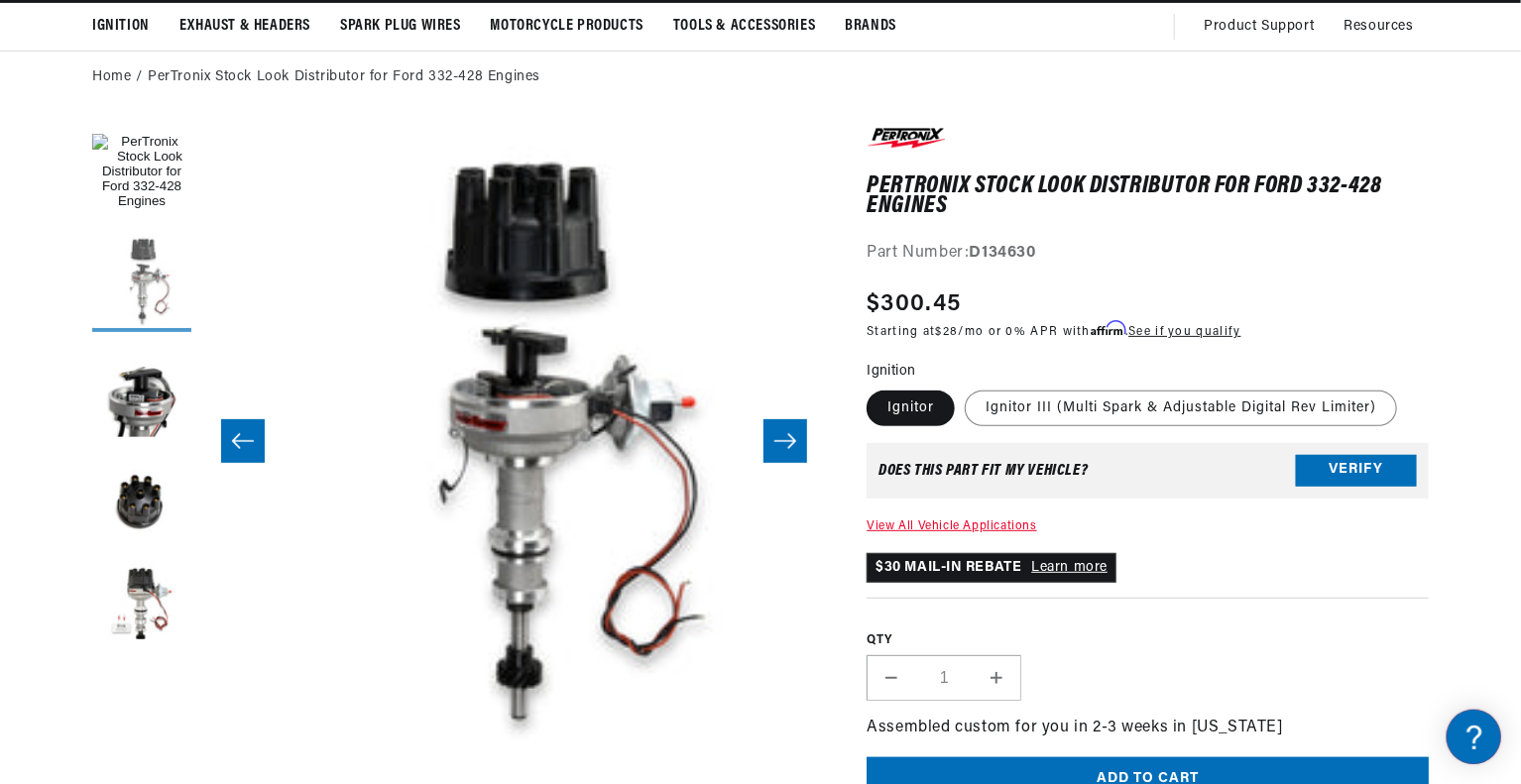 scroll, scrollTop: 0, scrollLeft: 626, axis: horizontal 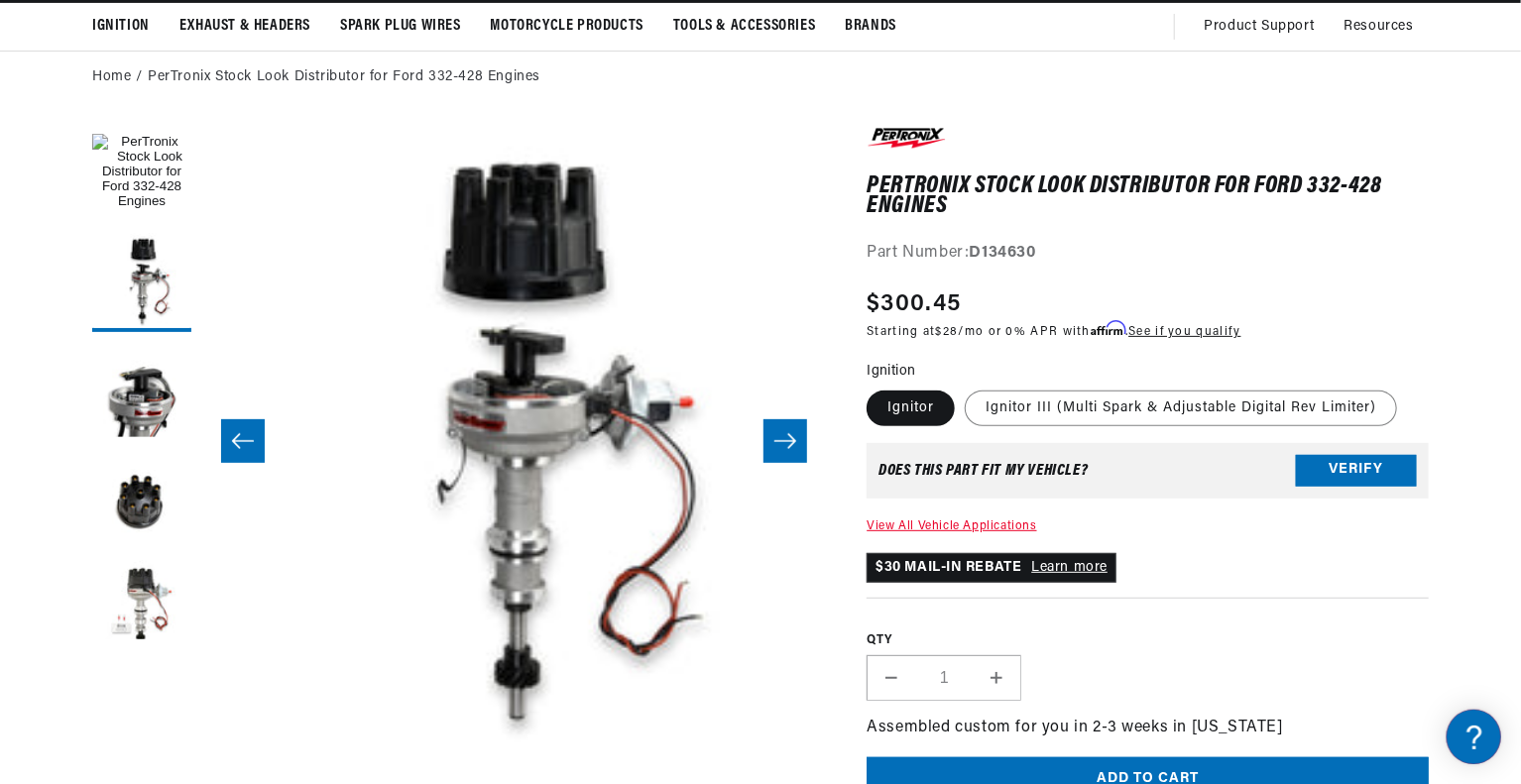 click 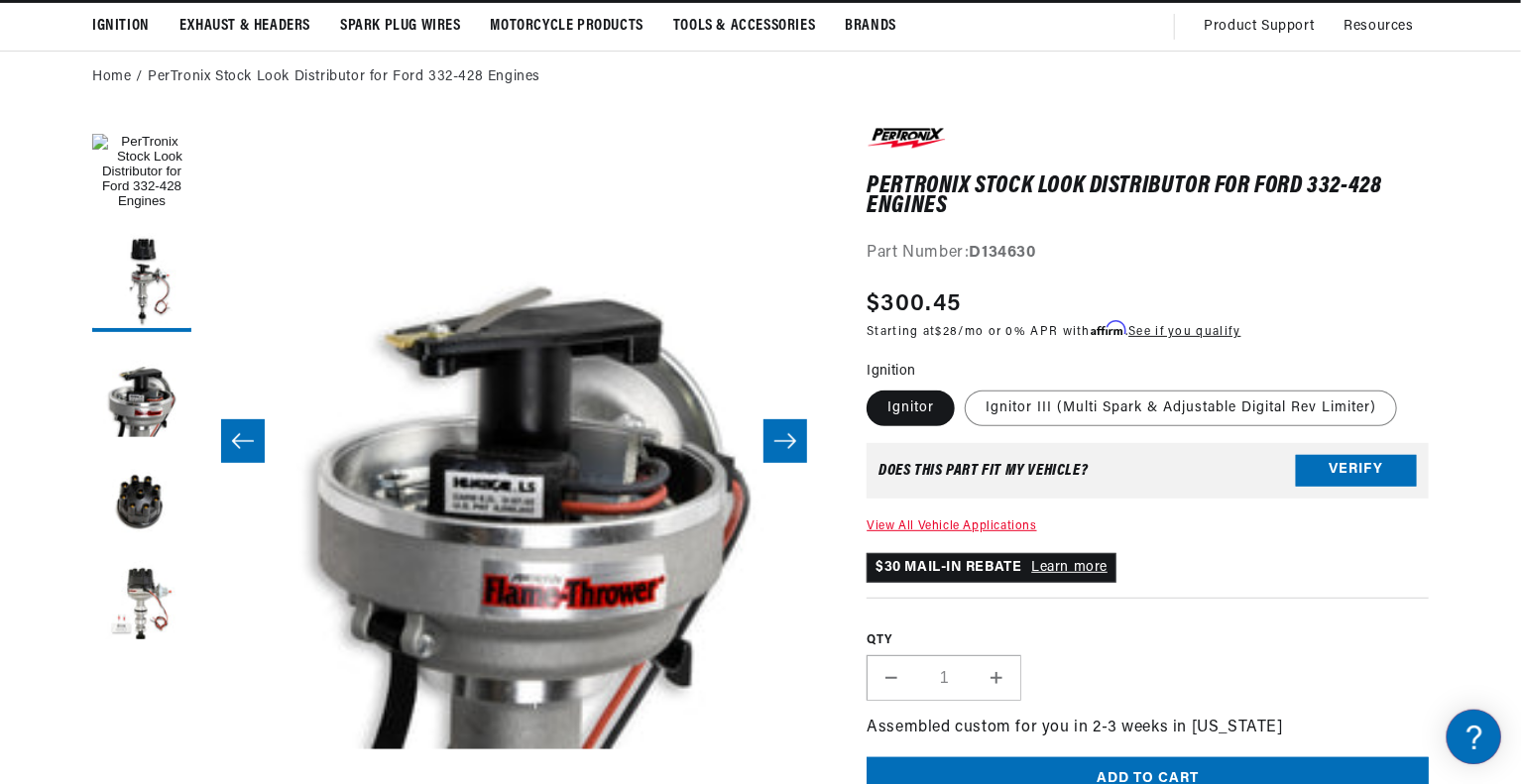 scroll, scrollTop: 0, scrollLeft: 1252, axis: horizontal 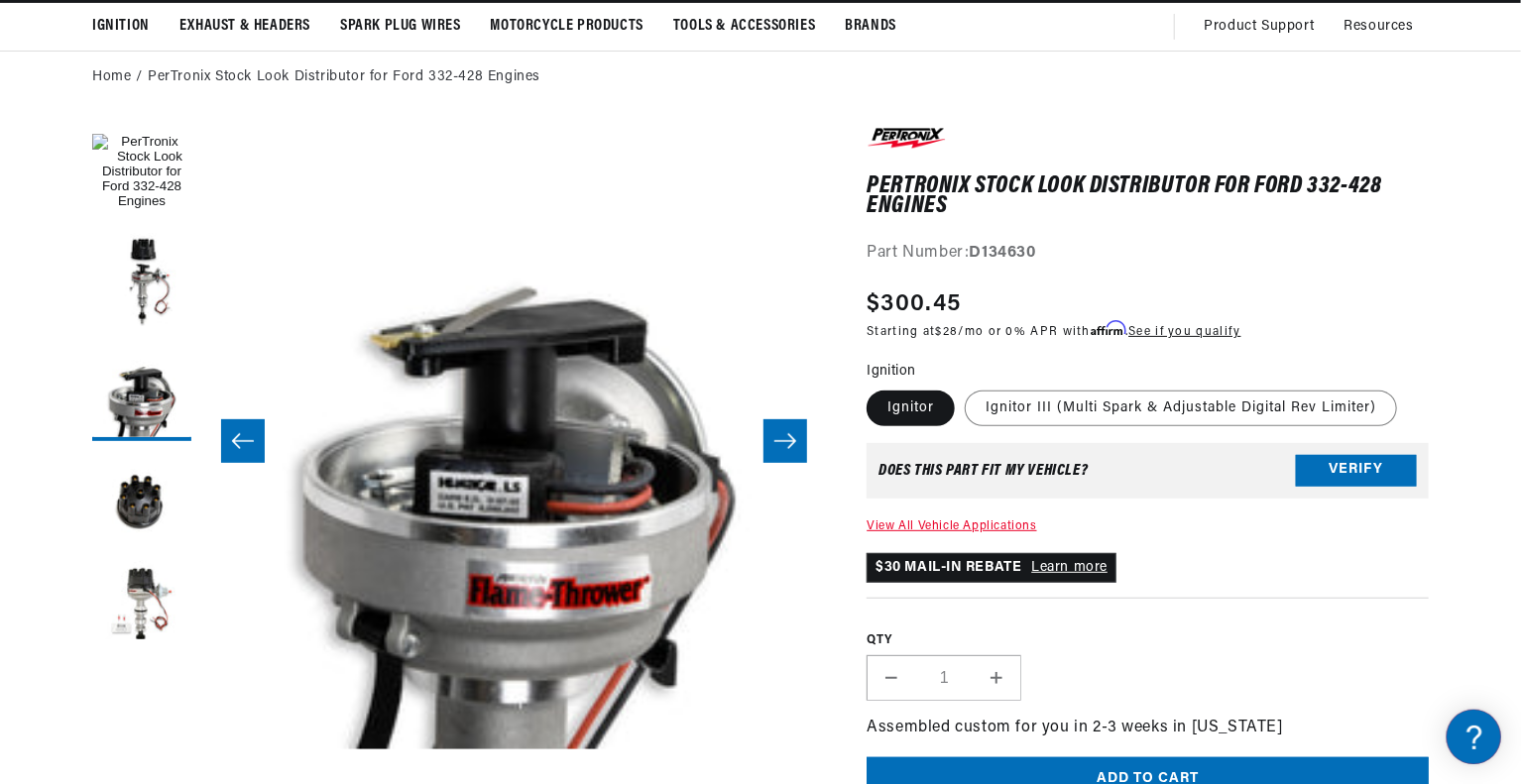 click 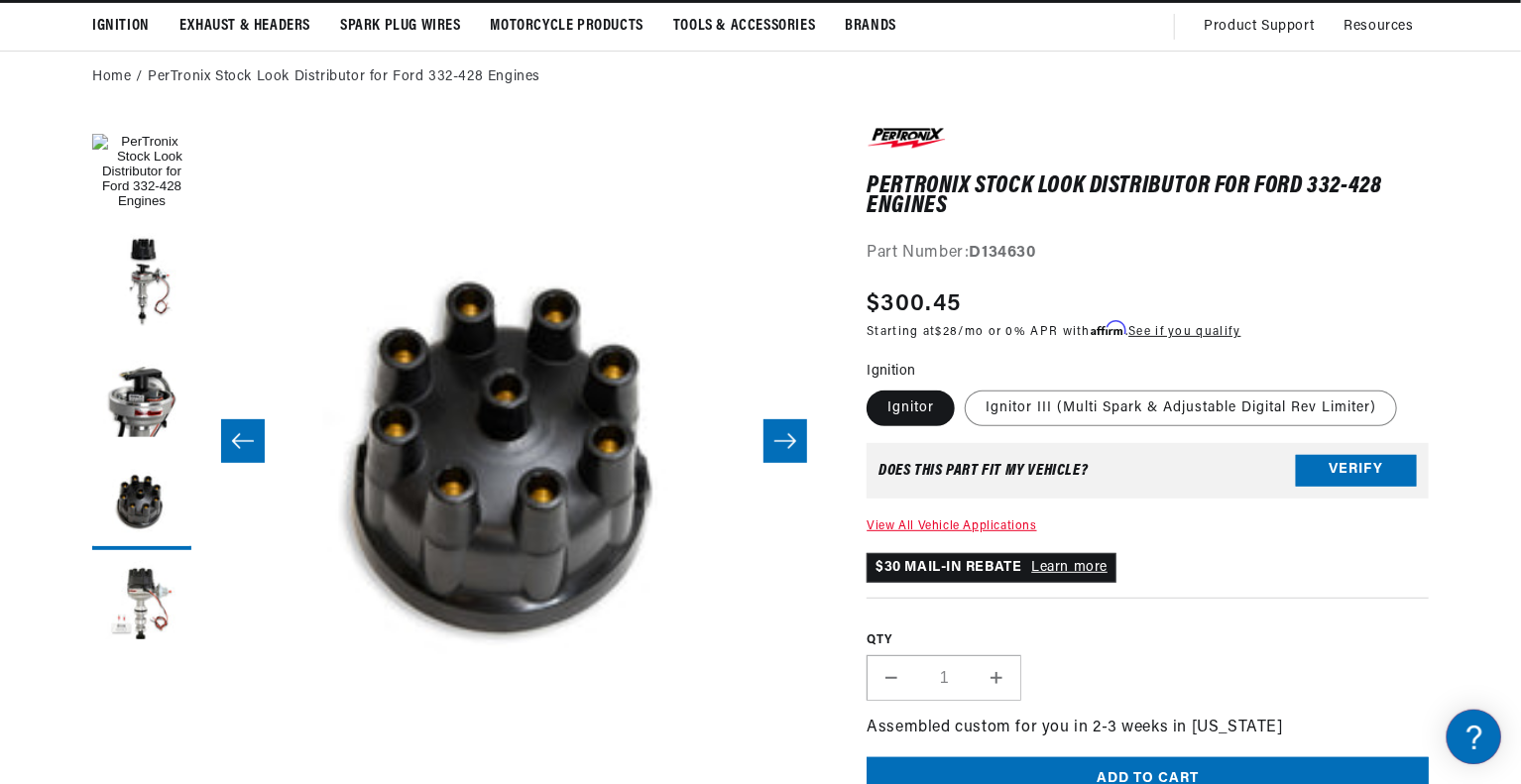 click 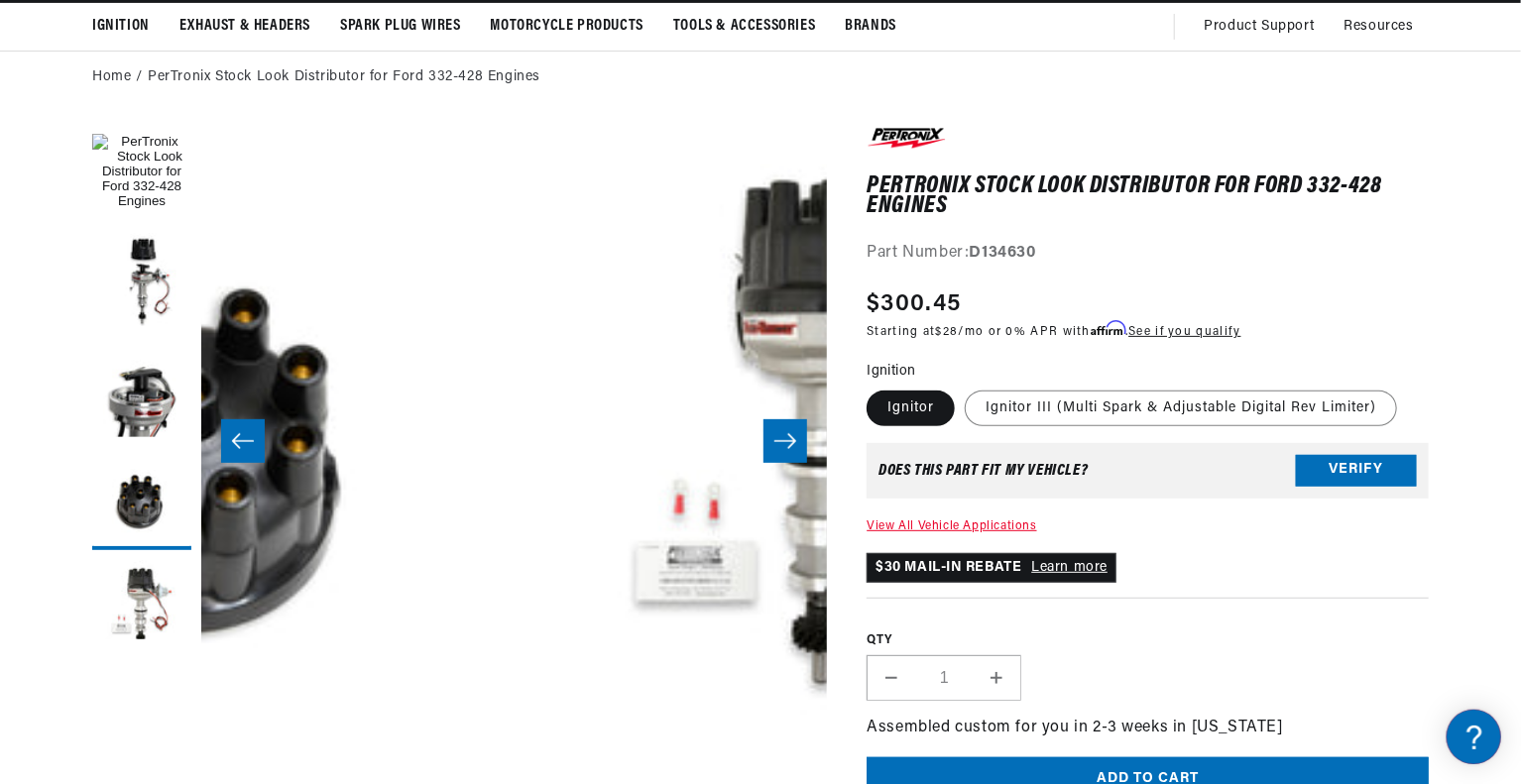 scroll, scrollTop: 0, scrollLeft: 2504, axis: horizontal 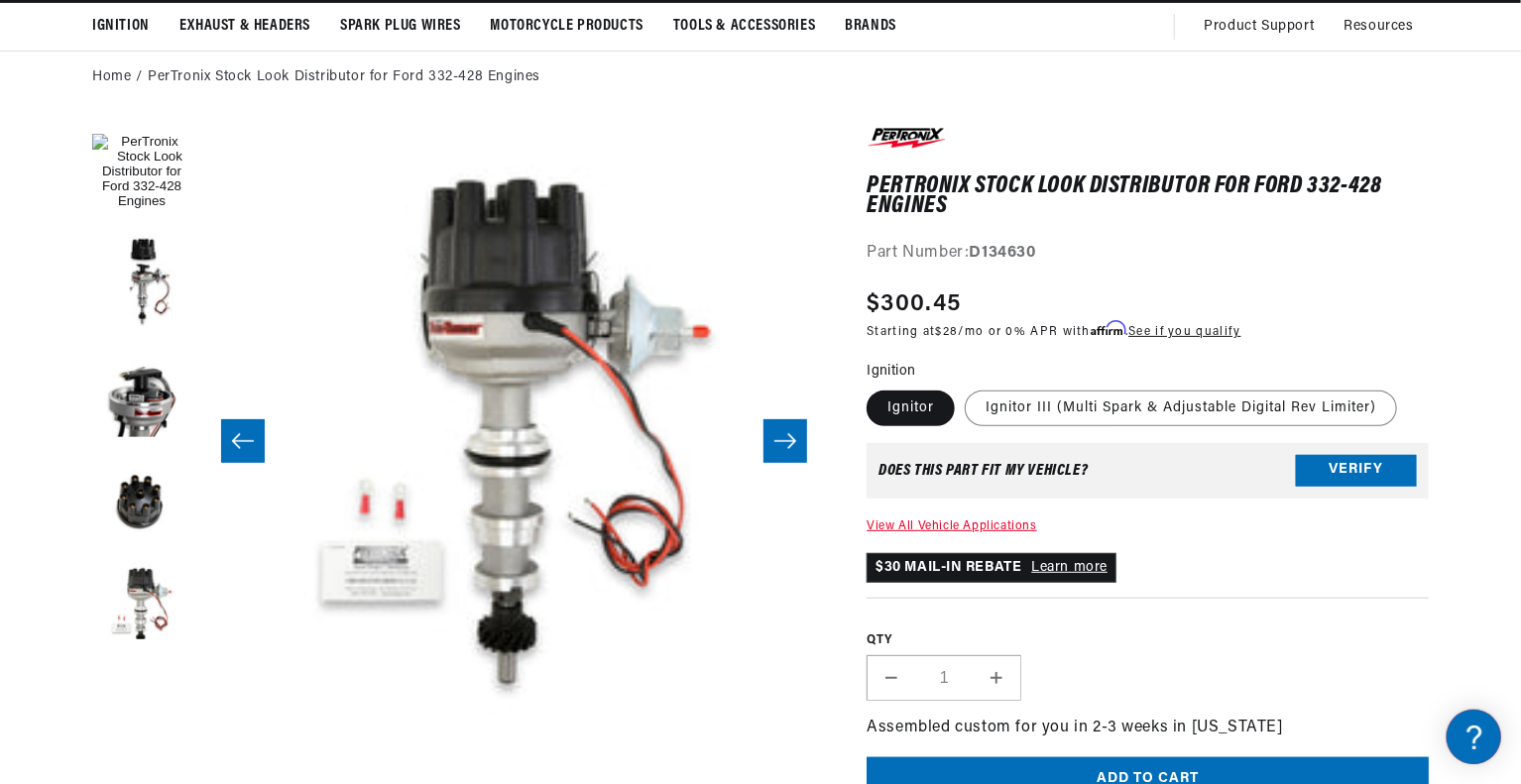 click 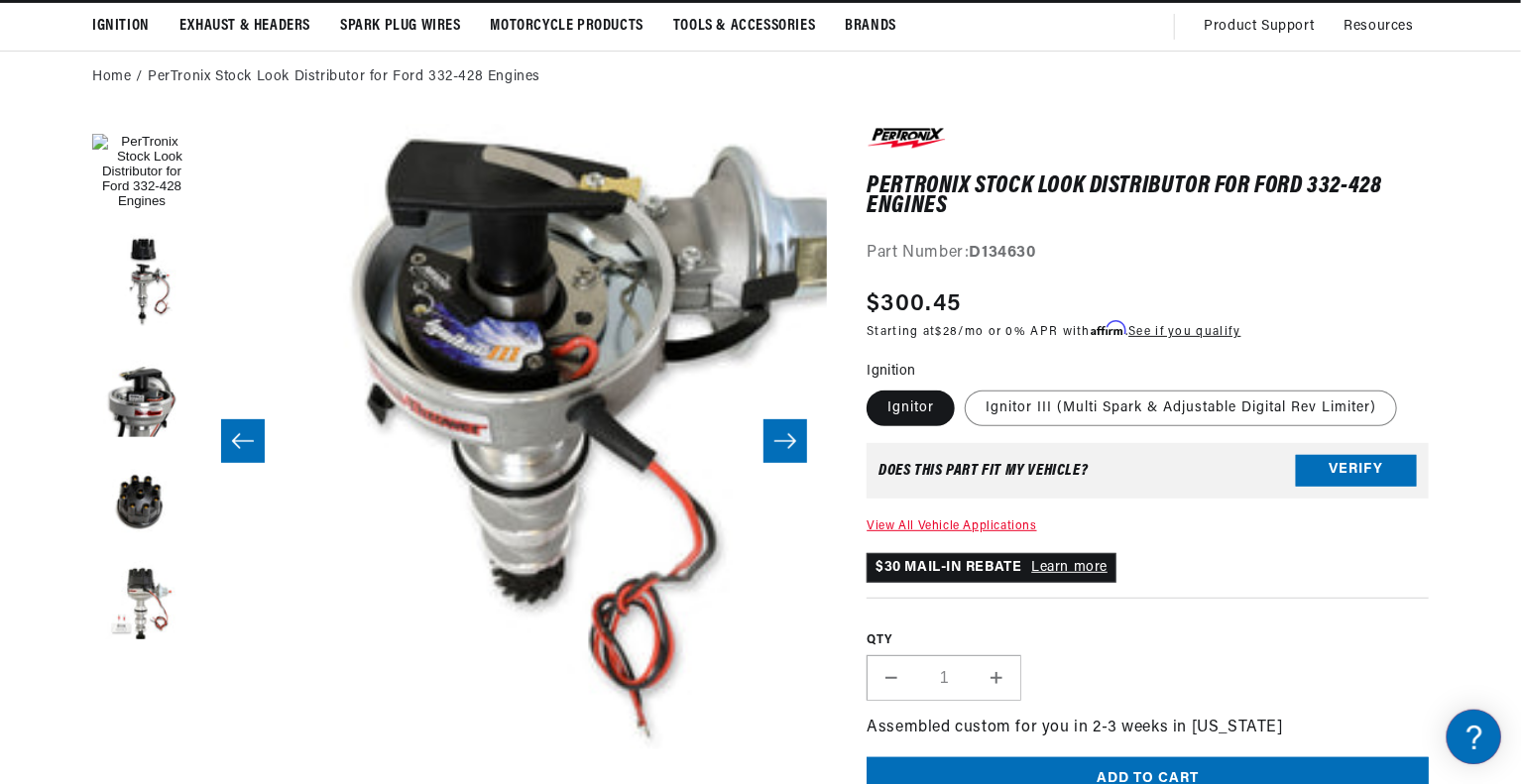 scroll, scrollTop: 0, scrollLeft: 3129, axis: horizontal 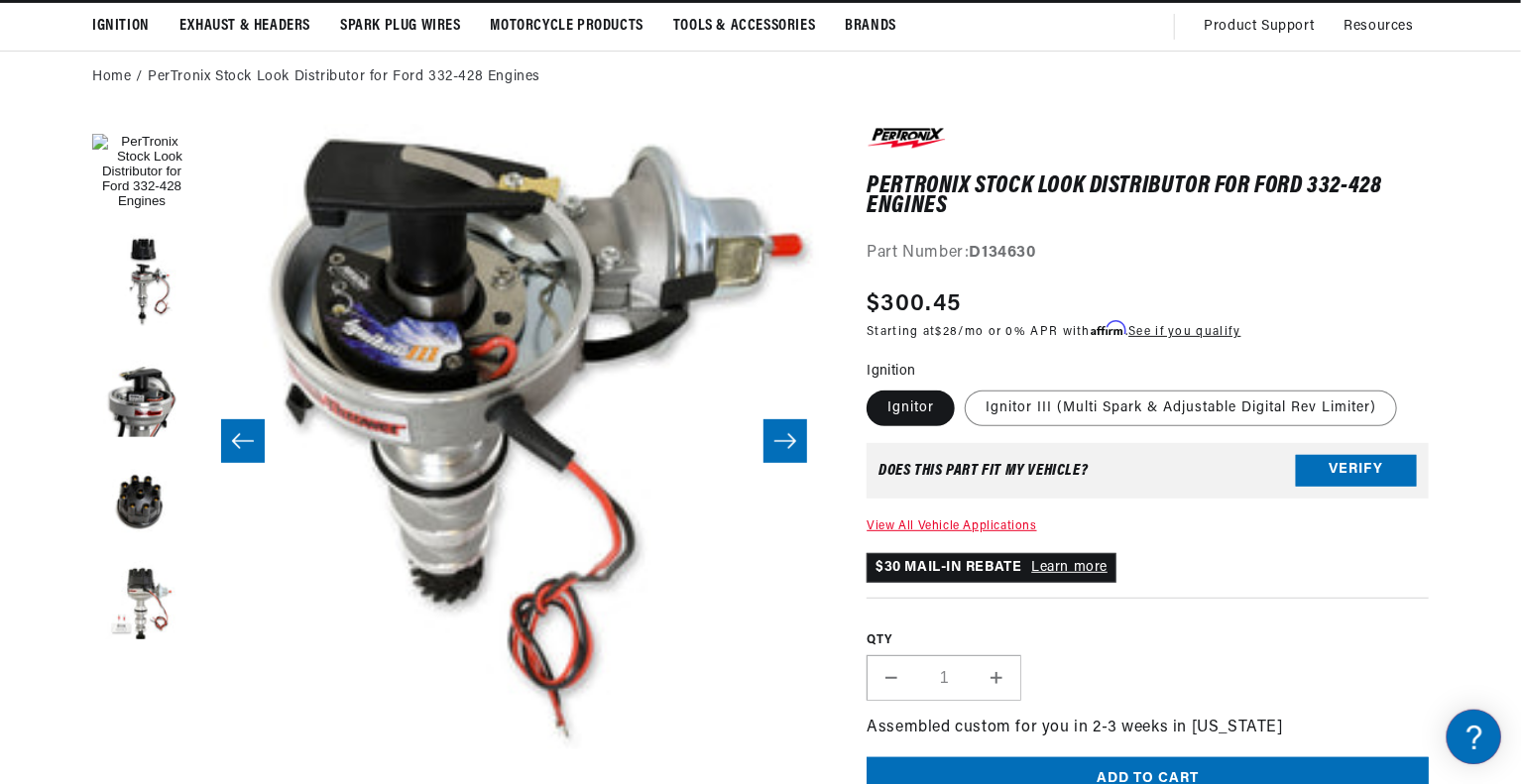 click 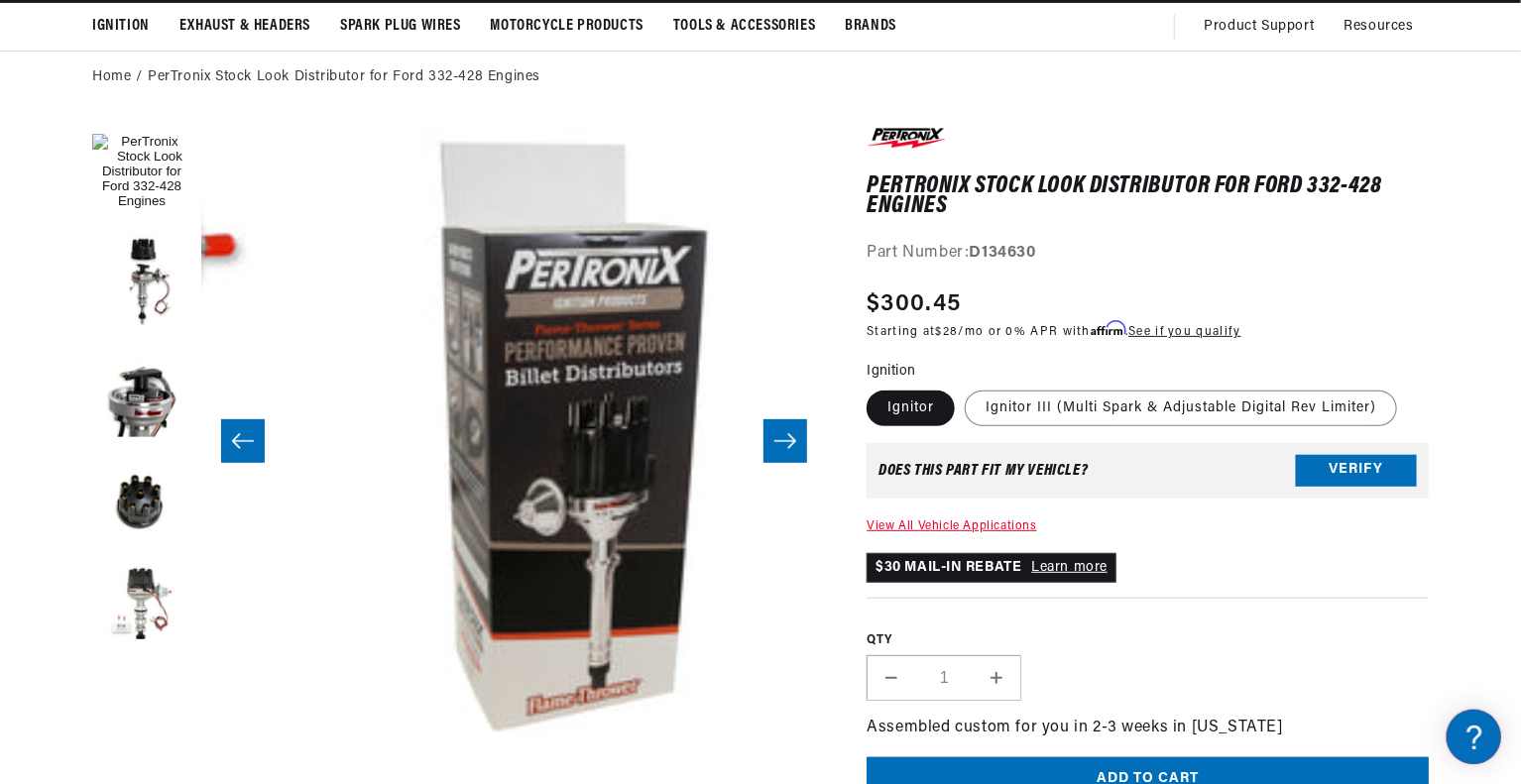 scroll, scrollTop: 0, scrollLeft: 3756, axis: horizontal 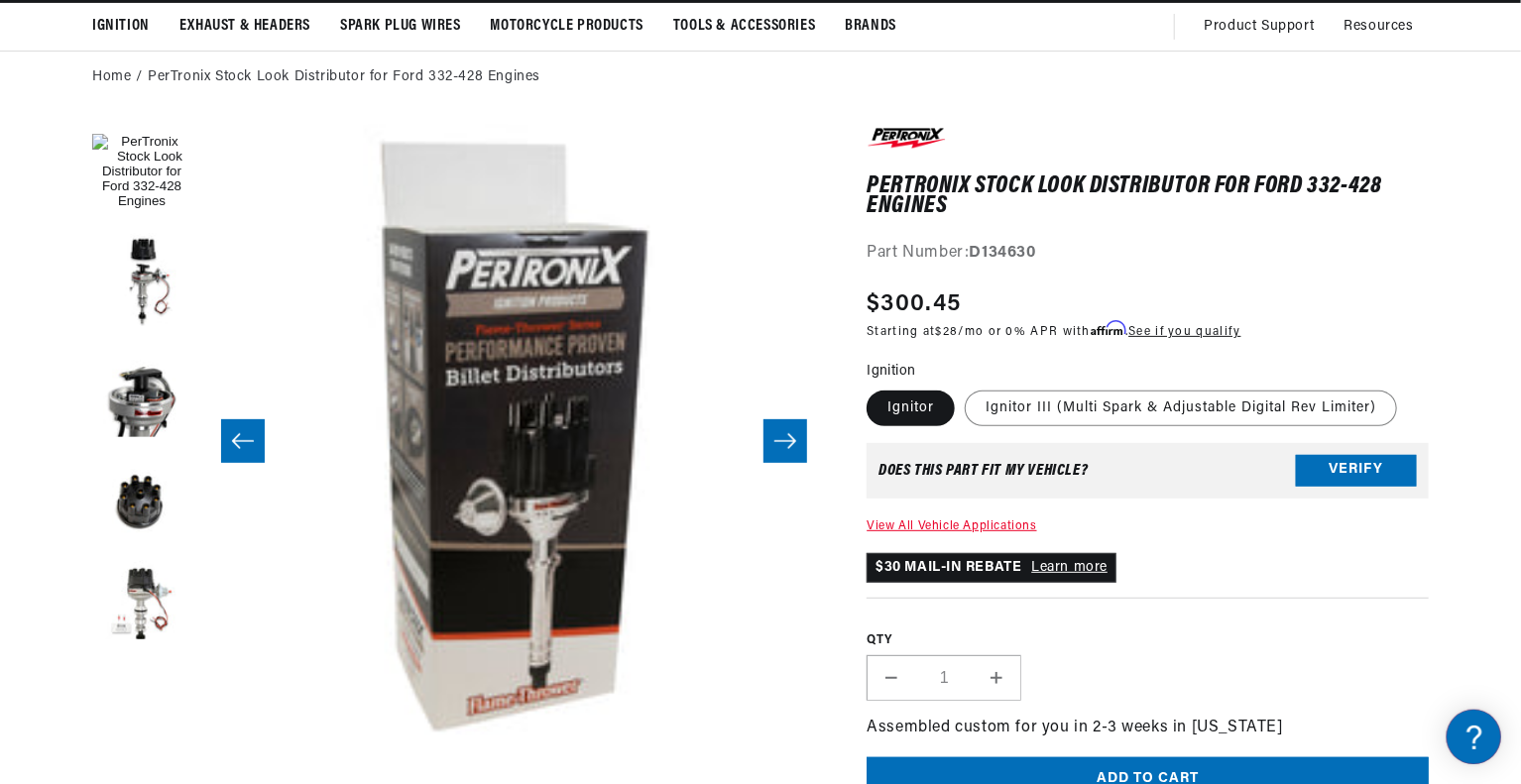 click 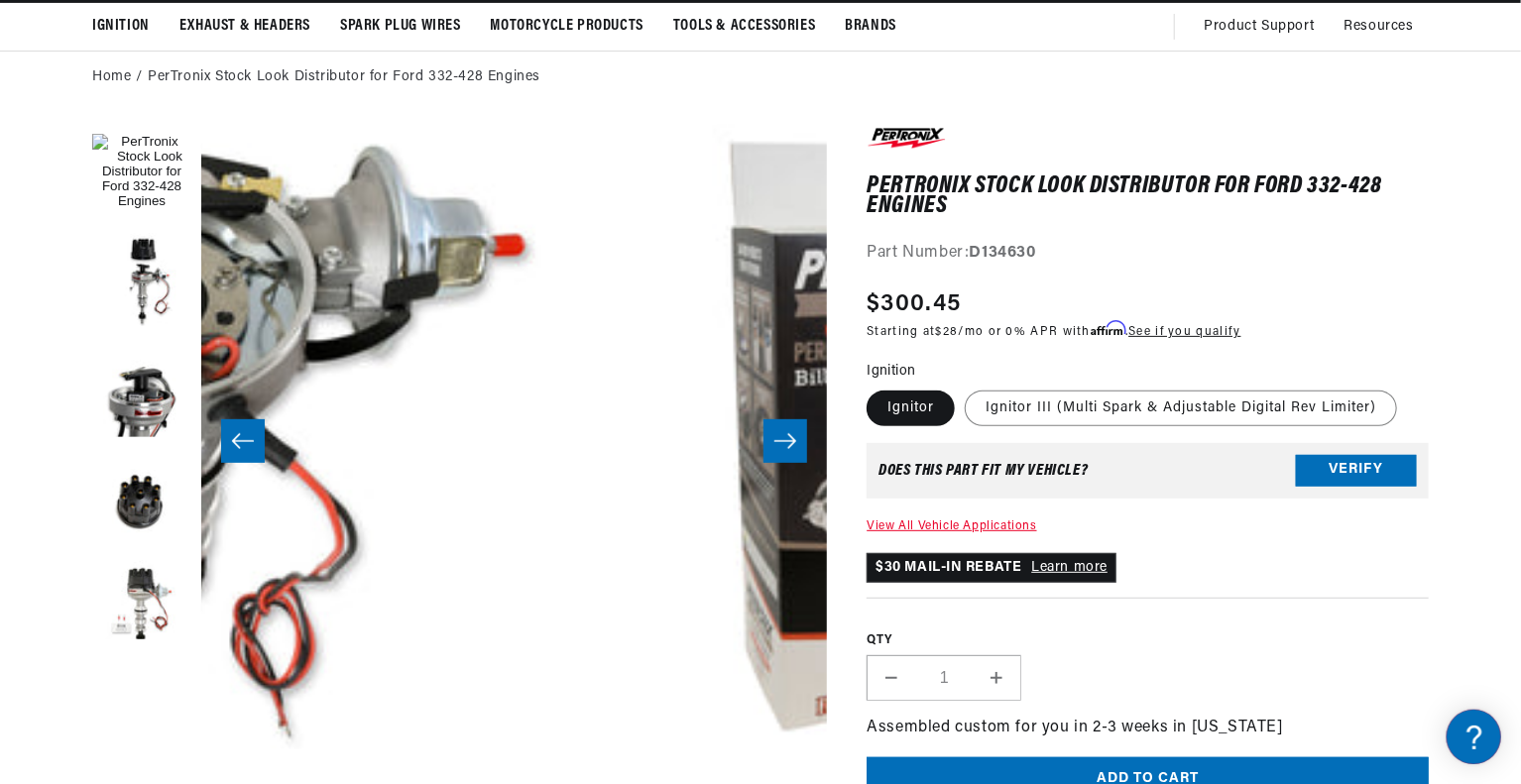 scroll, scrollTop: 0, scrollLeft: 3129, axis: horizontal 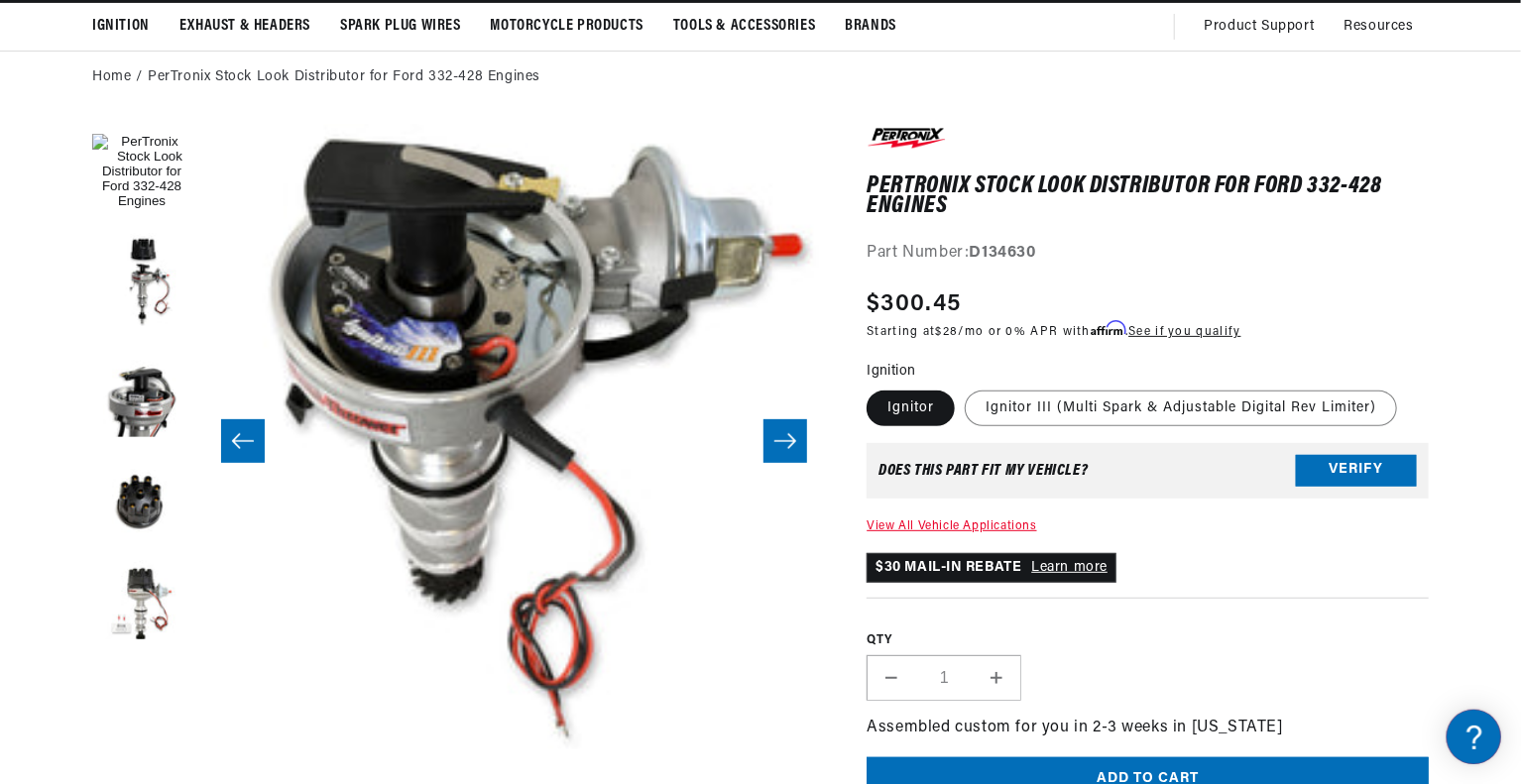 click 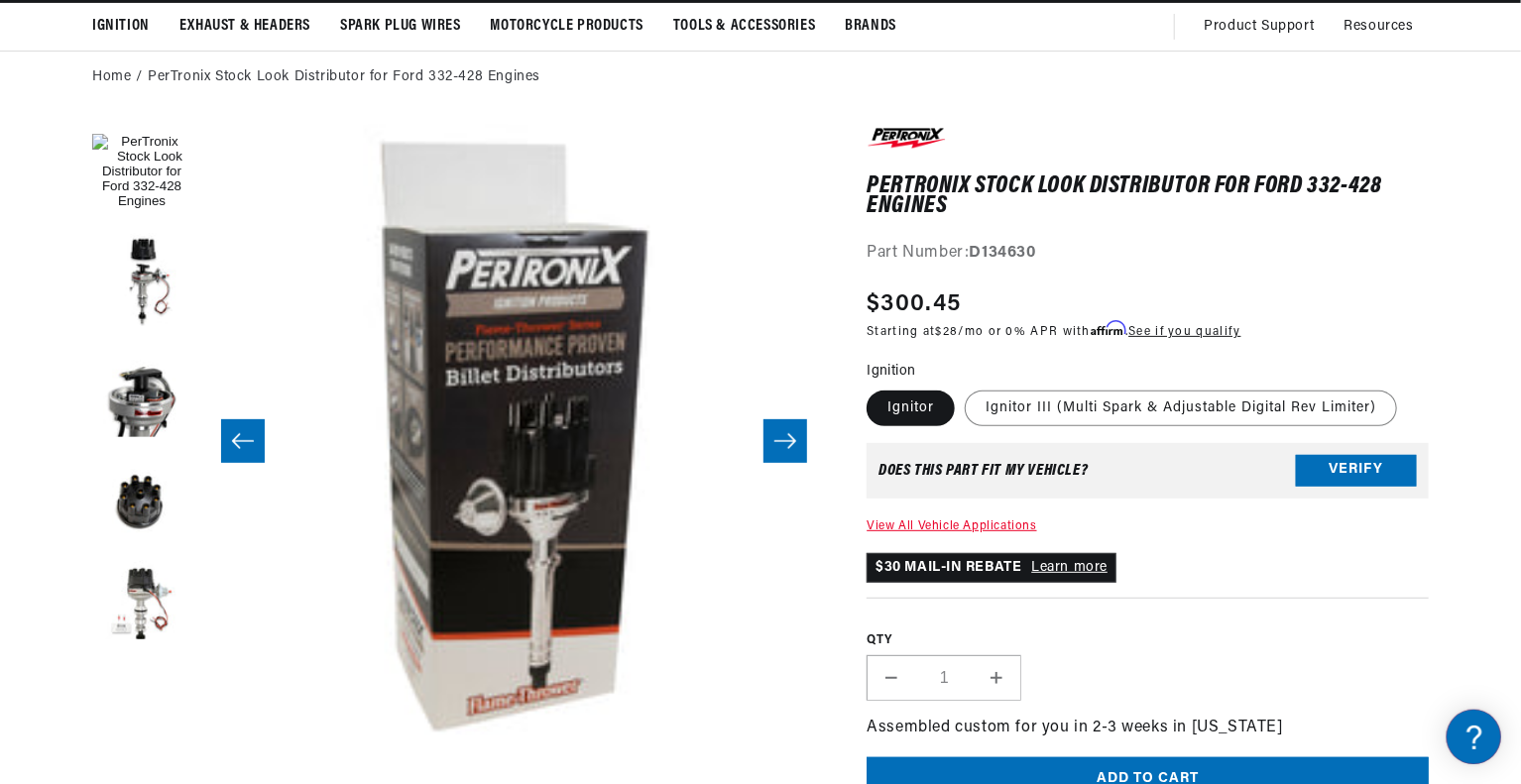 scroll, scrollTop: 0, scrollLeft: 3756, axis: horizontal 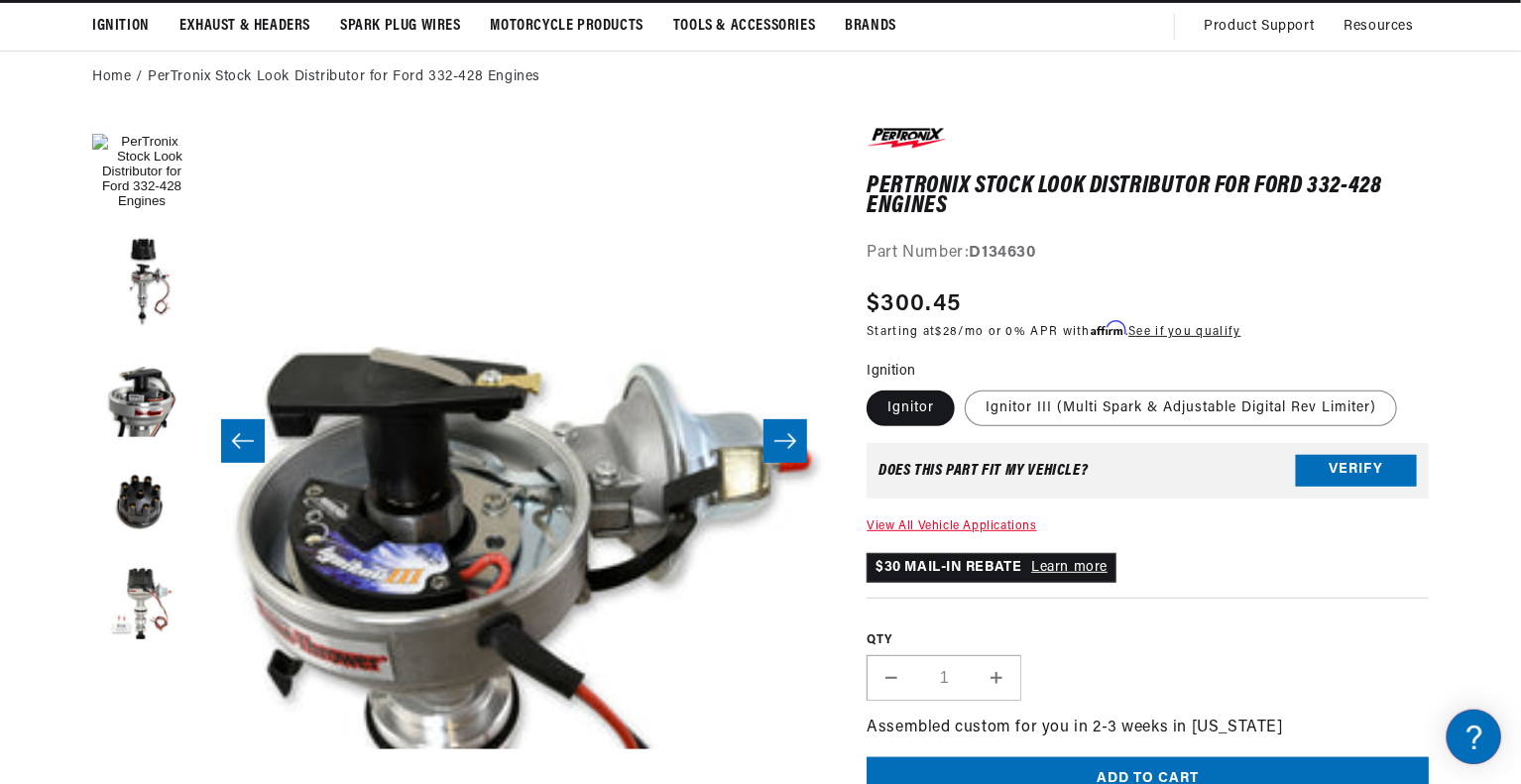 click 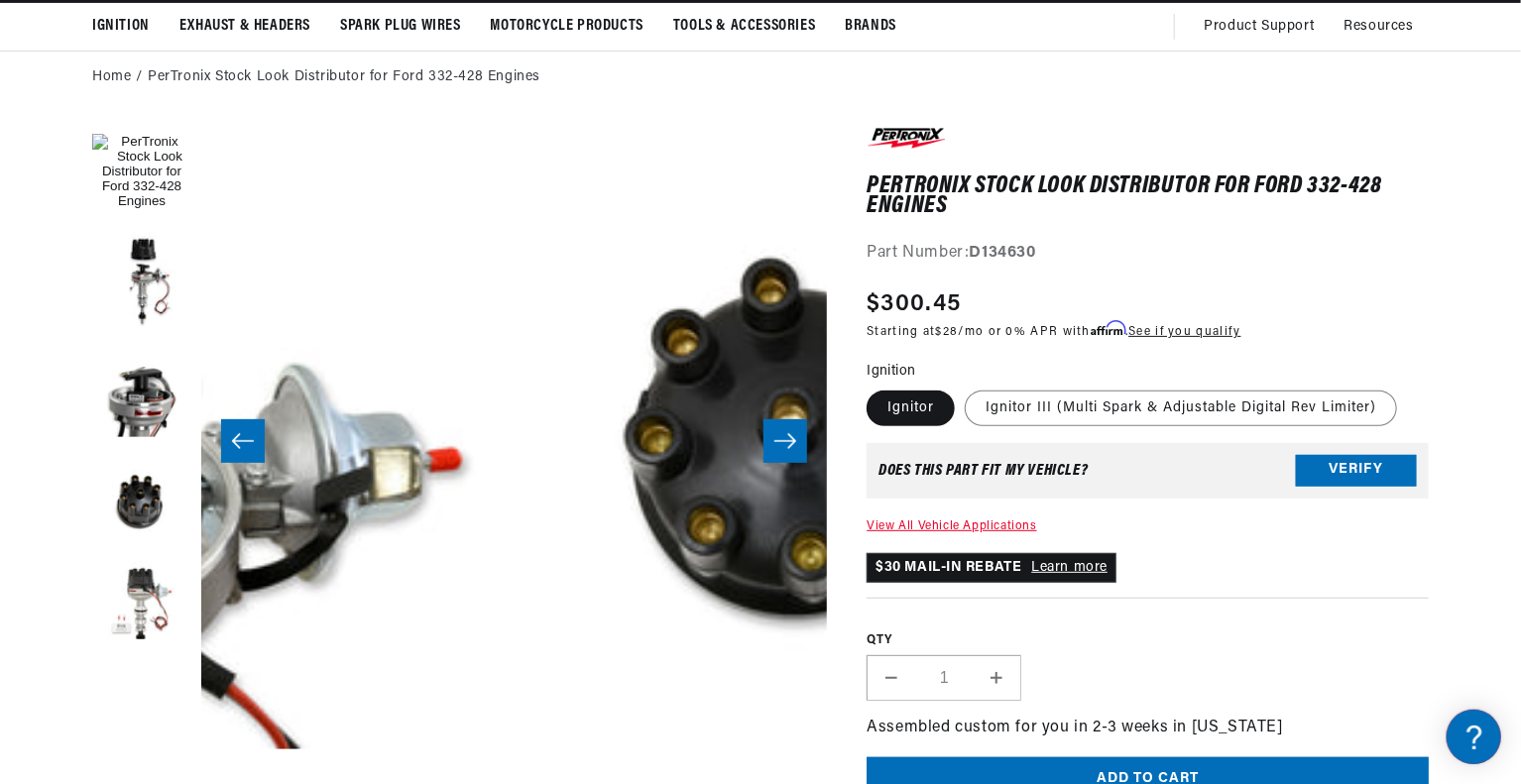 scroll, scrollTop: 0, scrollLeft: 5008, axis: horizontal 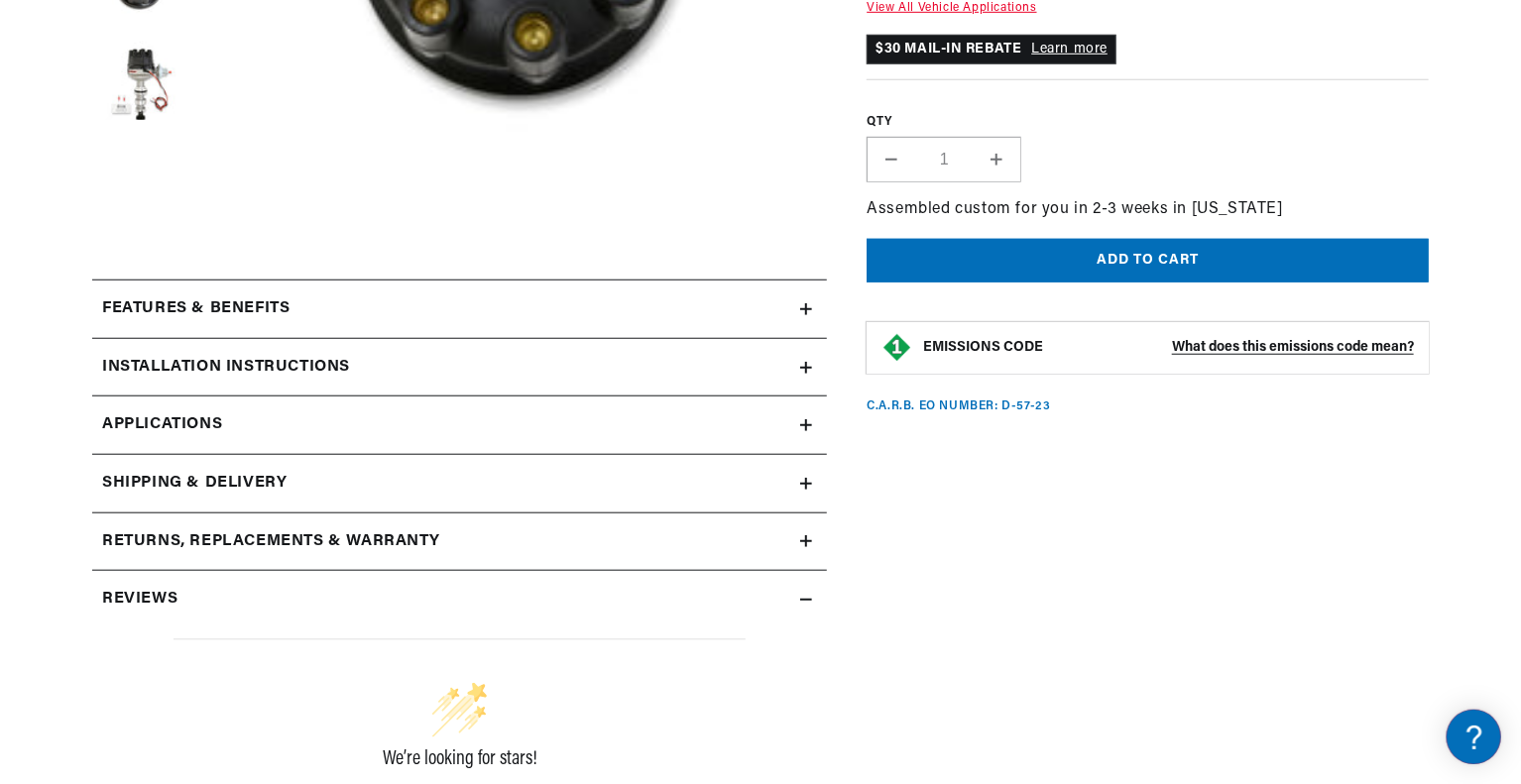click 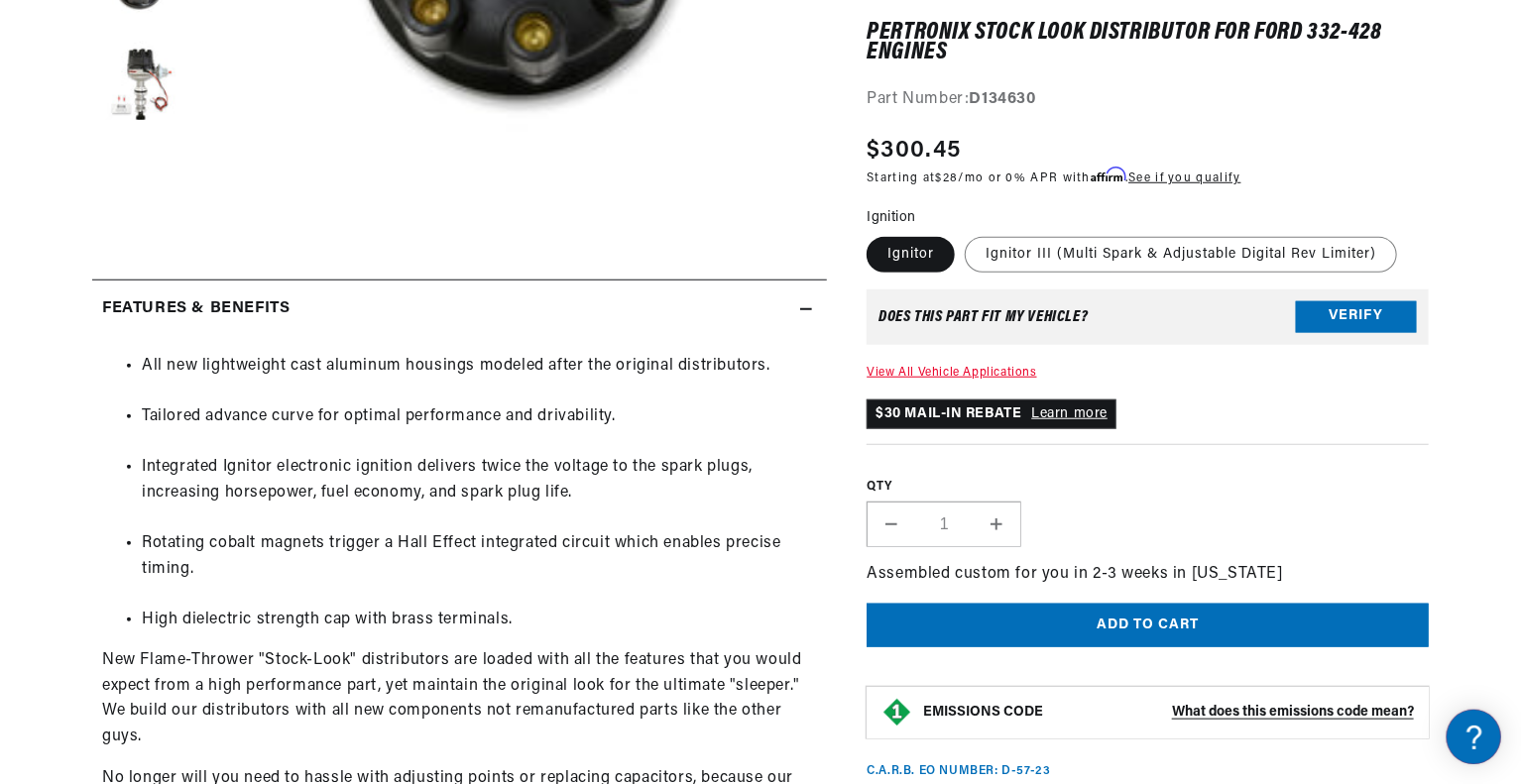 scroll, scrollTop: 0, scrollLeft: 1170, axis: horizontal 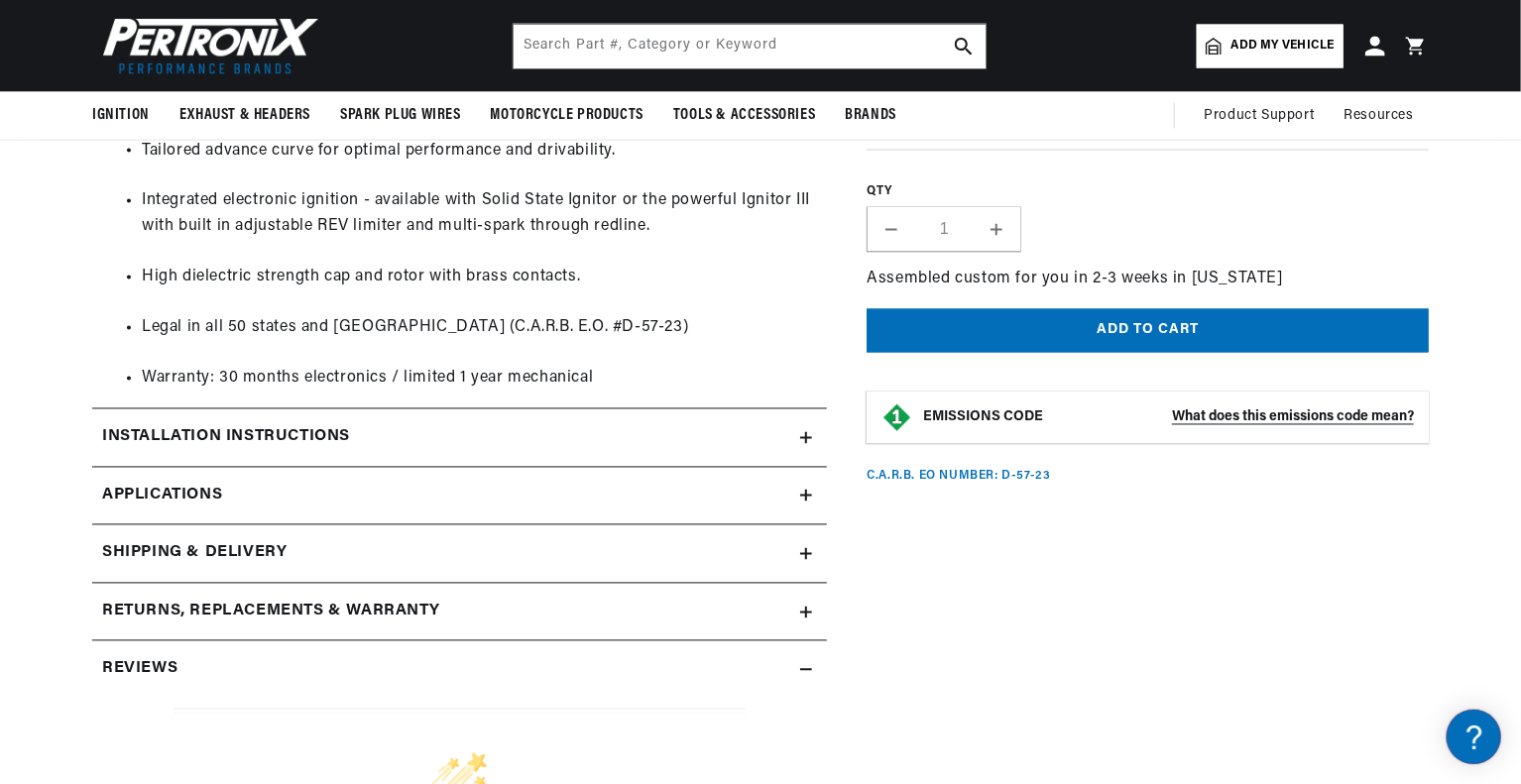 click on "Installation instructions" at bounding box center [459, -705] 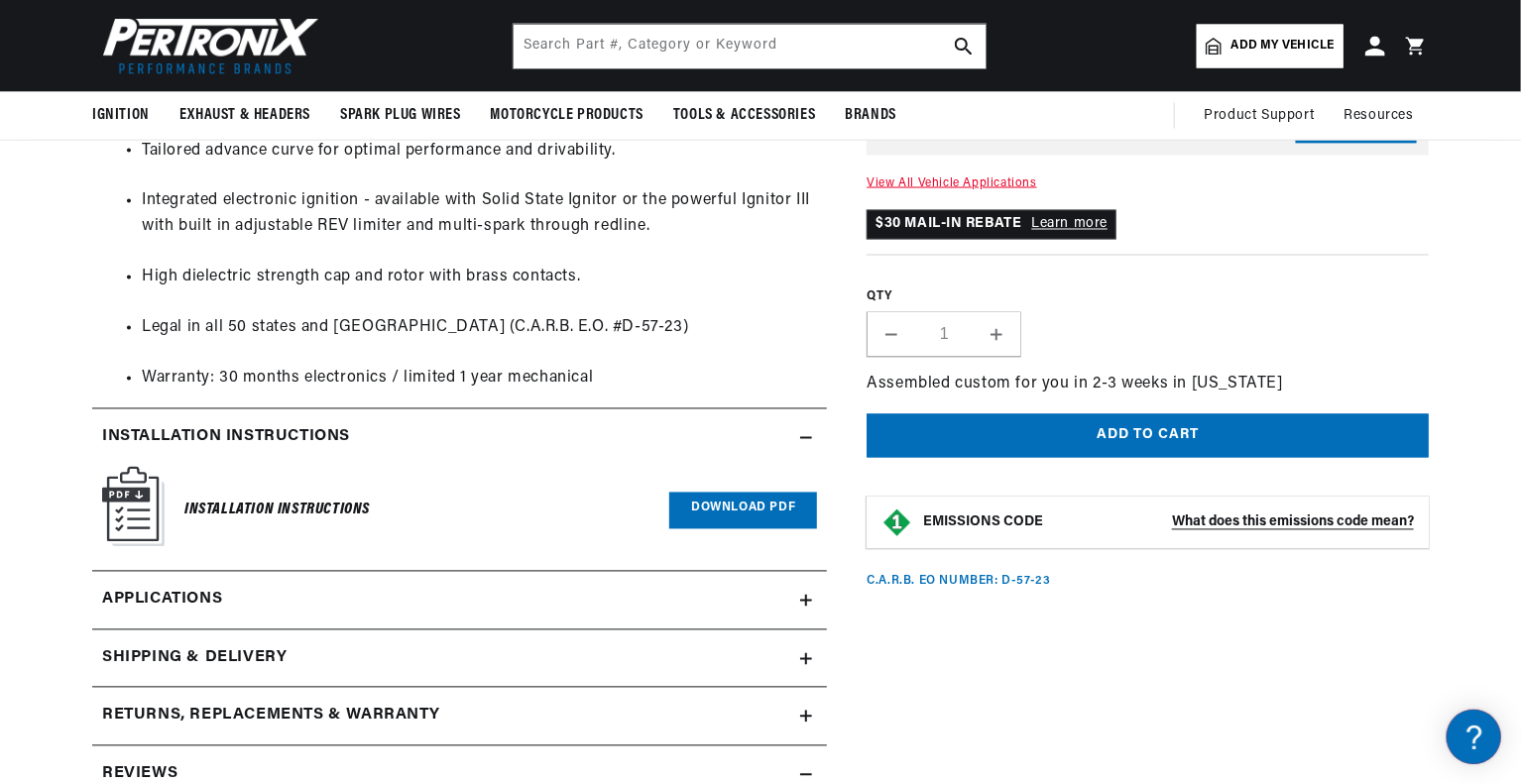 scroll, scrollTop: 0, scrollLeft: 0, axis: both 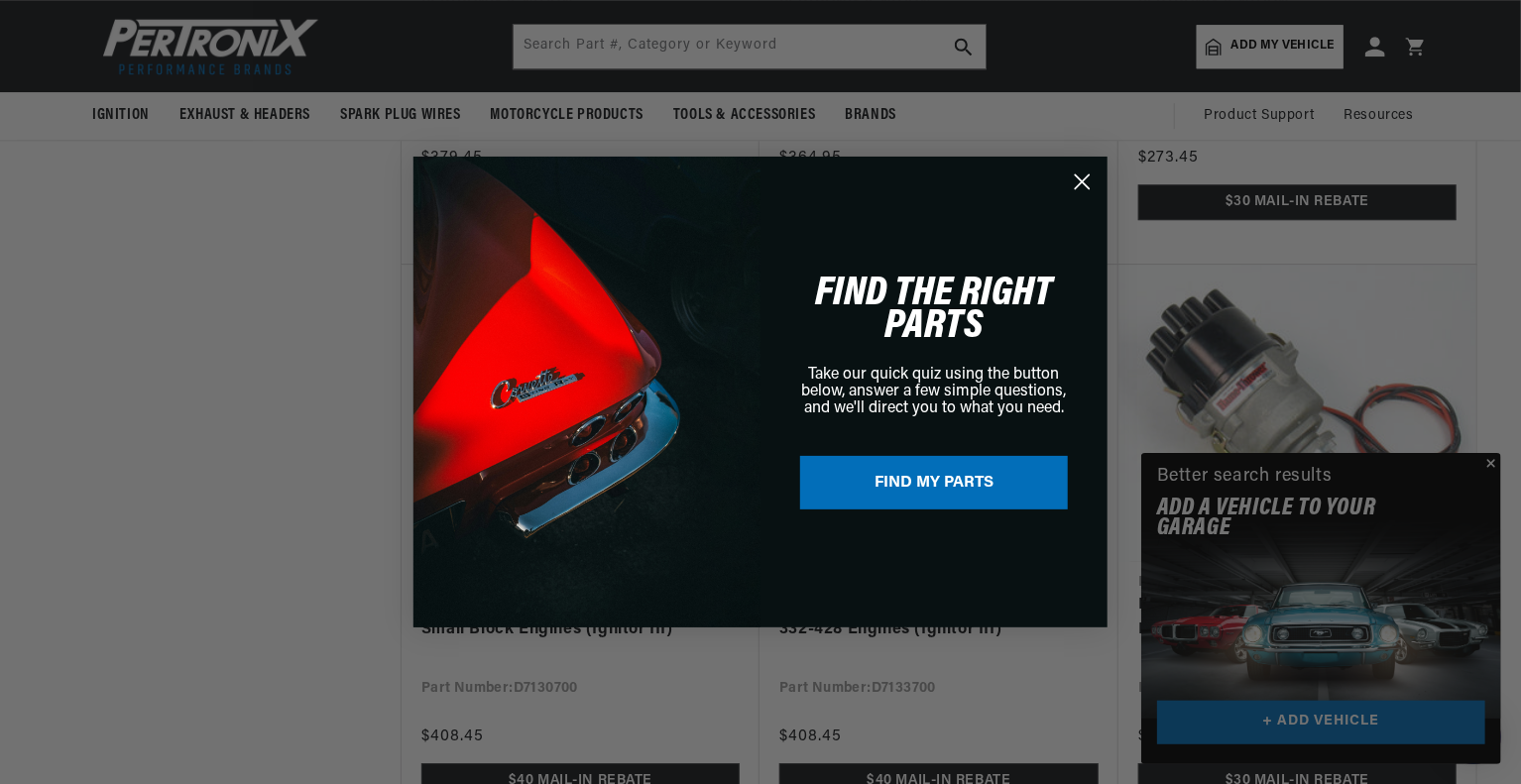 click 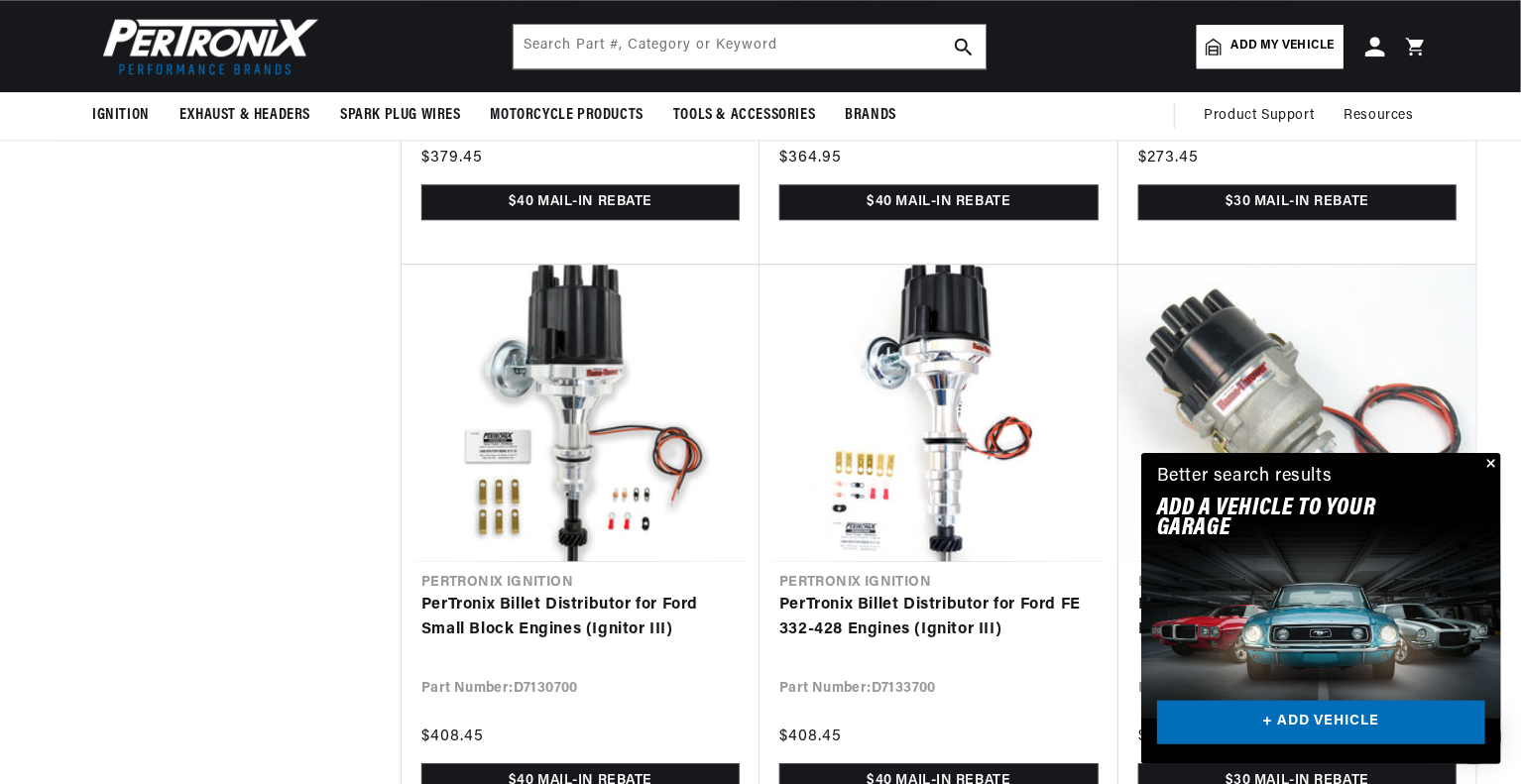 click at bounding box center (1489, 465) 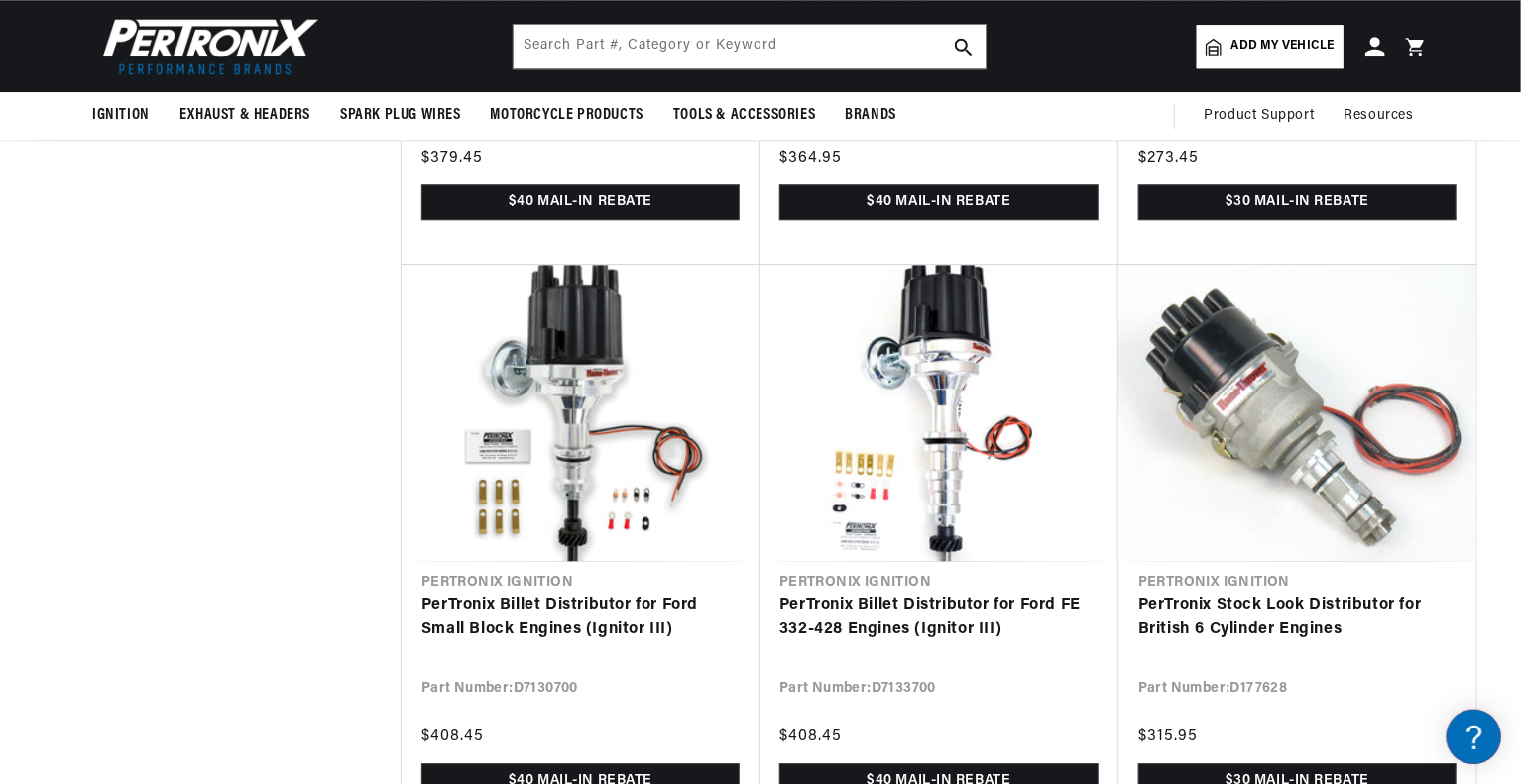 scroll, scrollTop: 0, scrollLeft: 1170, axis: horizontal 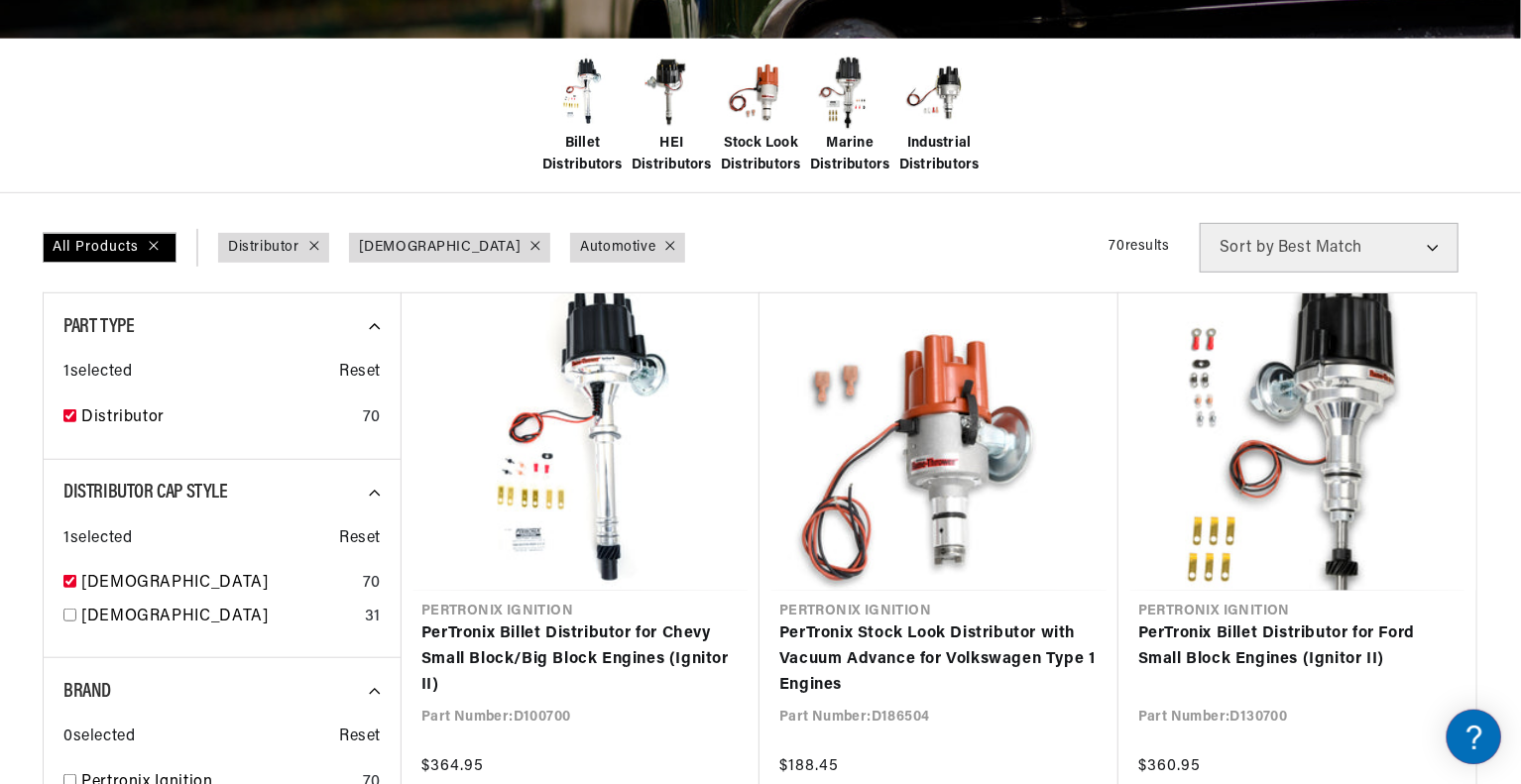 click at bounding box center [582, 93] 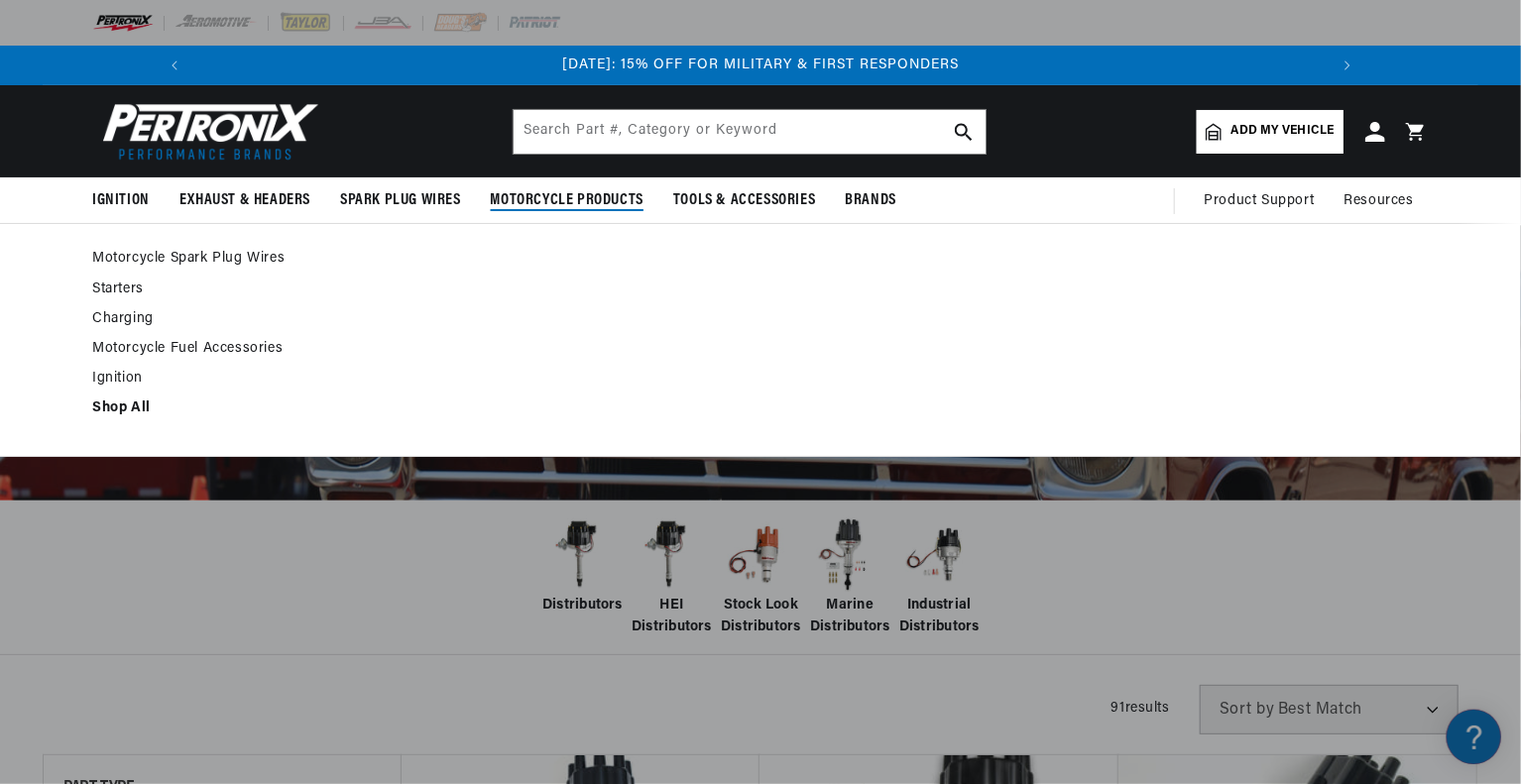 scroll, scrollTop: 47, scrollLeft: 0, axis: vertical 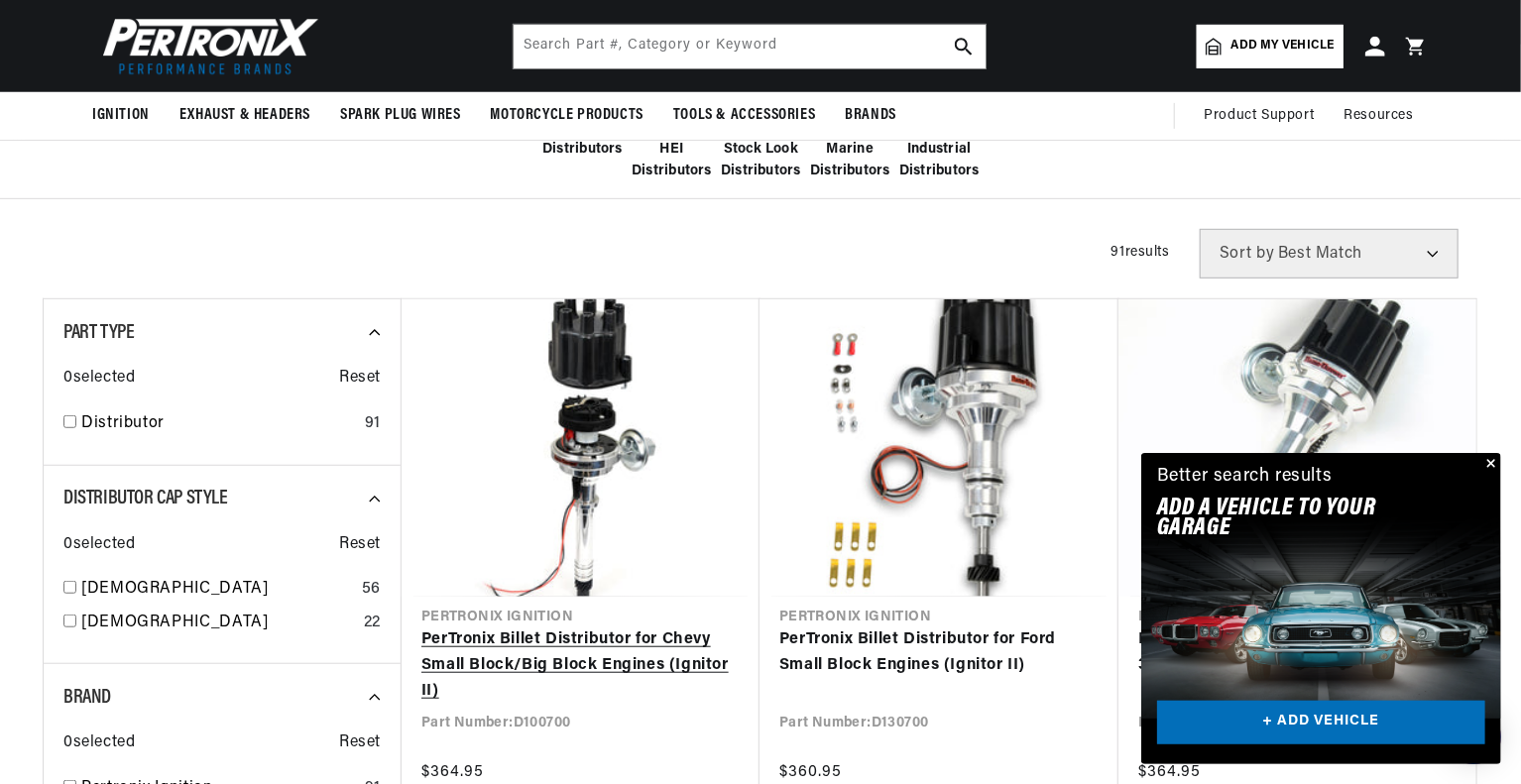 click on "PerTronix Billet Distributor for Chevy Small Block/Big Block Engines (Ignitor II)" at bounding box center (580, 665) 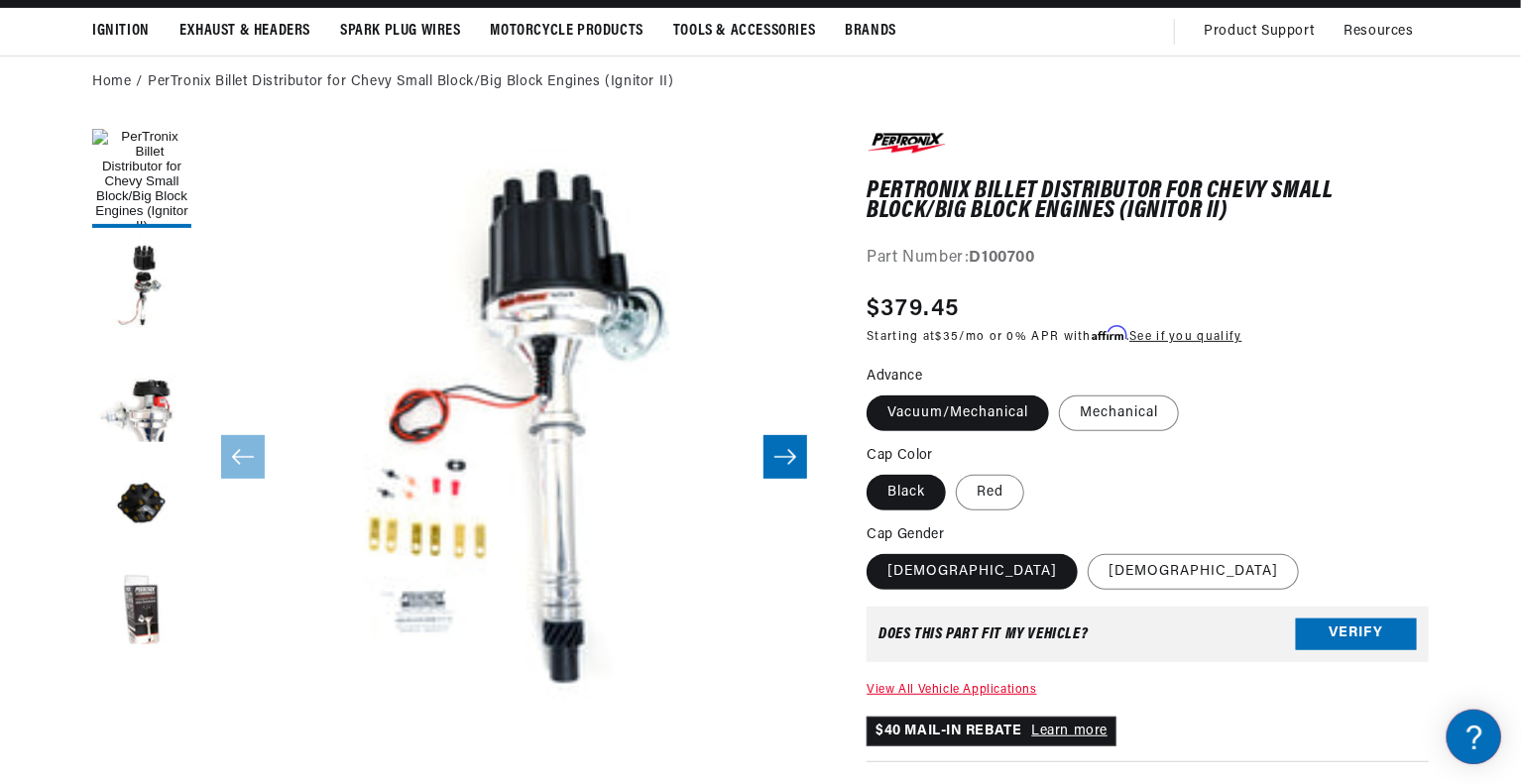 scroll, scrollTop: 170, scrollLeft: 0, axis: vertical 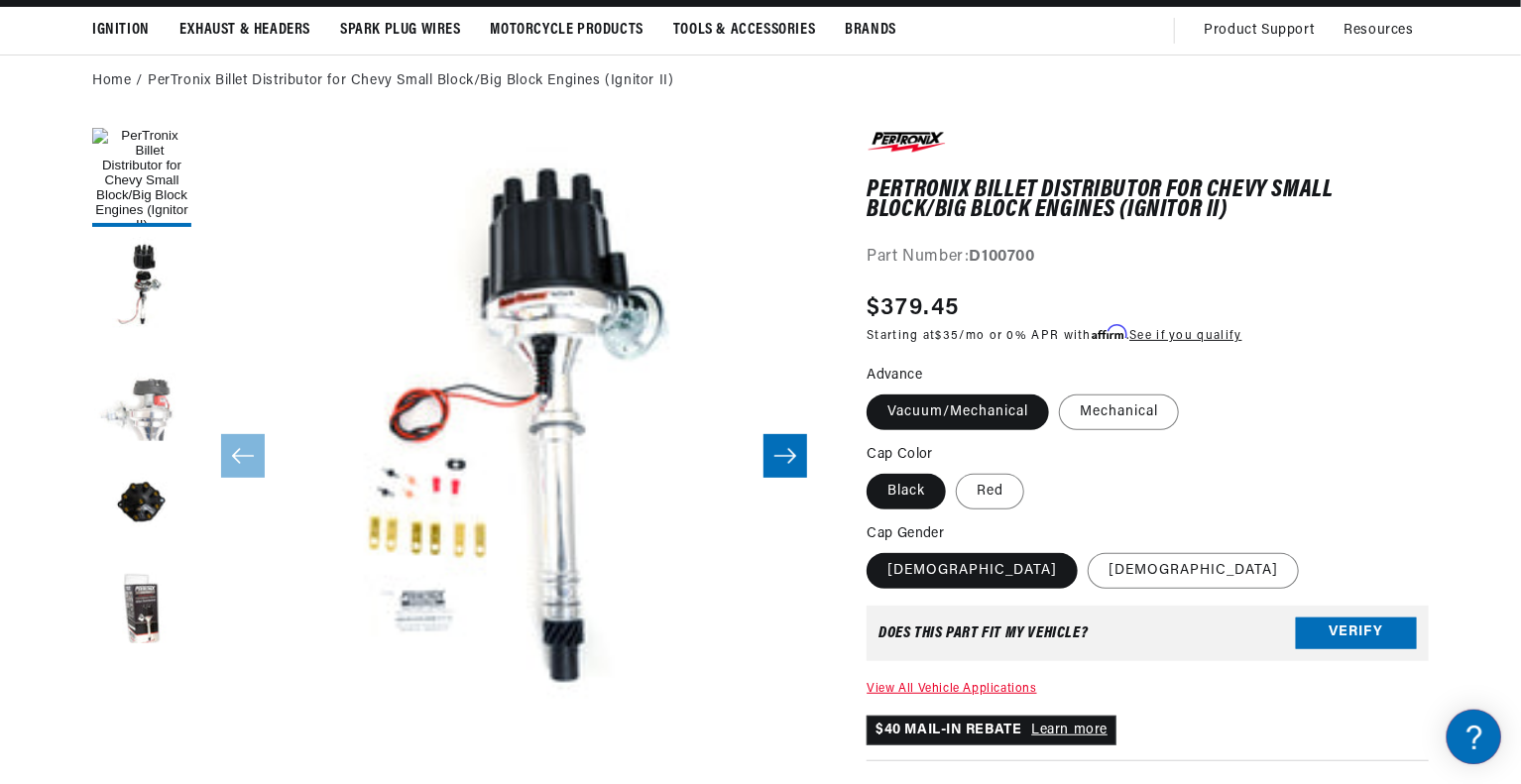 click at bounding box center [142, 395] 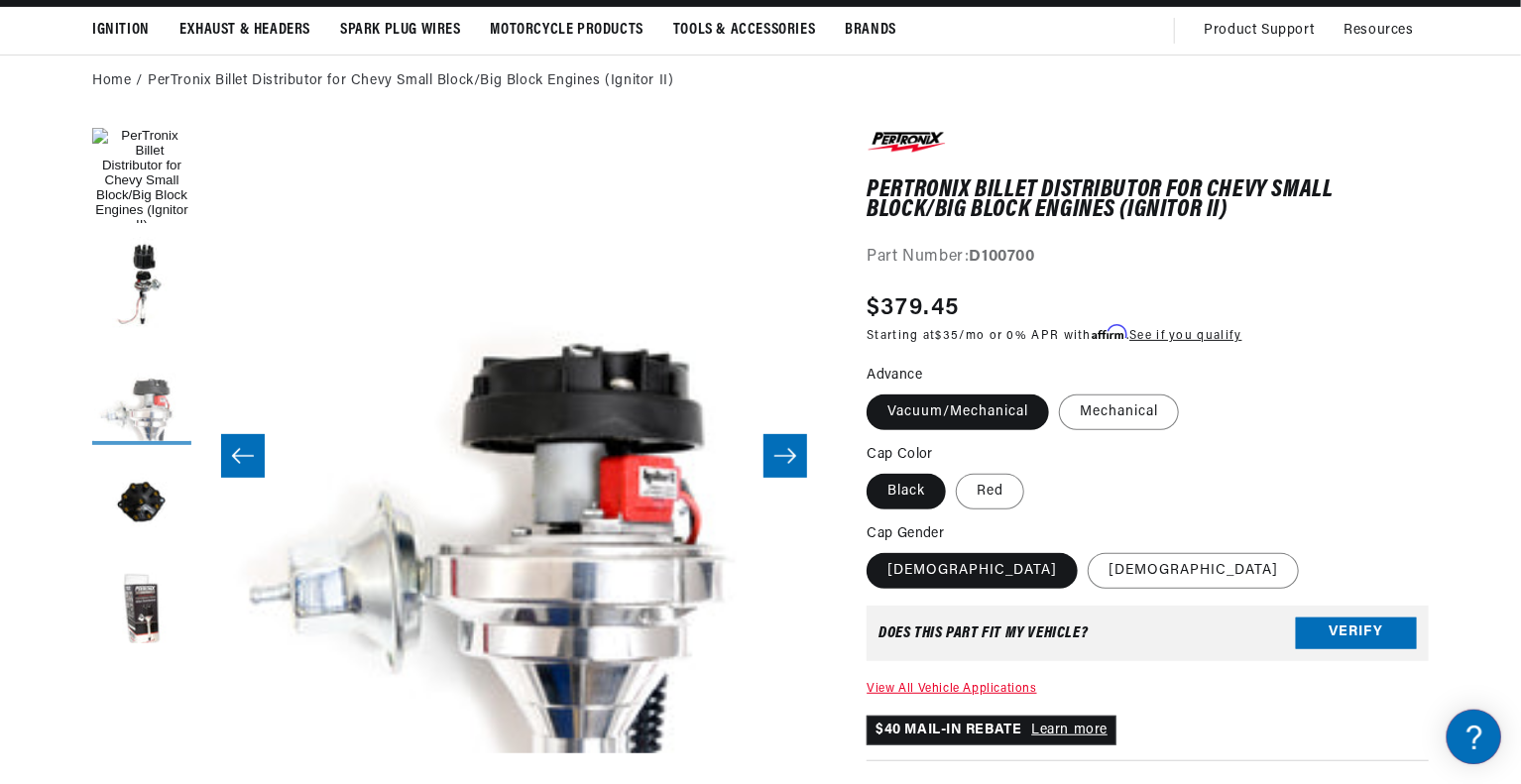 scroll, scrollTop: 0, scrollLeft: 1252, axis: horizontal 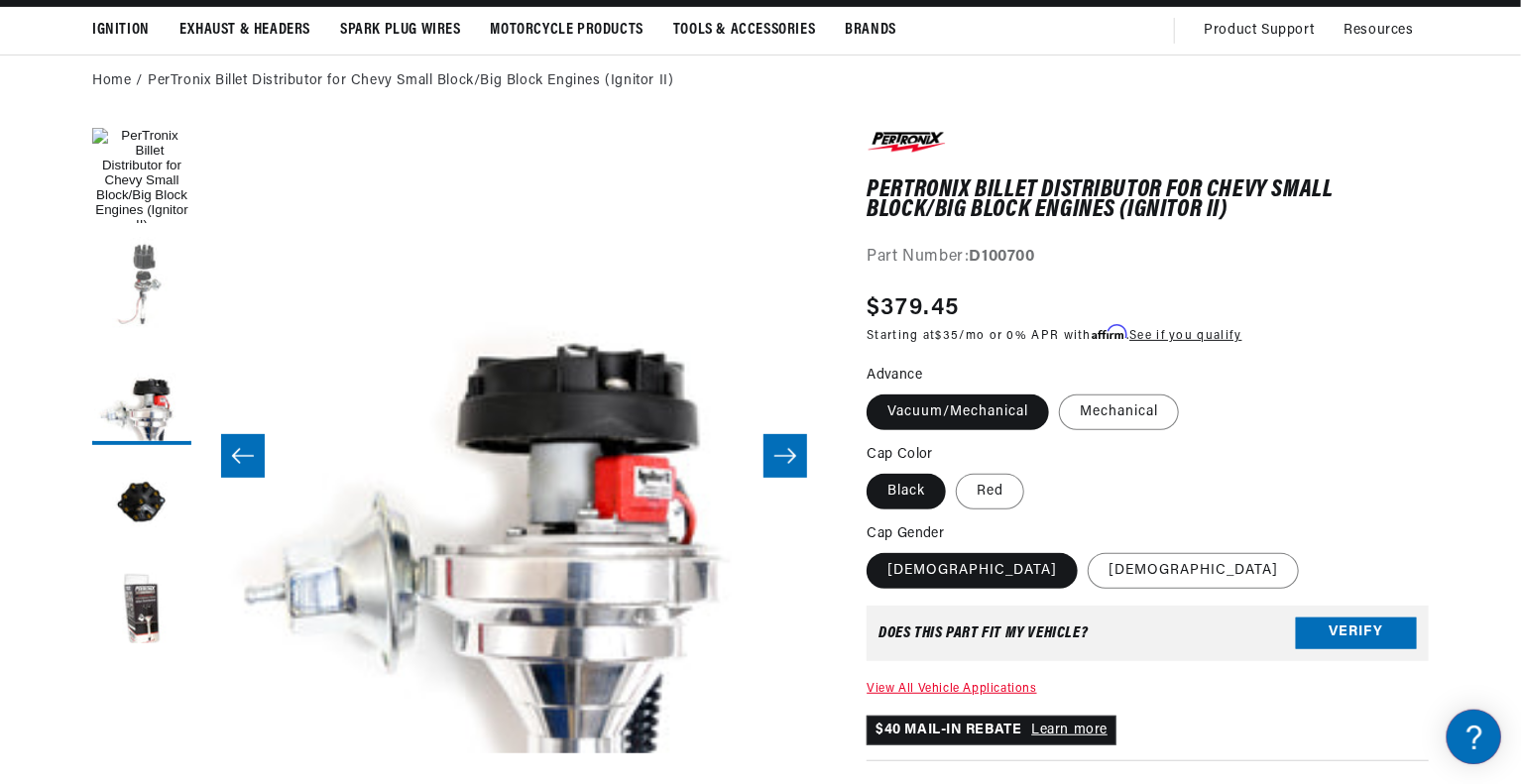 click at bounding box center (142, 286) 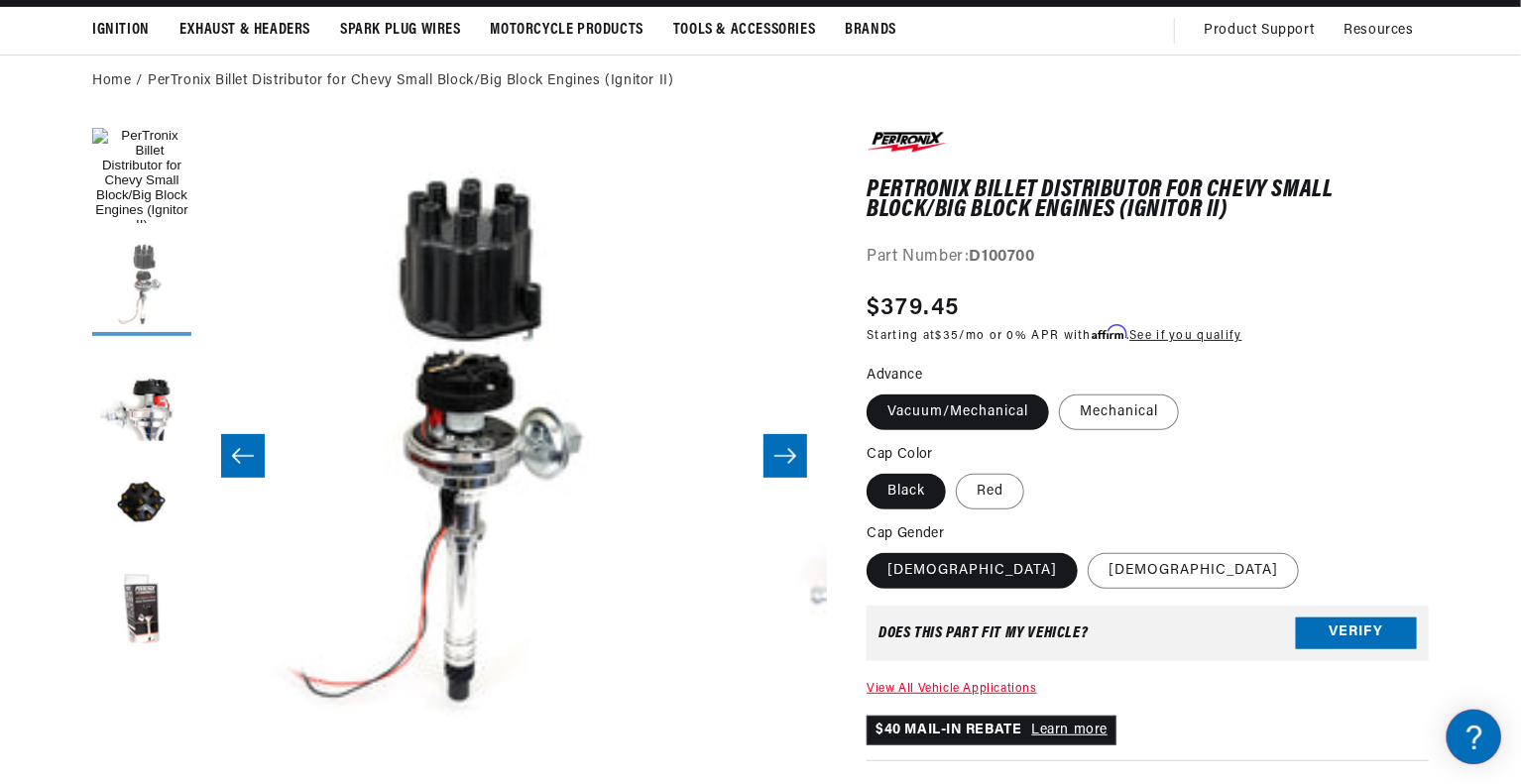 scroll, scrollTop: 0, scrollLeft: 626, axis: horizontal 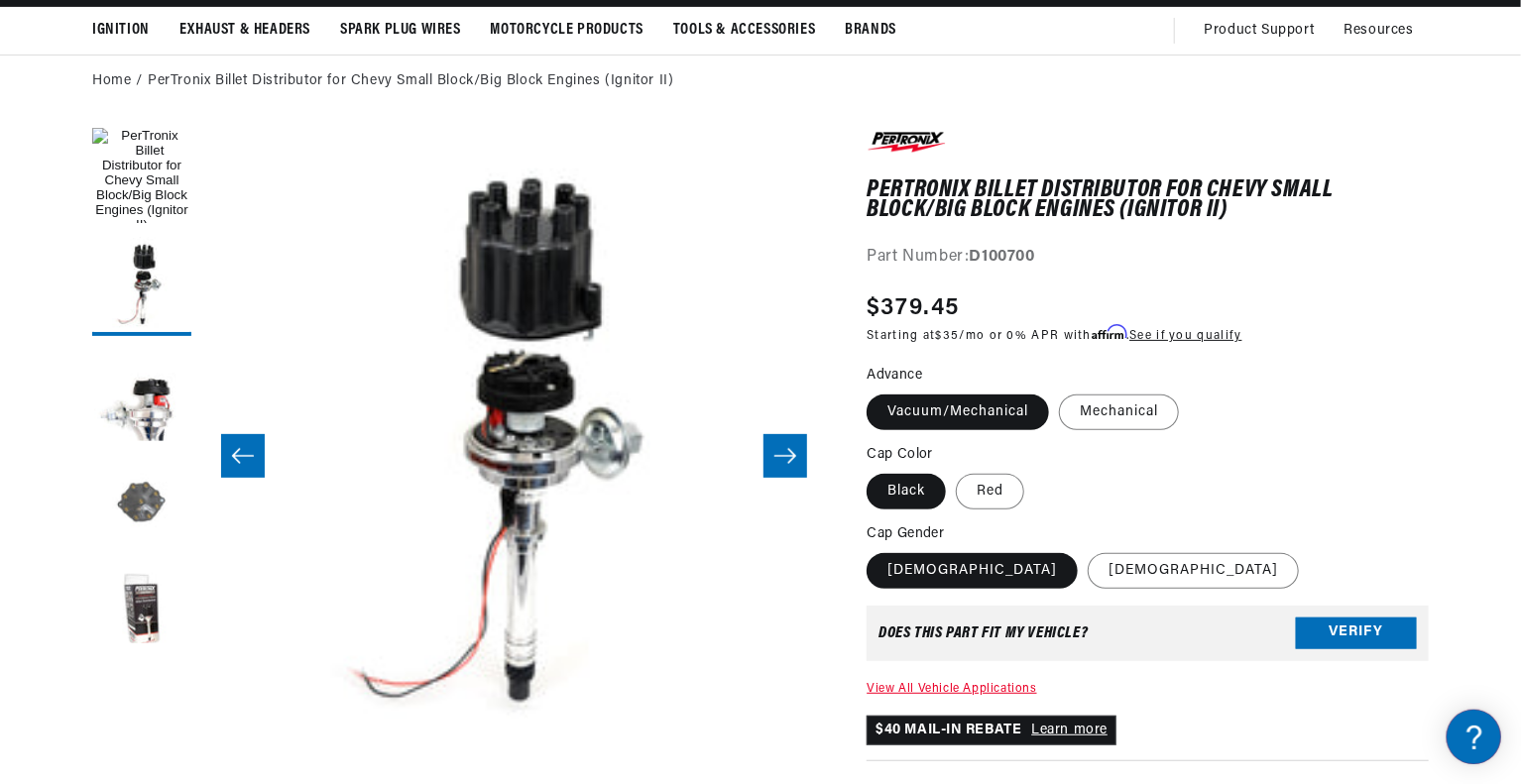 click at bounding box center (142, 504) 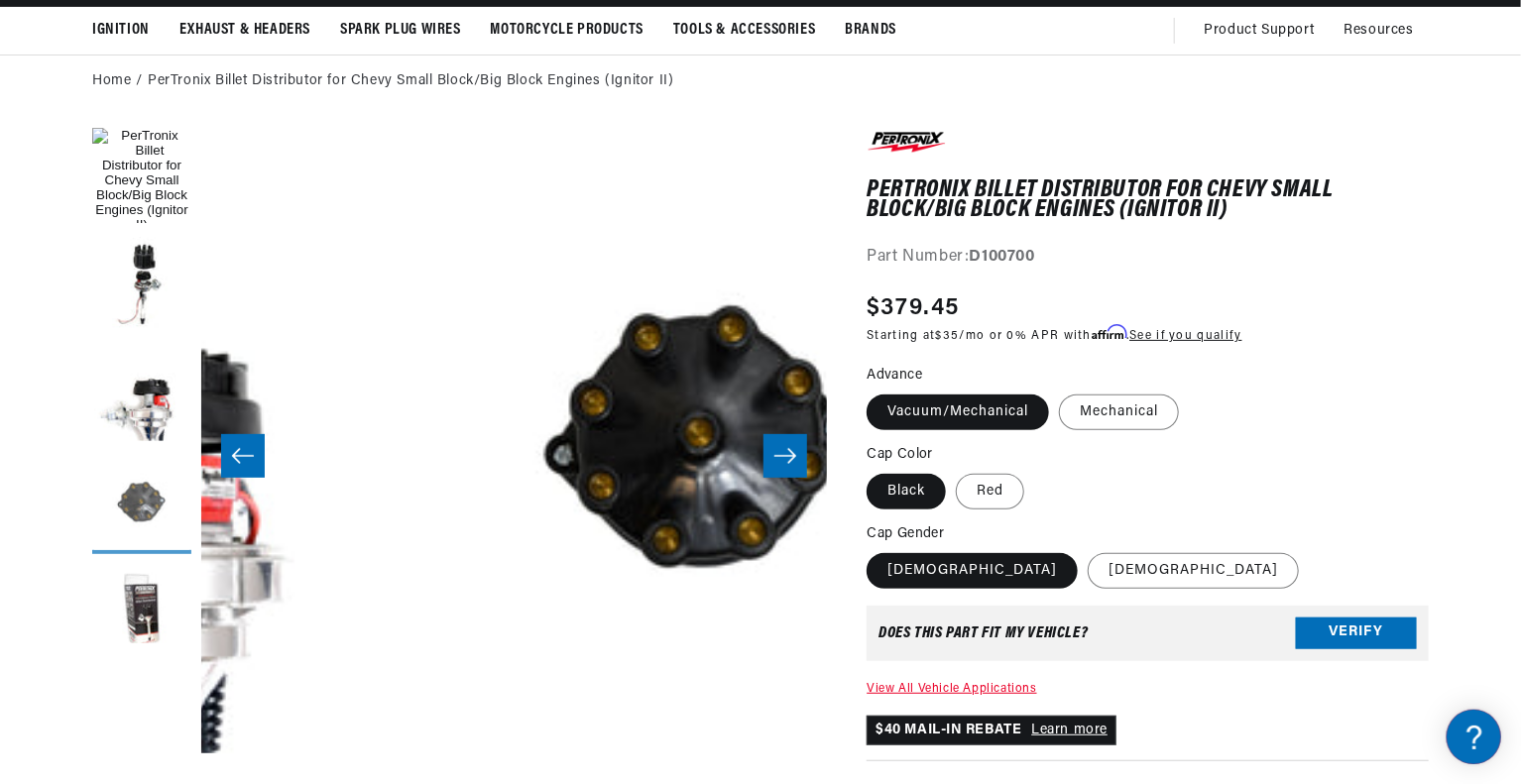 scroll, scrollTop: 0, scrollLeft: 1878, axis: horizontal 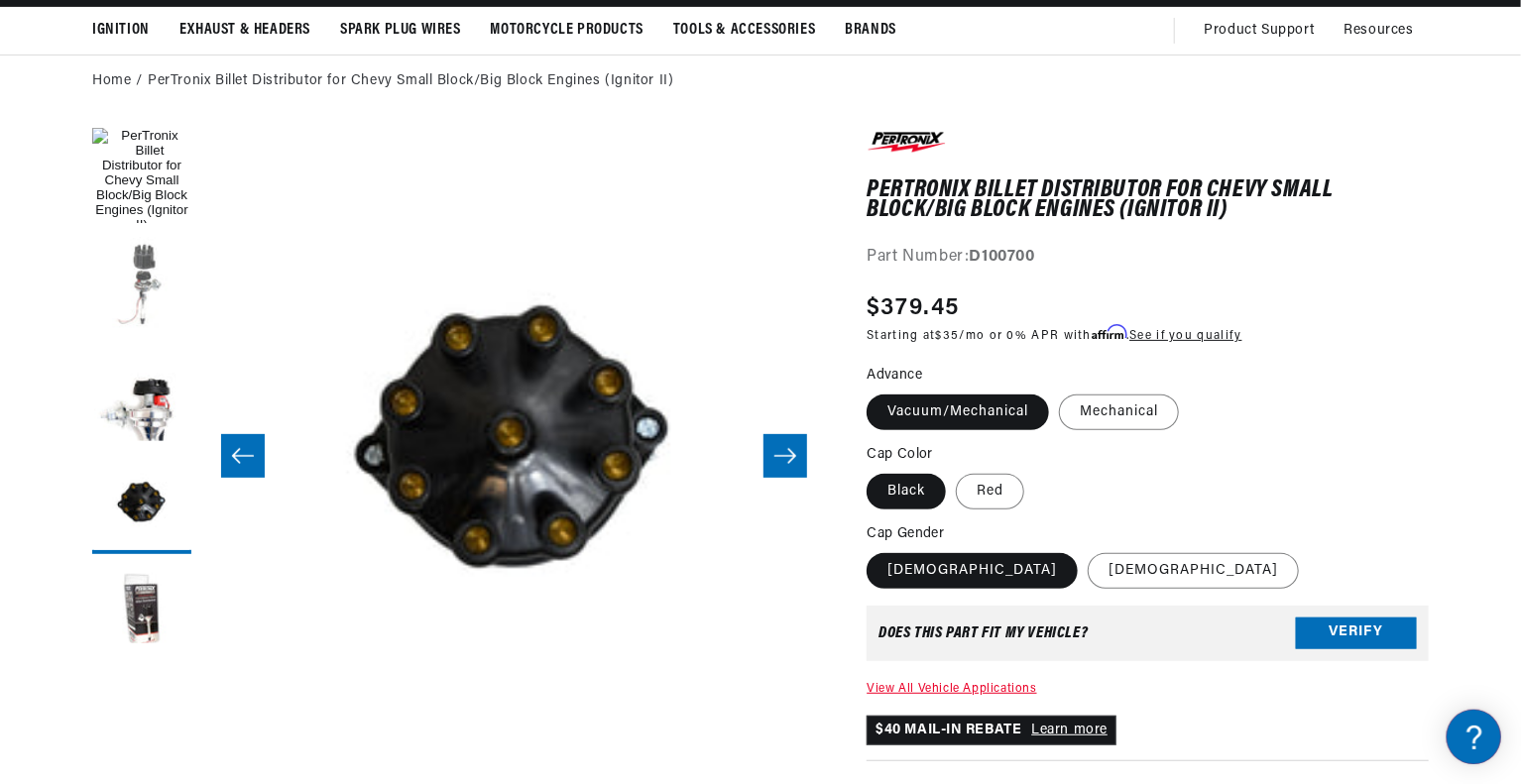 click at bounding box center [142, 286] 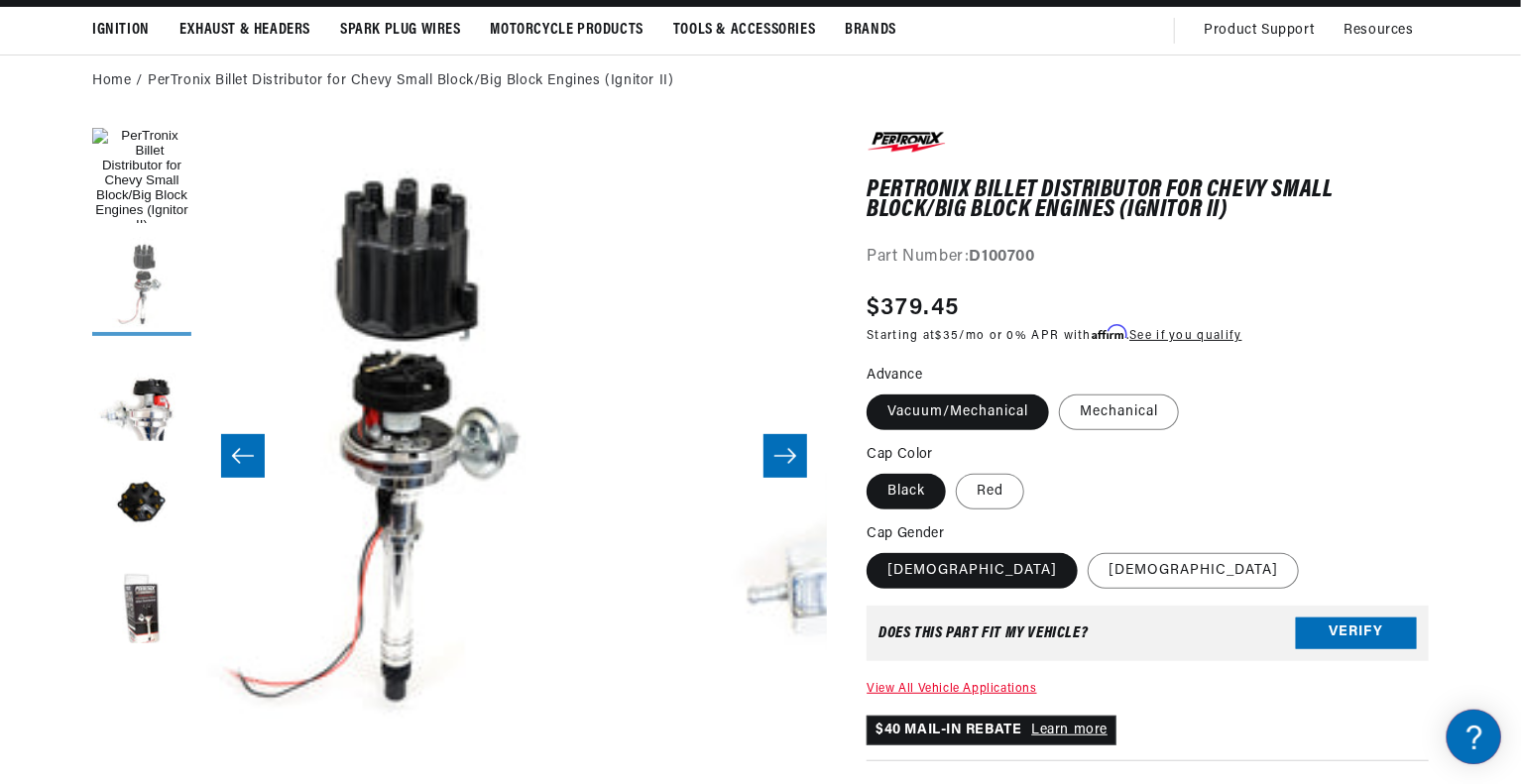 scroll, scrollTop: 0, scrollLeft: 626, axis: horizontal 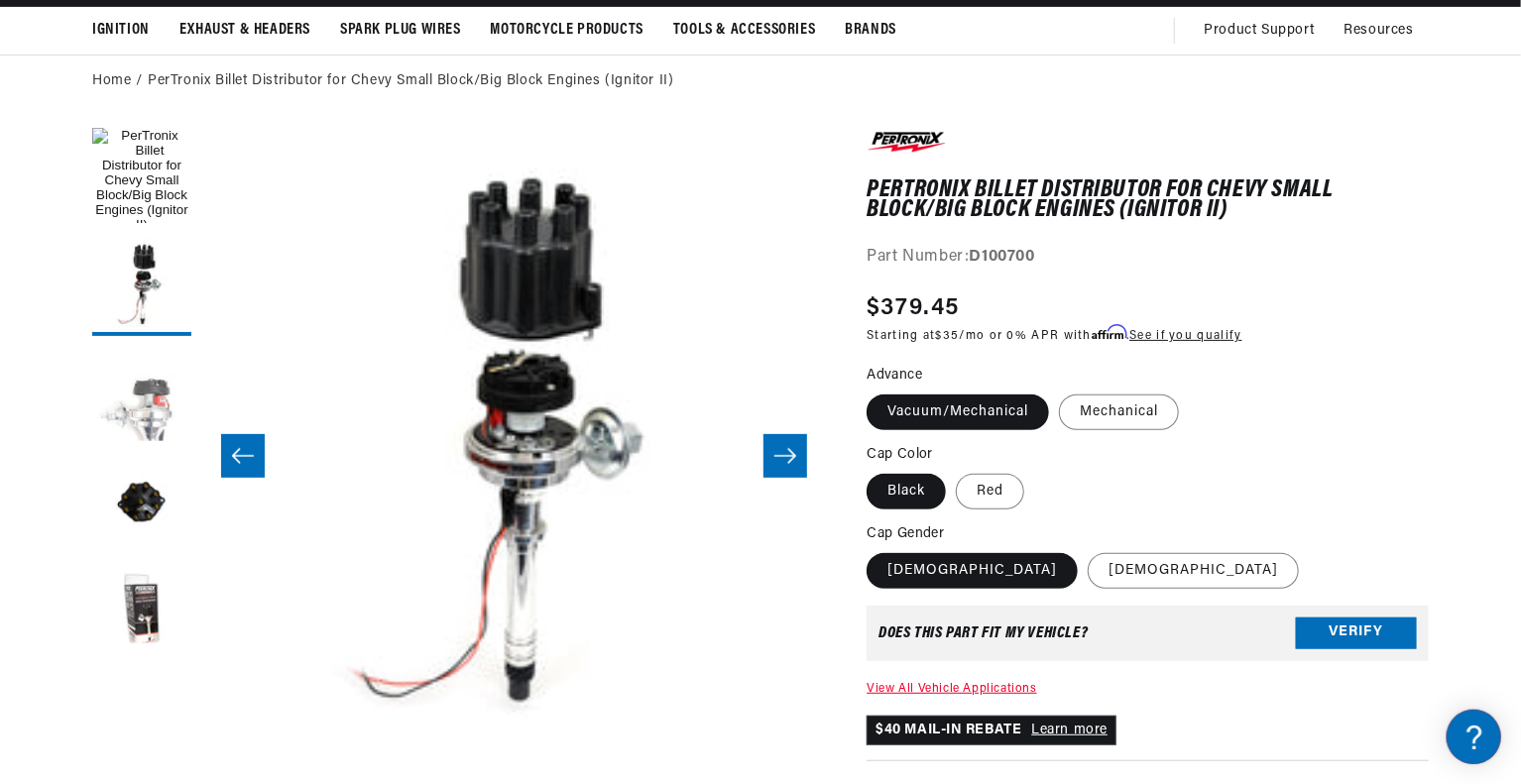 click at bounding box center (142, 395) 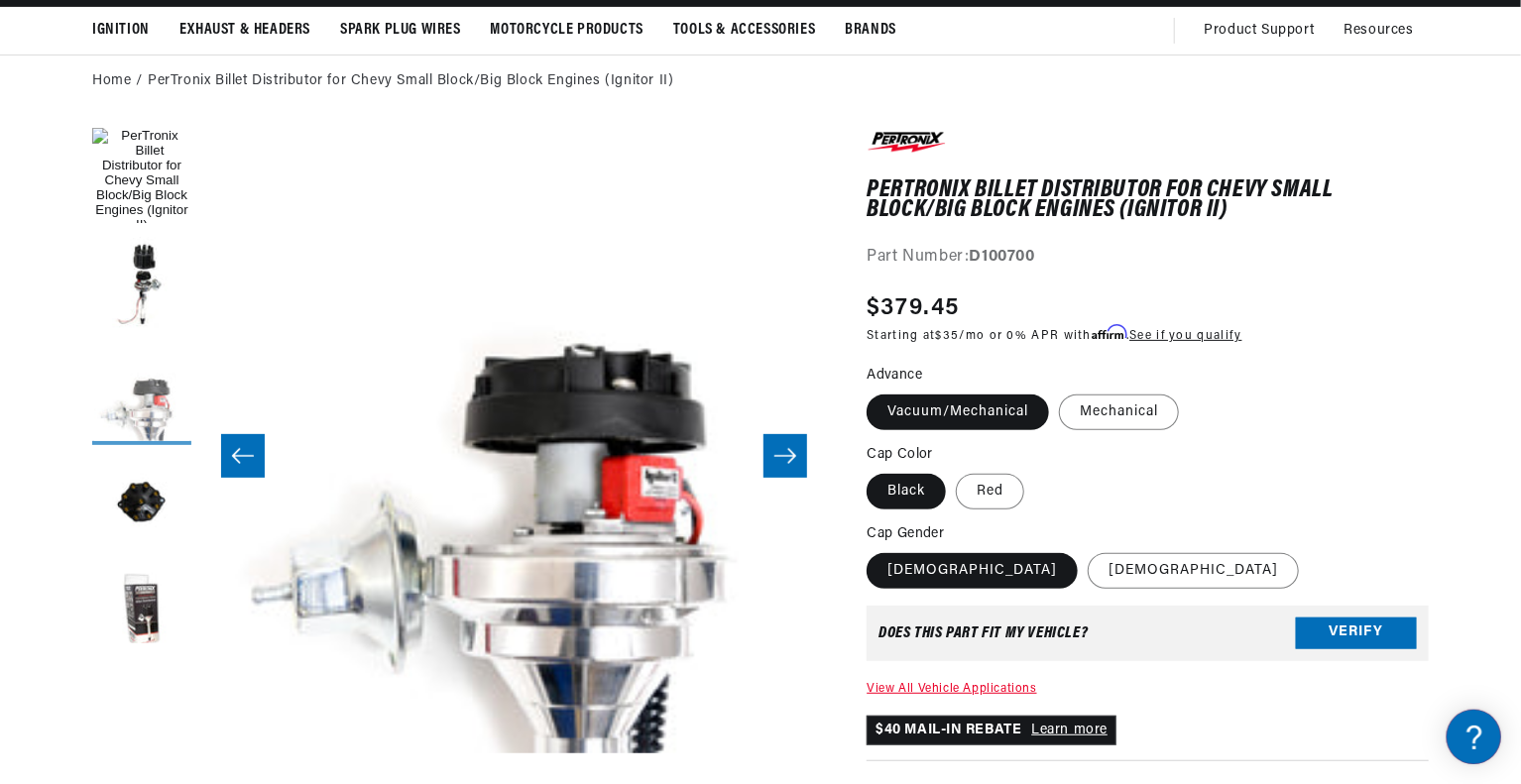 scroll, scrollTop: 0, scrollLeft: 1252, axis: horizontal 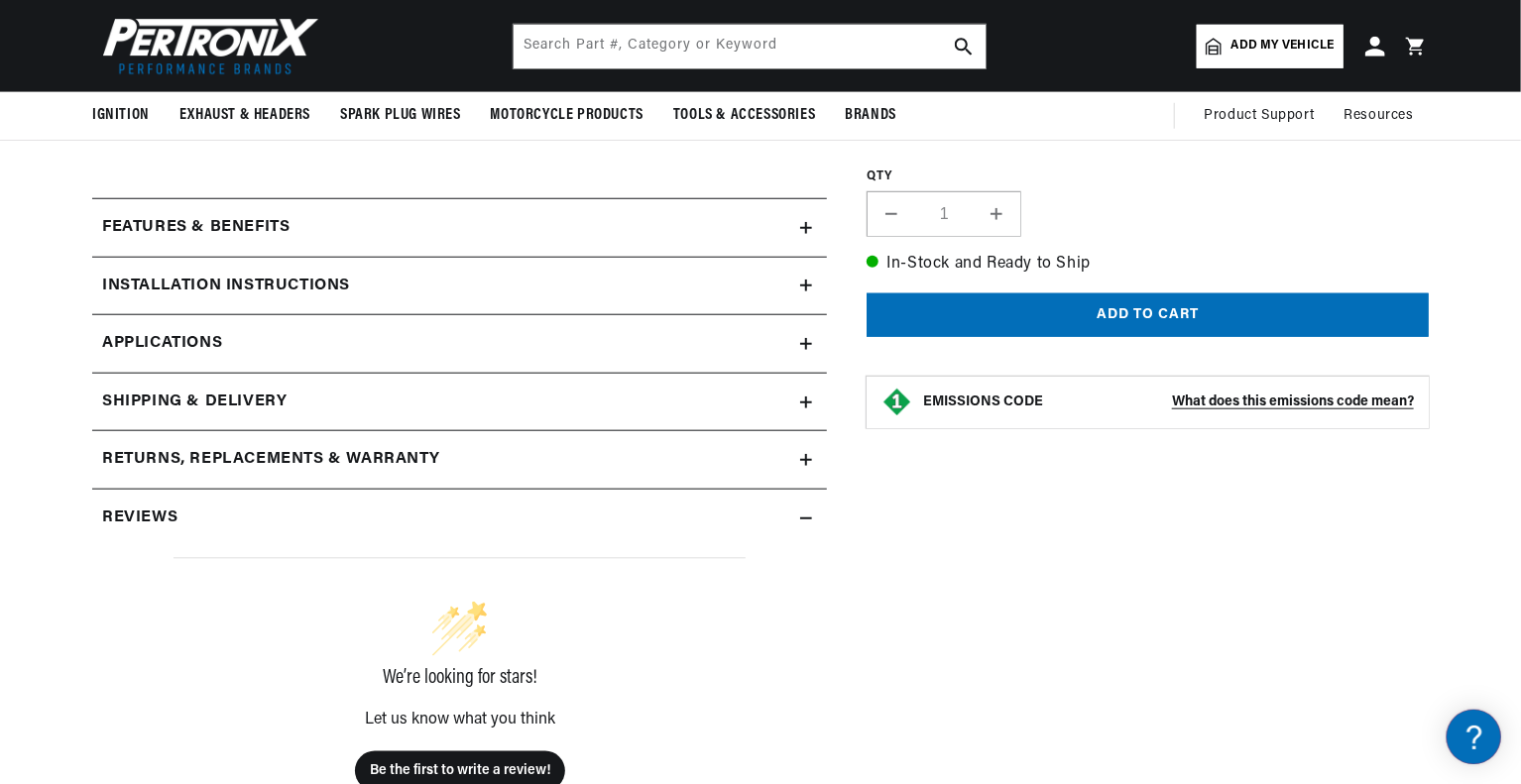 click on "Features & Benefits" at bounding box center (459, 228) 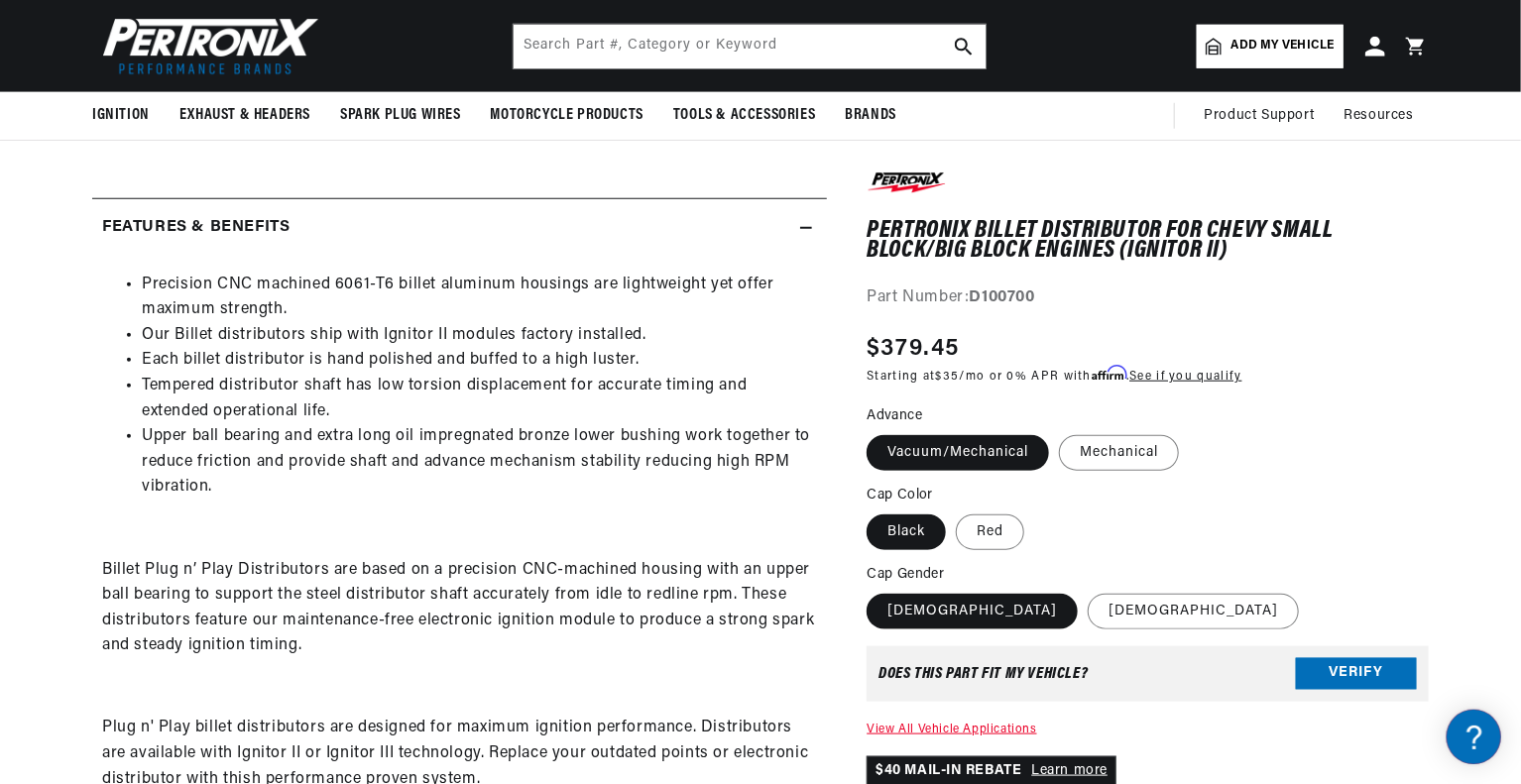 scroll, scrollTop: 0, scrollLeft: 0, axis: both 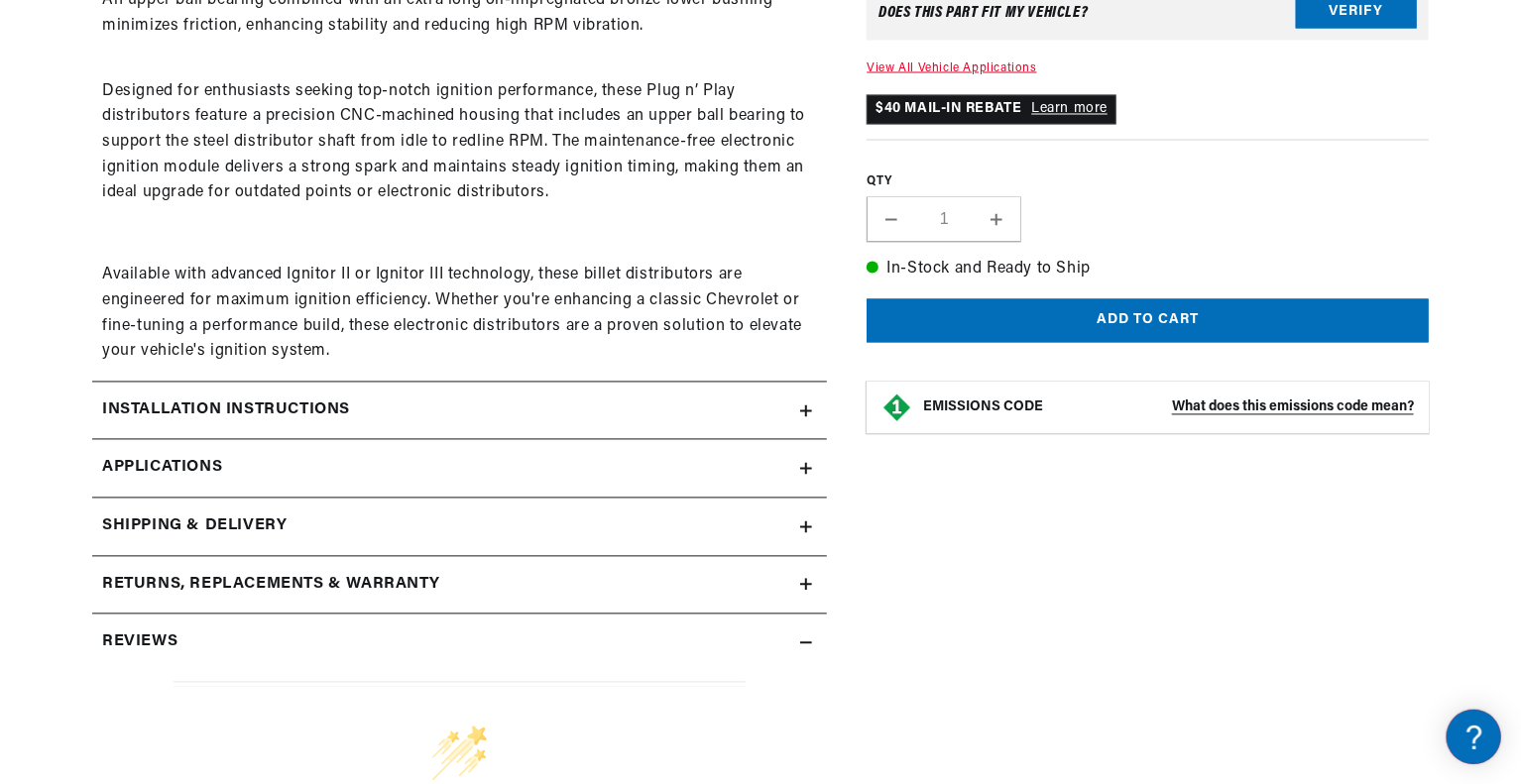 click on "Applications" at bounding box center [459, 469] 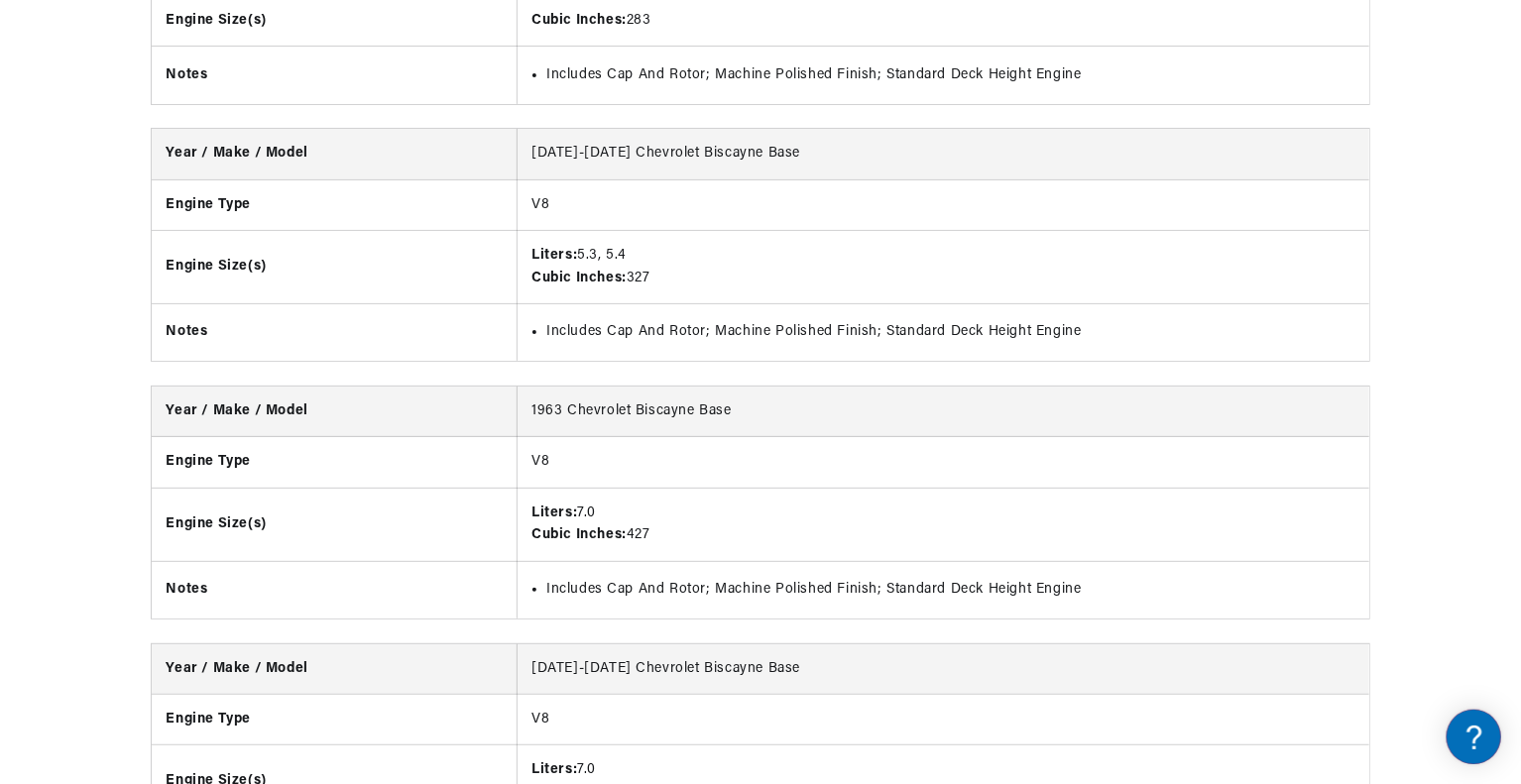 click on "V8" at bounding box center (943, -287) 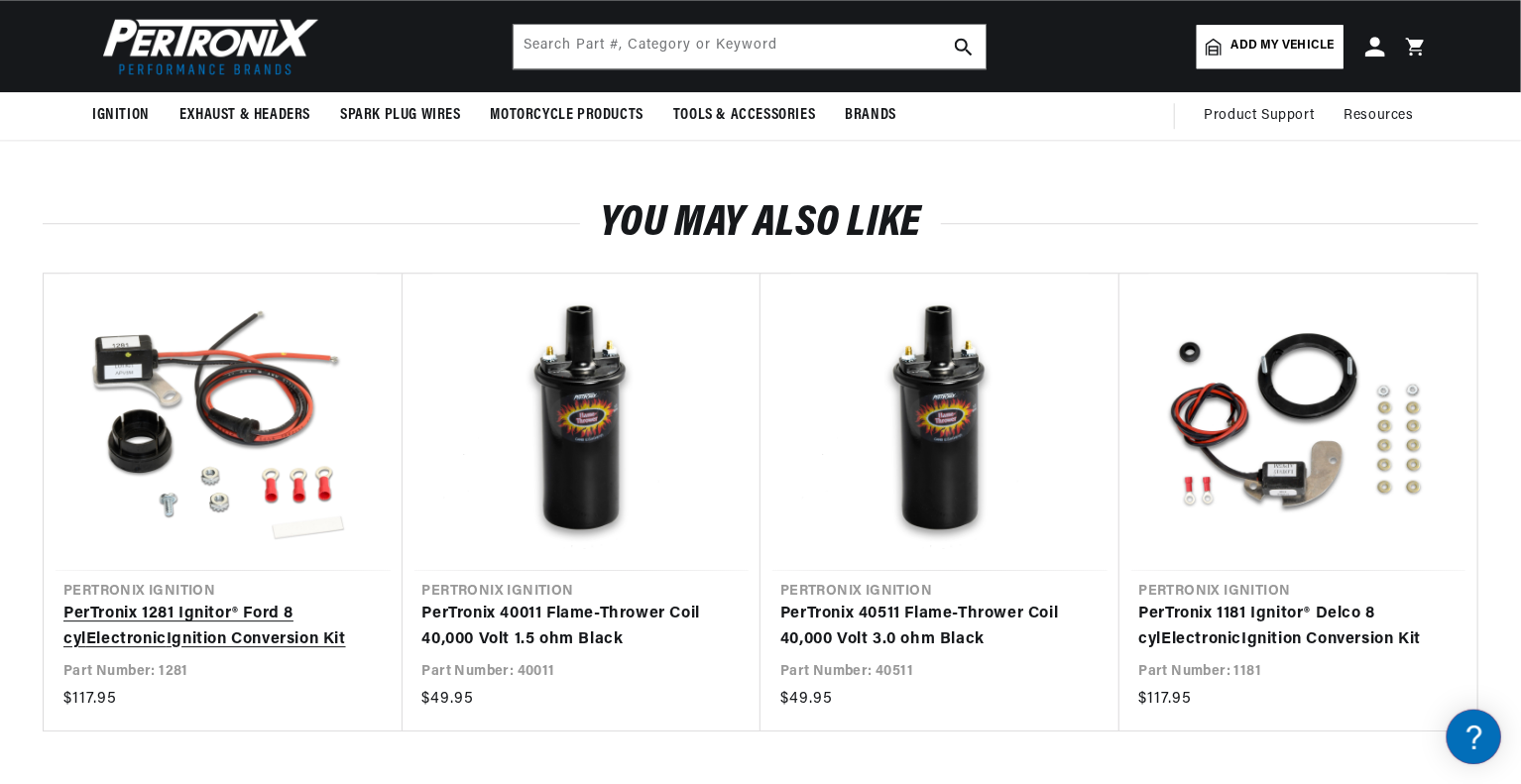 click on "PerTronix 1281 Ignitor® Ford 8 cyl  Electronic  Ignition Conversion Kit" at bounding box center (213, 626) 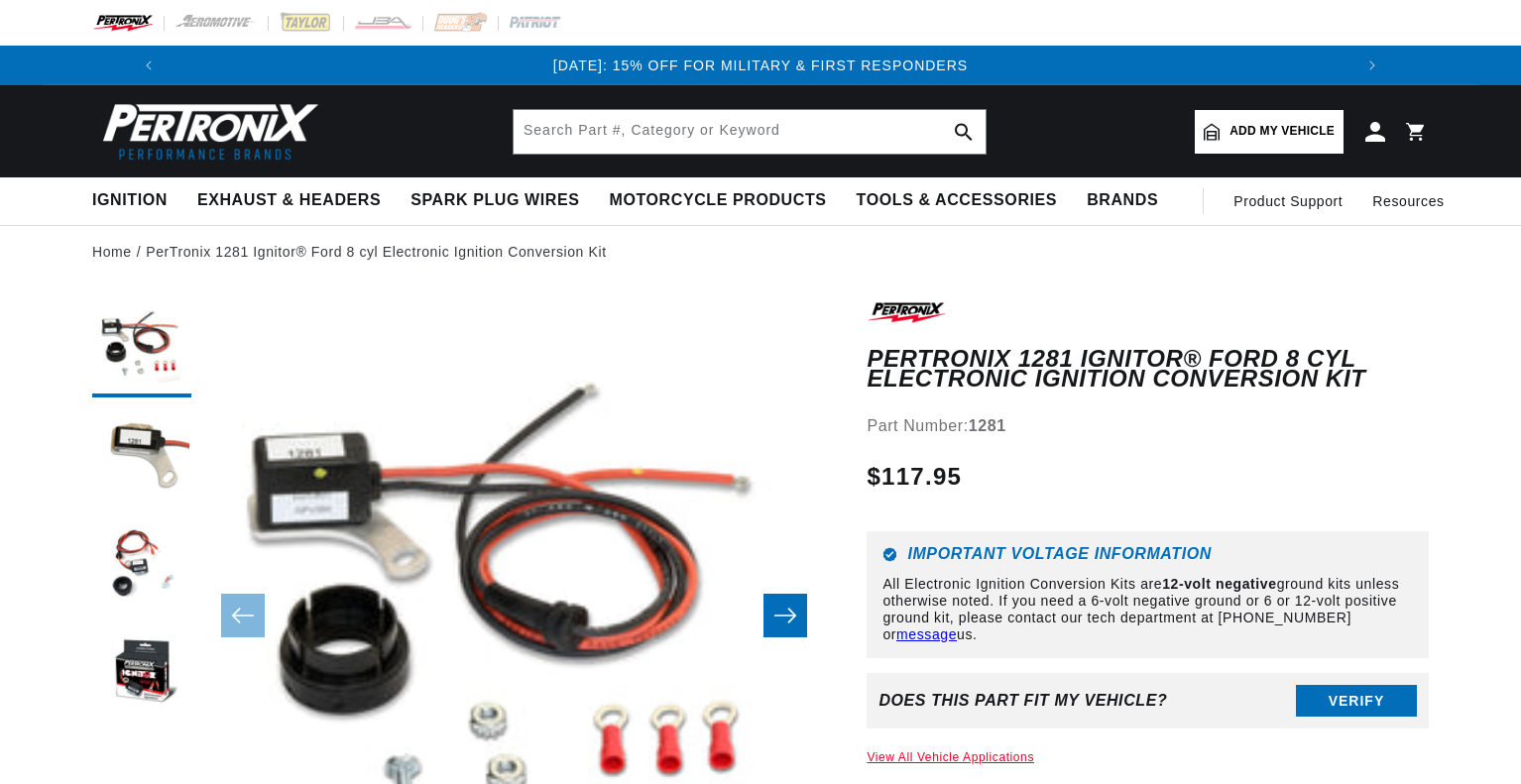 scroll, scrollTop: 0, scrollLeft: 0, axis: both 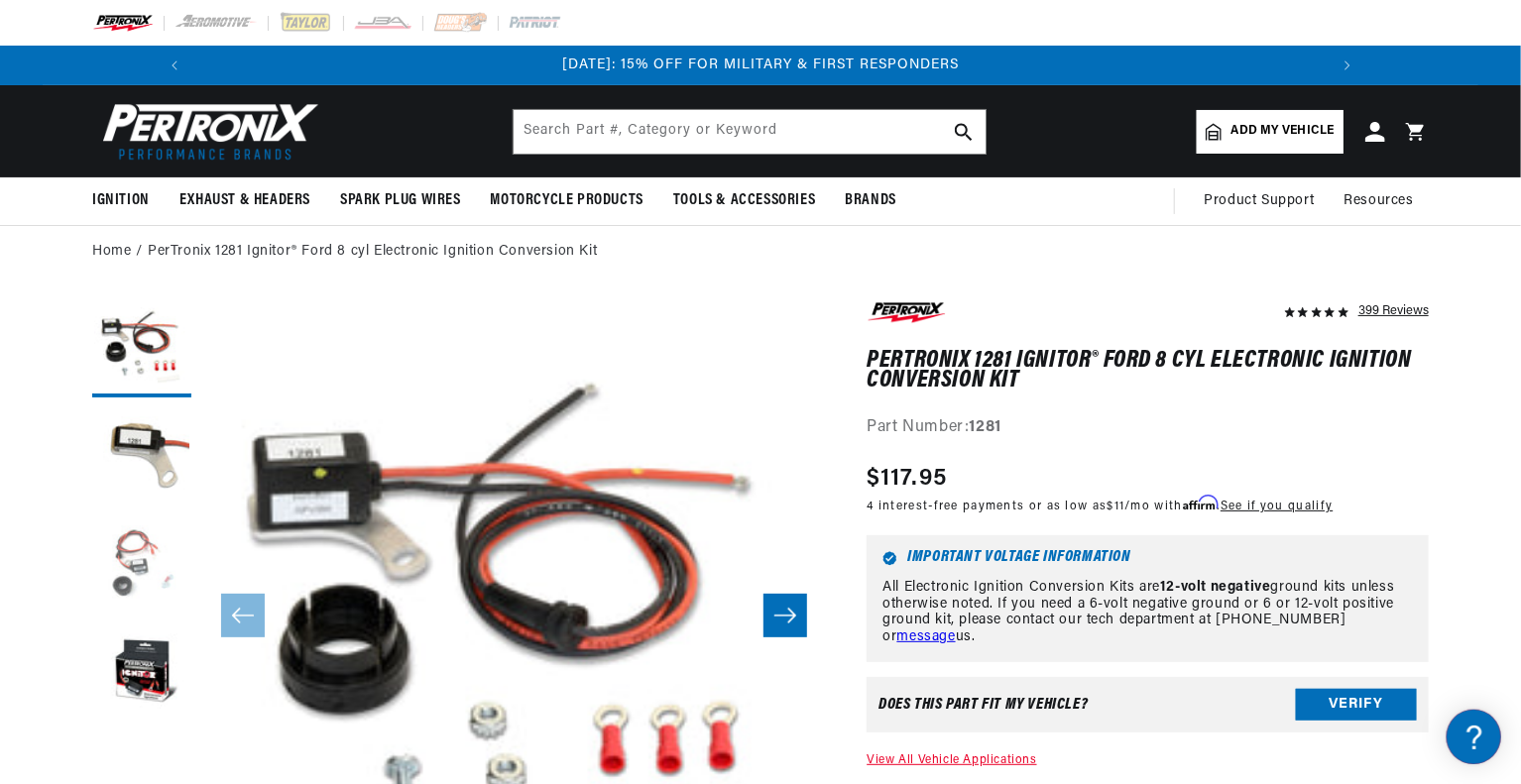 click at bounding box center [142, 566] 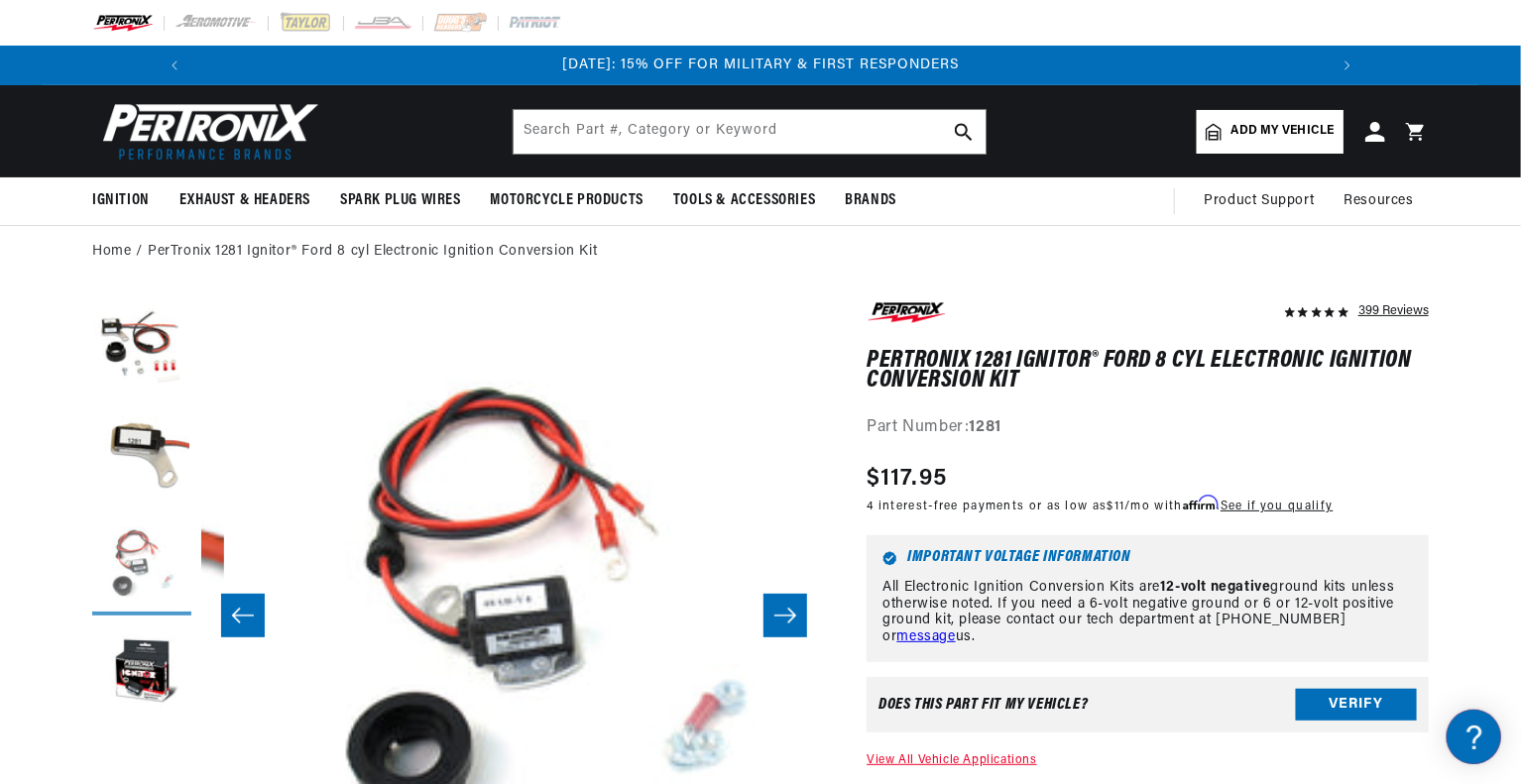 scroll, scrollTop: 0, scrollLeft: 1252, axis: horizontal 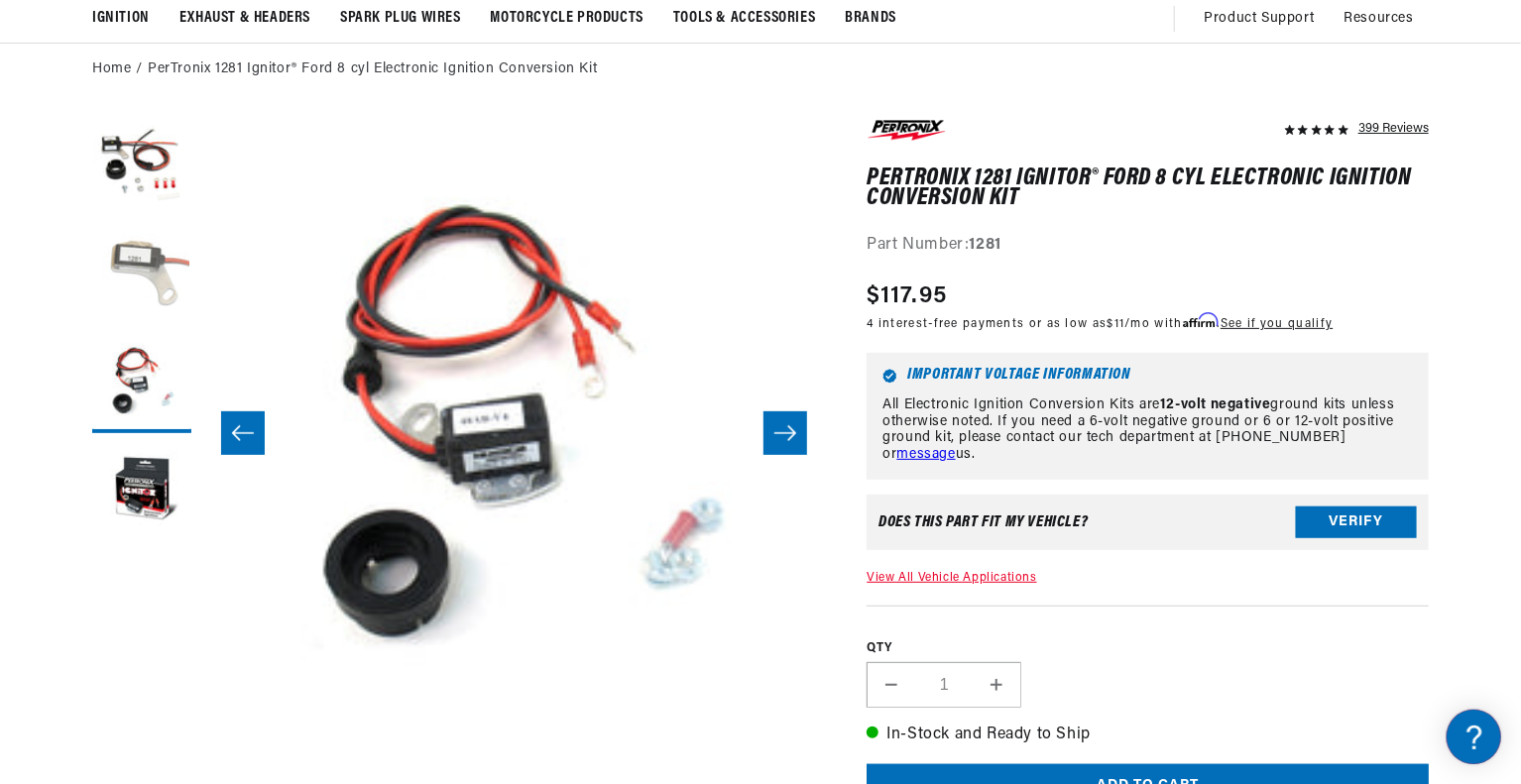 click at bounding box center [142, 275] 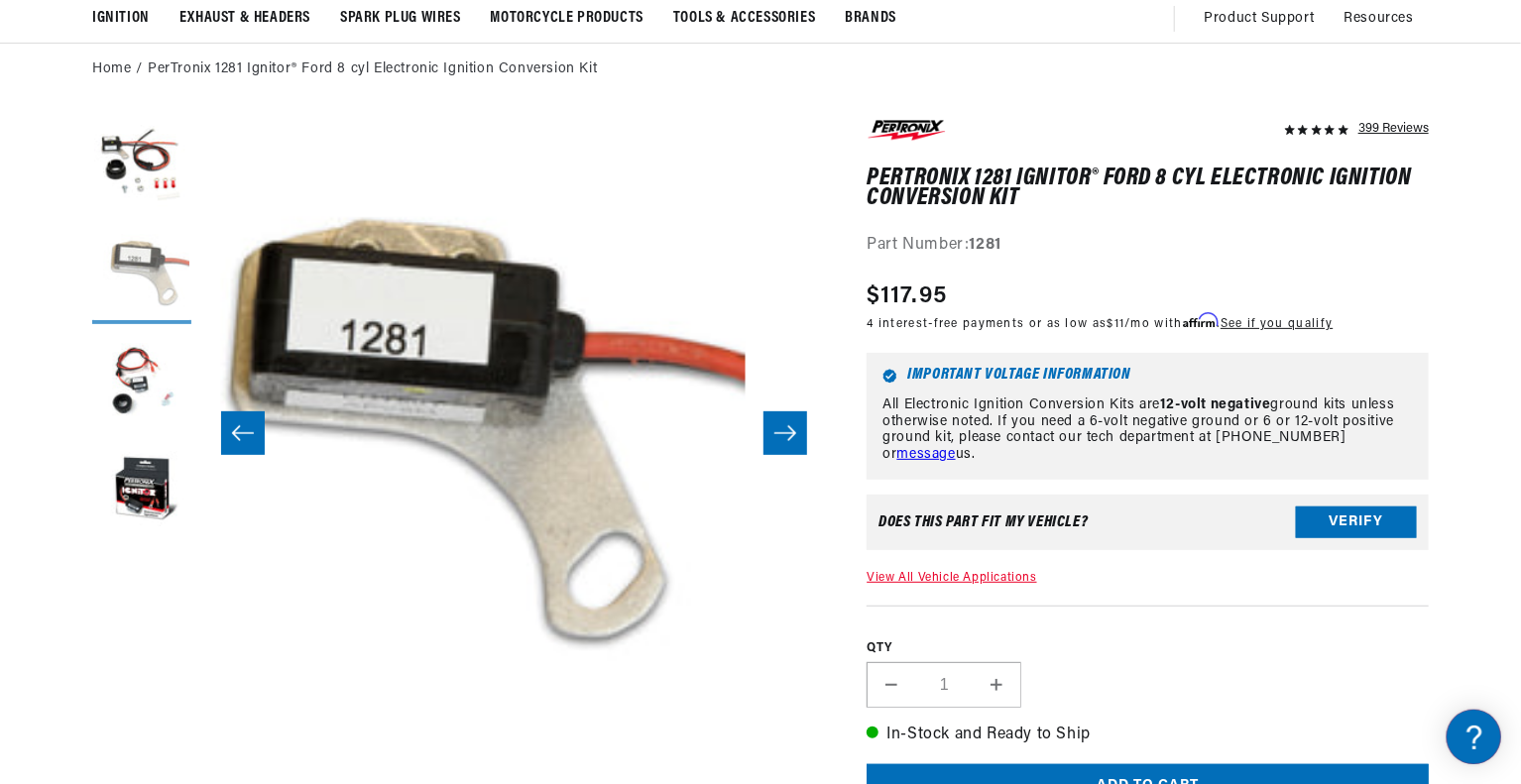 scroll, scrollTop: 0, scrollLeft: 626, axis: horizontal 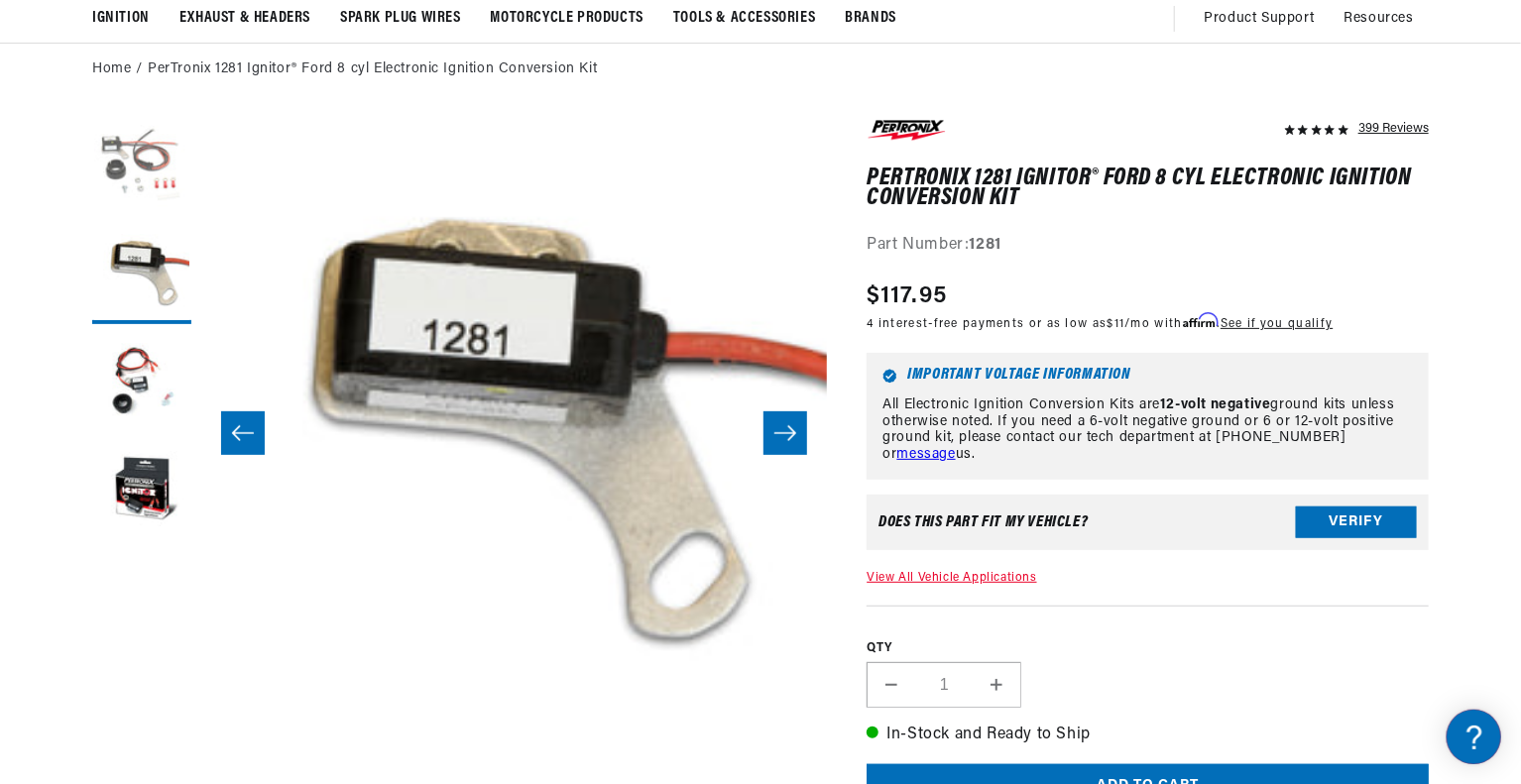 click at bounding box center [142, 166] 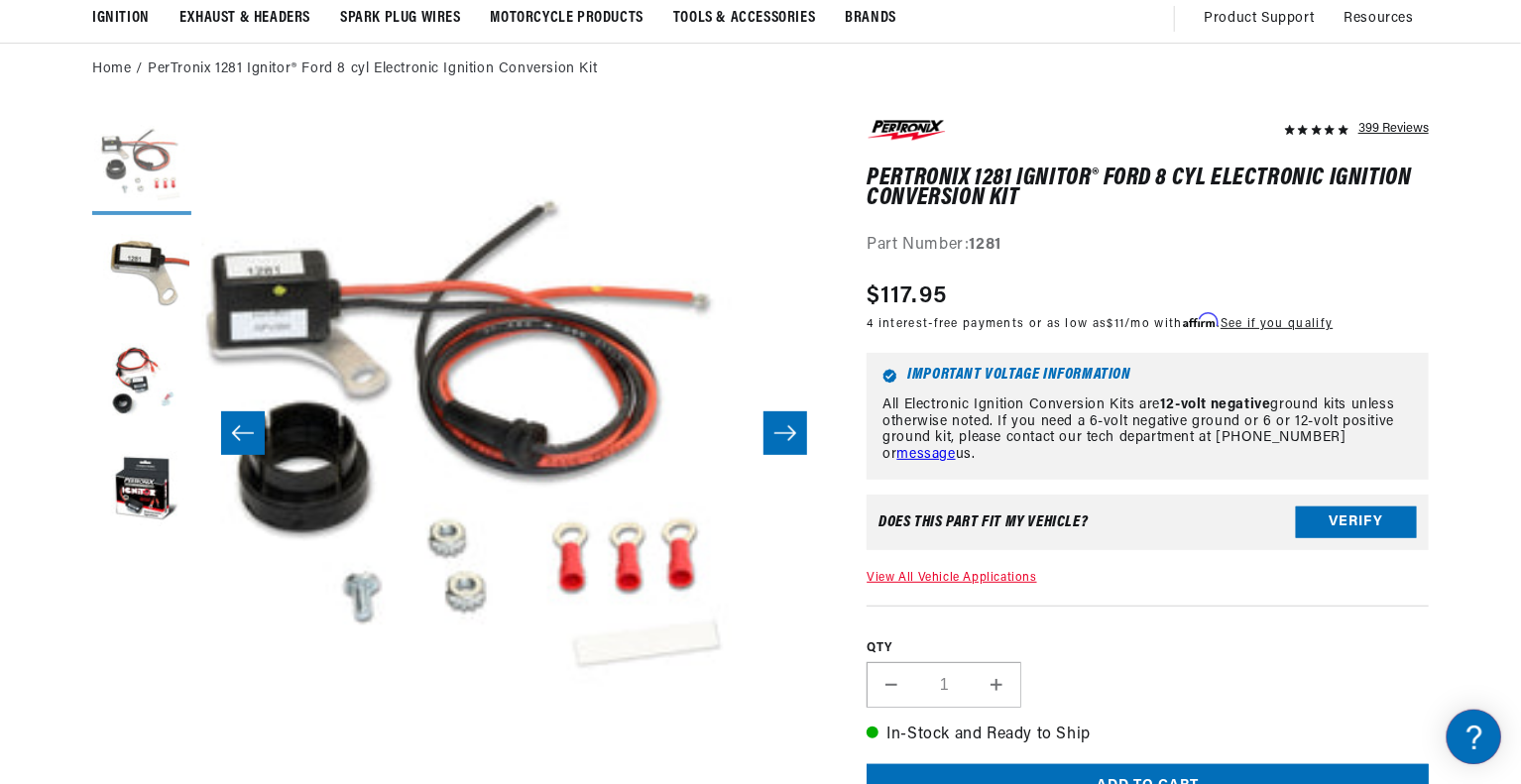scroll, scrollTop: 0, scrollLeft: 0, axis: both 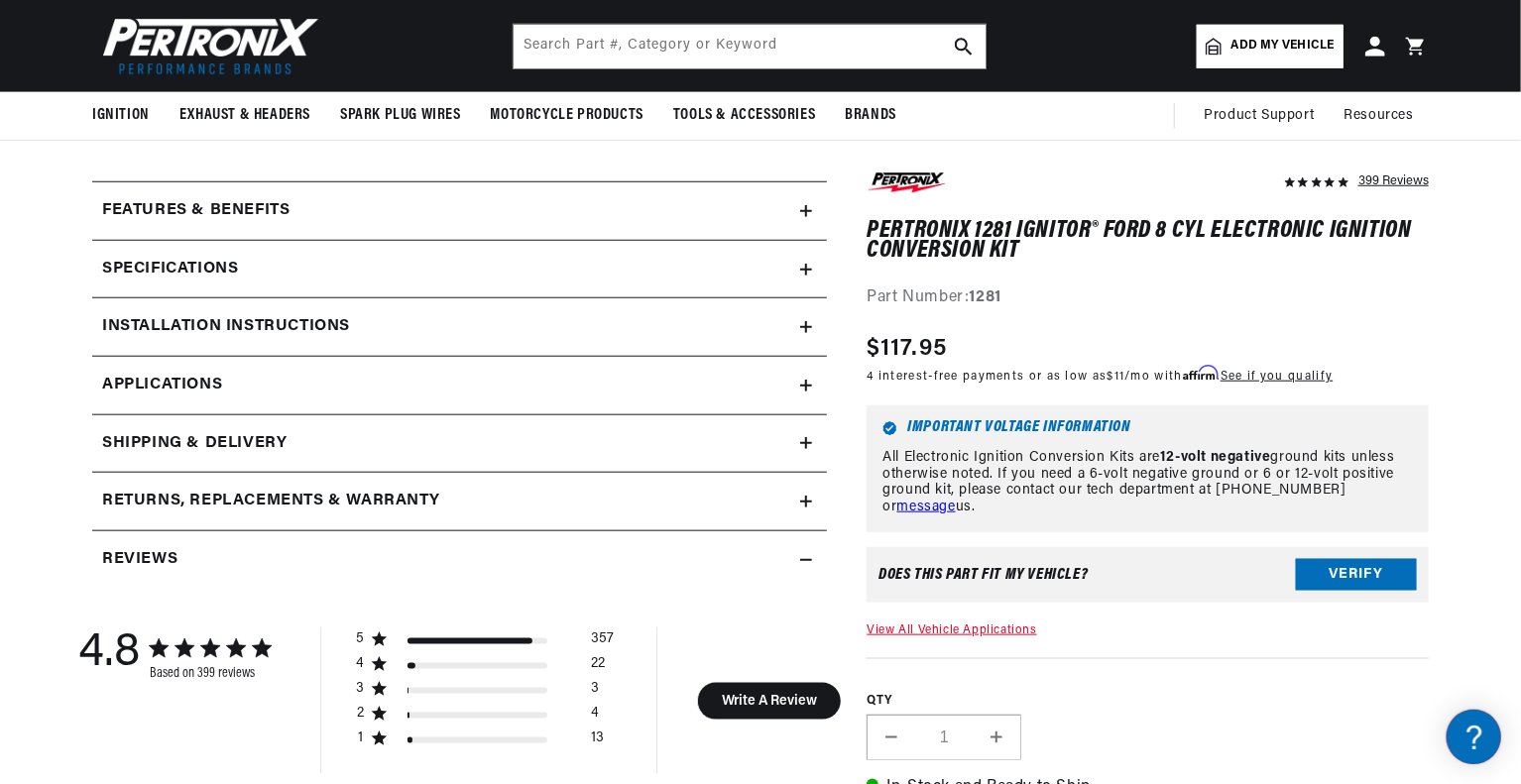 click on "Installation instructions" at bounding box center [446, 211] 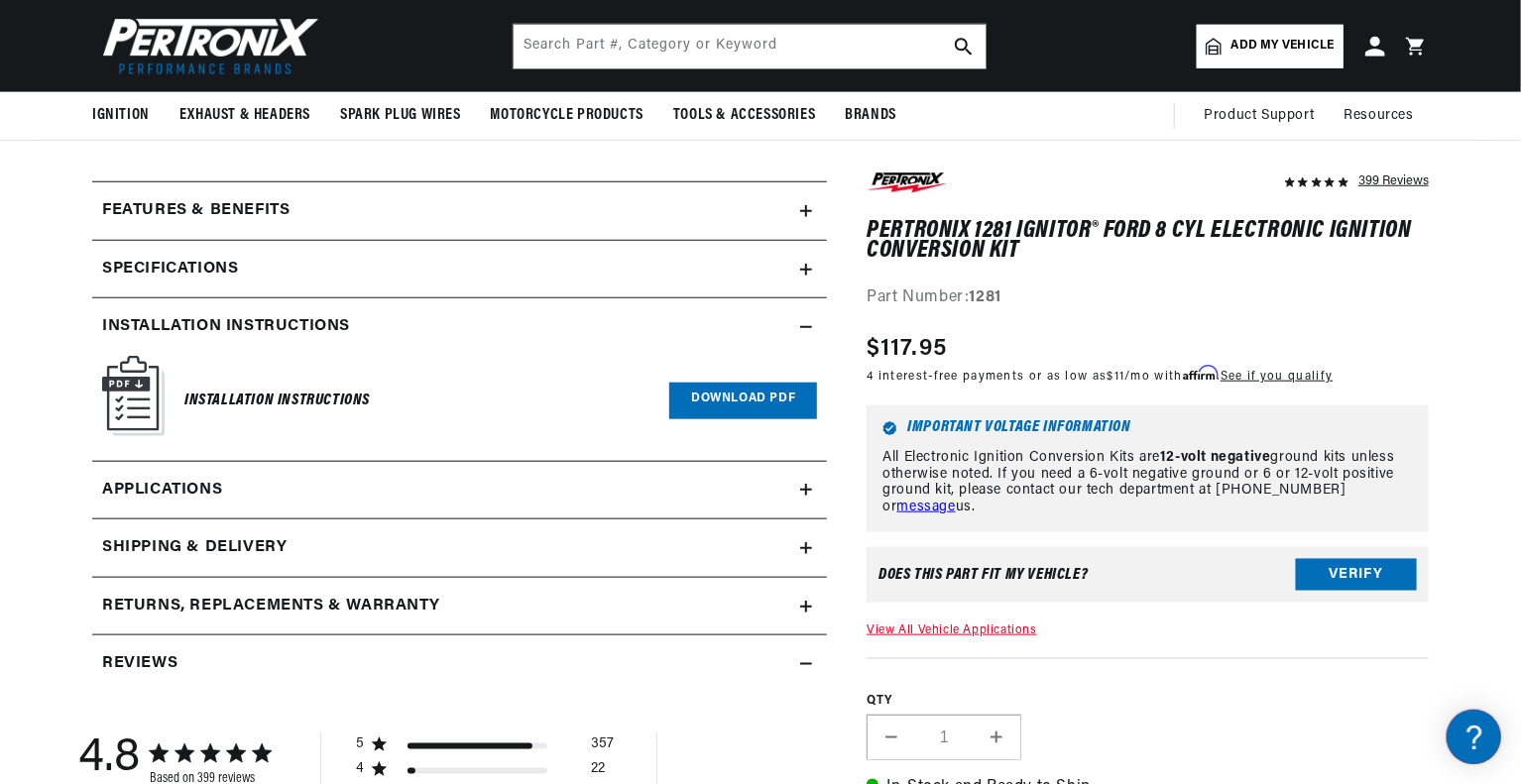 scroll, scrollTop: 0, scrollLeft: 1170, axis: horizontal 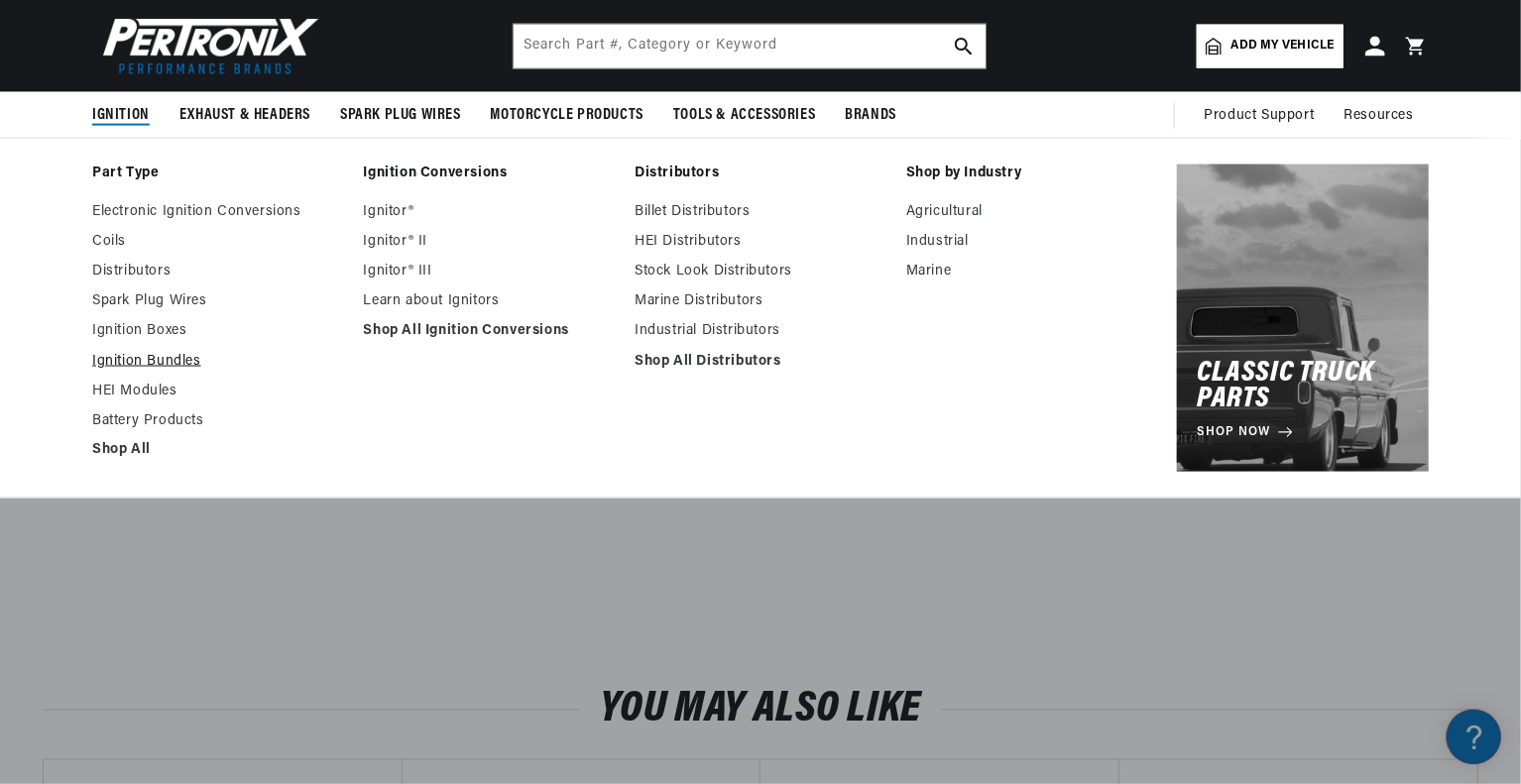 click on "Ignition Bundles" at bounding box center (218, 362) 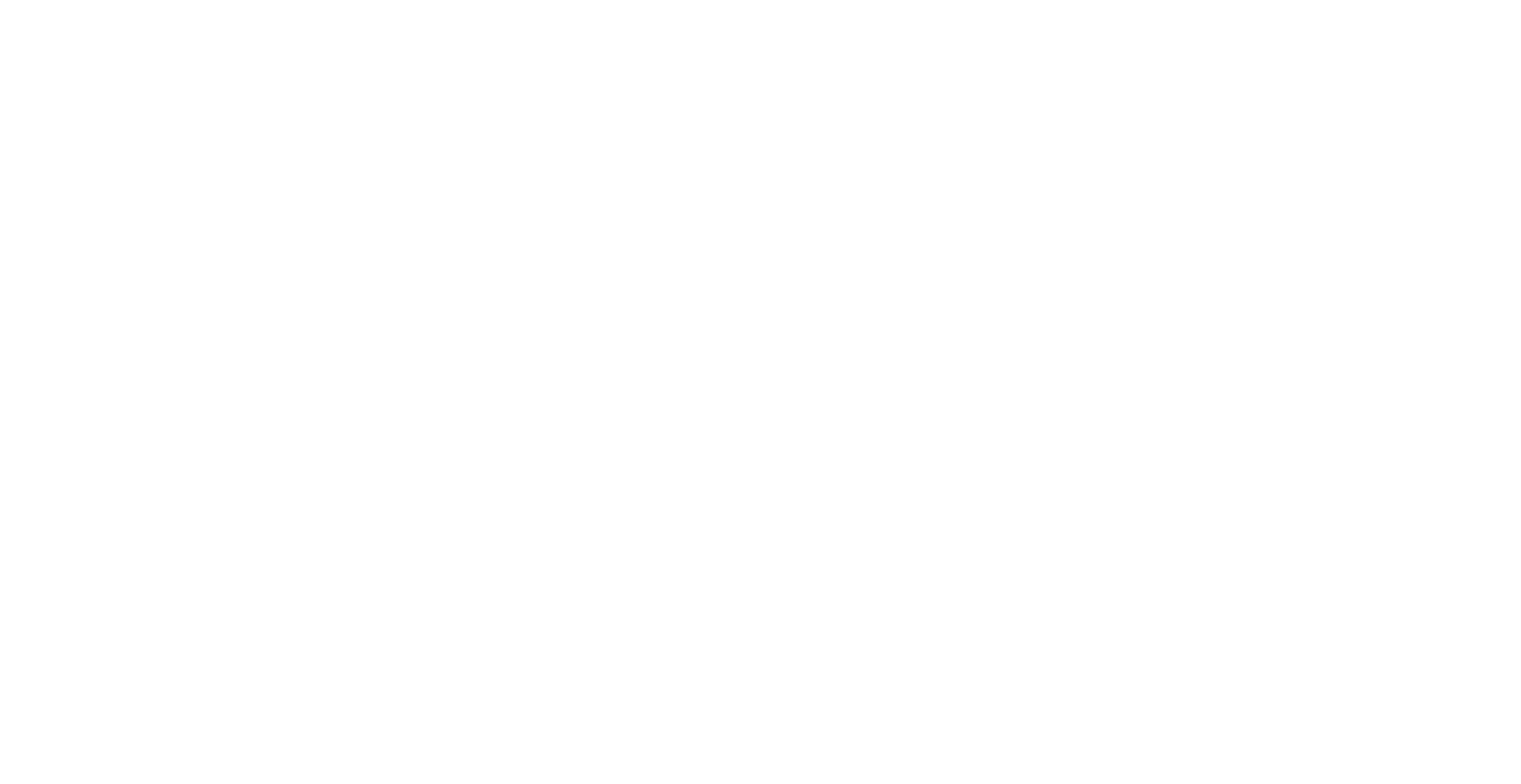 scroll, scrollTop: 0, scrollLeft: 0, axis: both 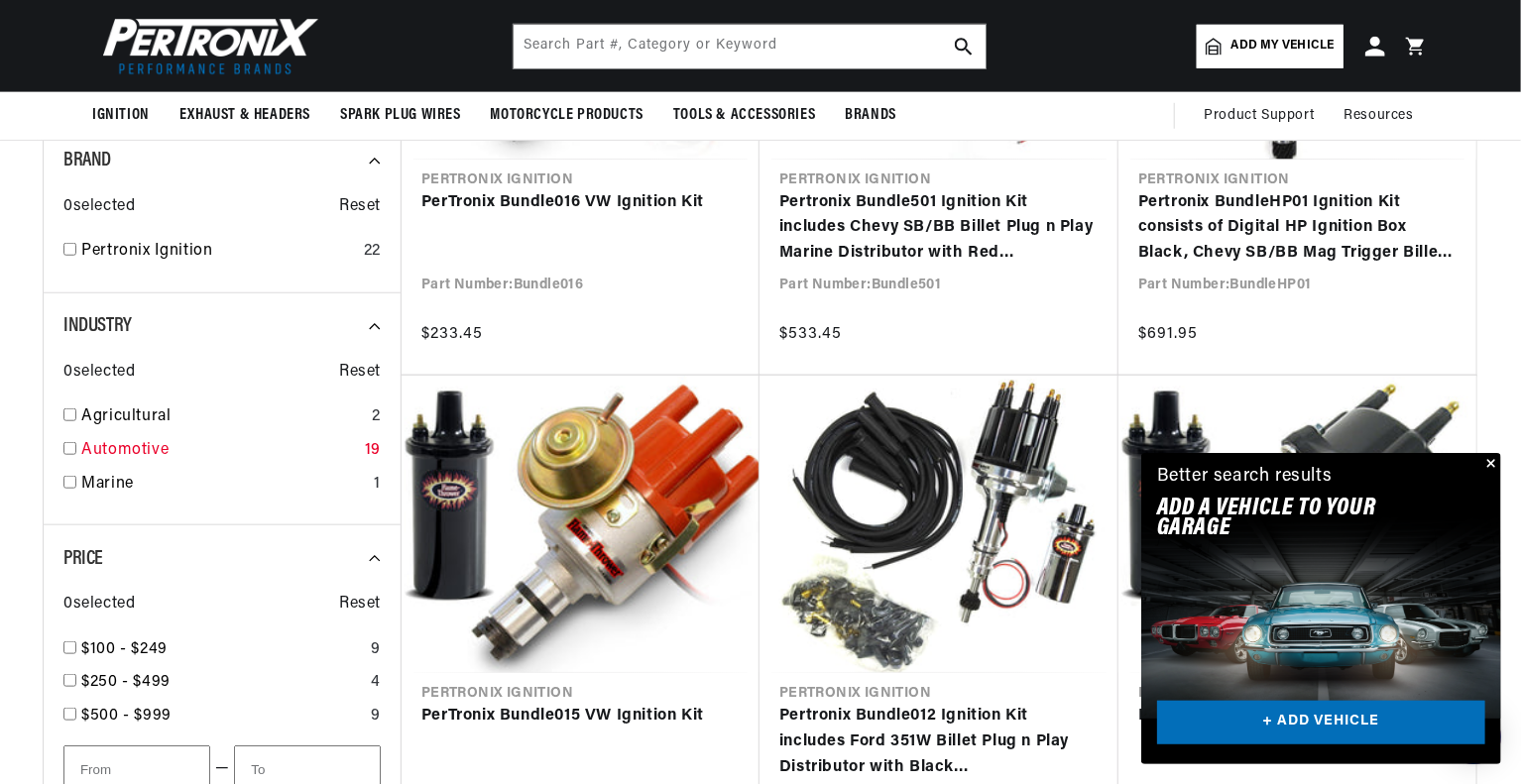 click at bounding box center (69, 448) 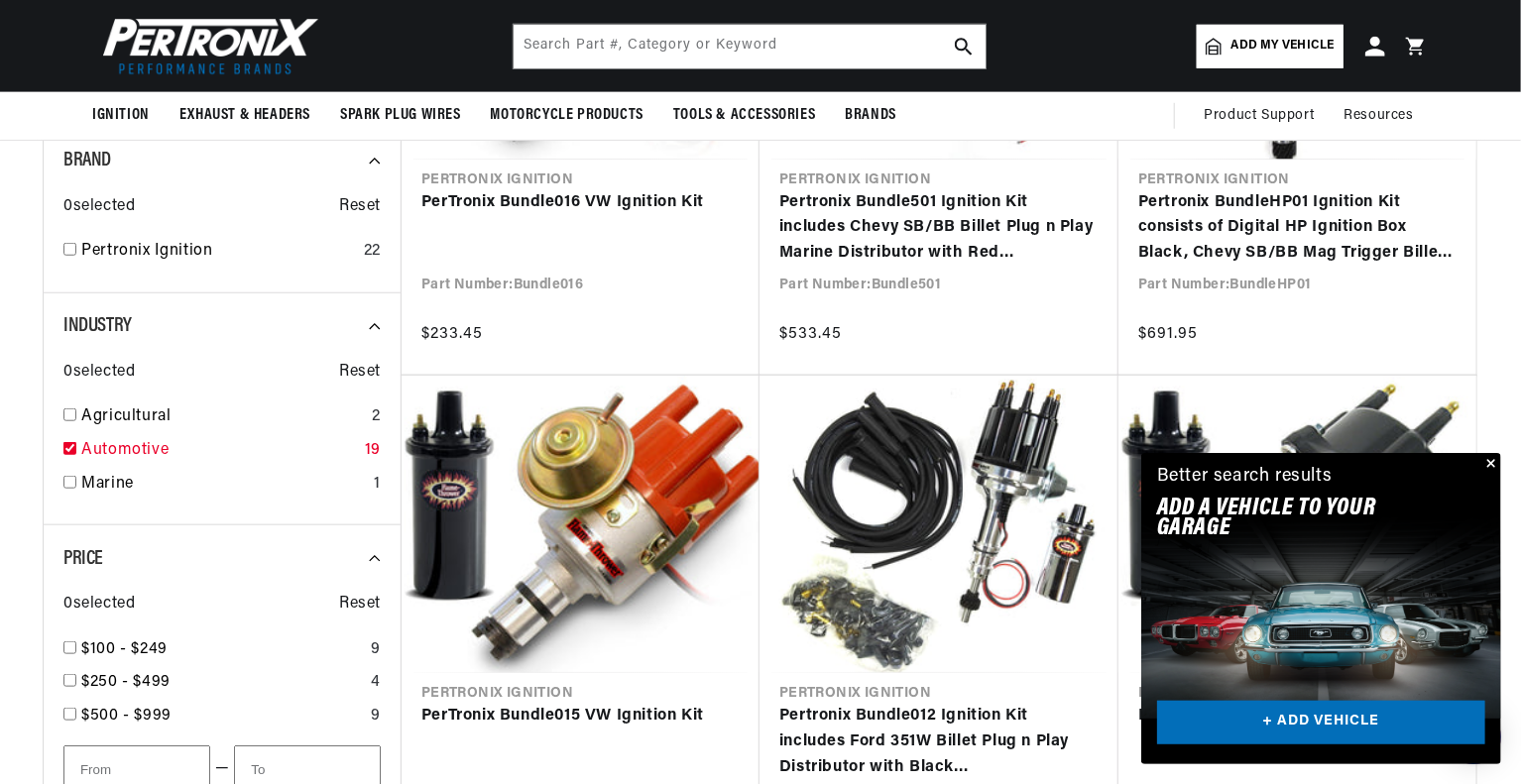 checkbox on "true" 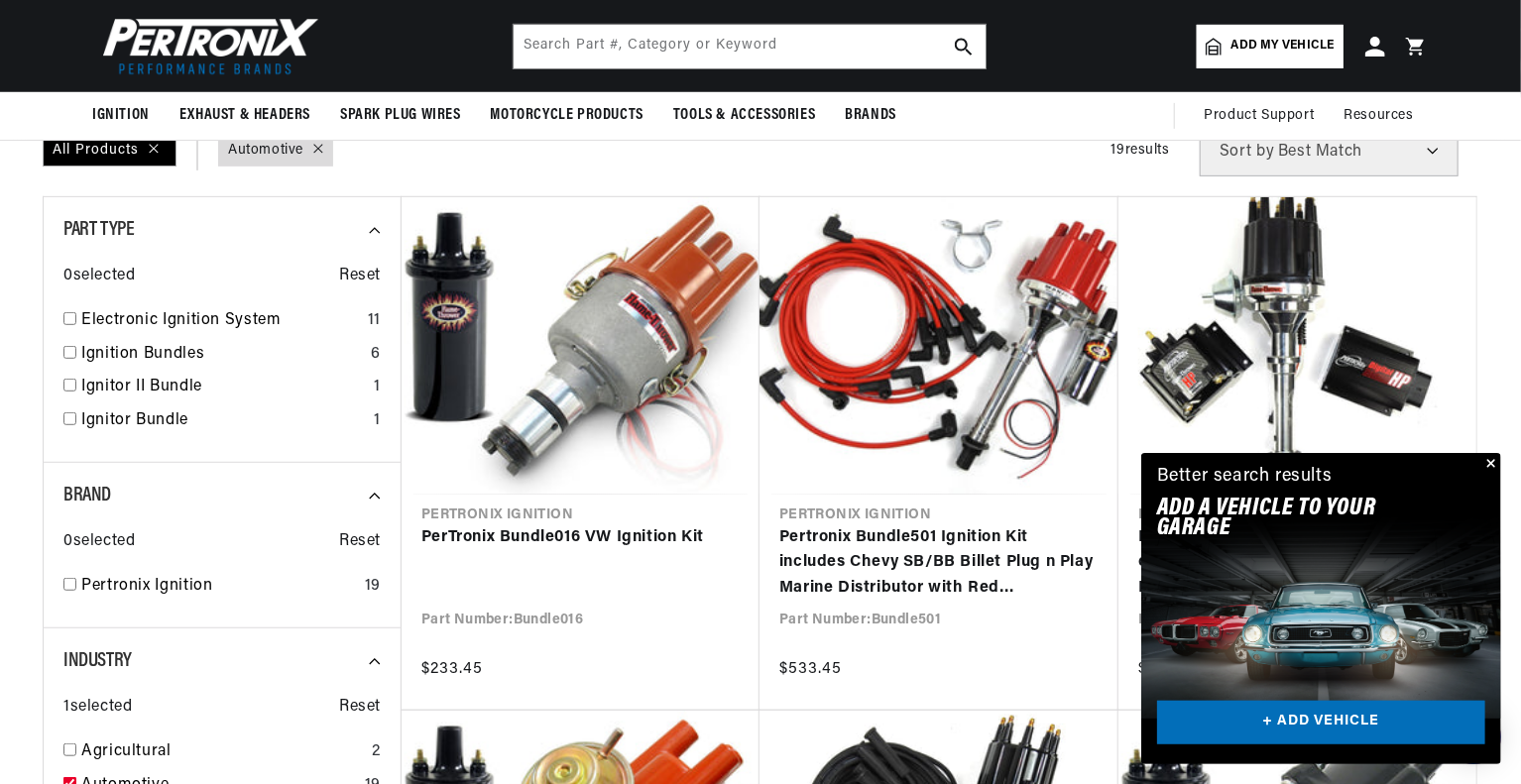 scroll, scrollTop: 400, scrollLeft: 0, axis: vertical 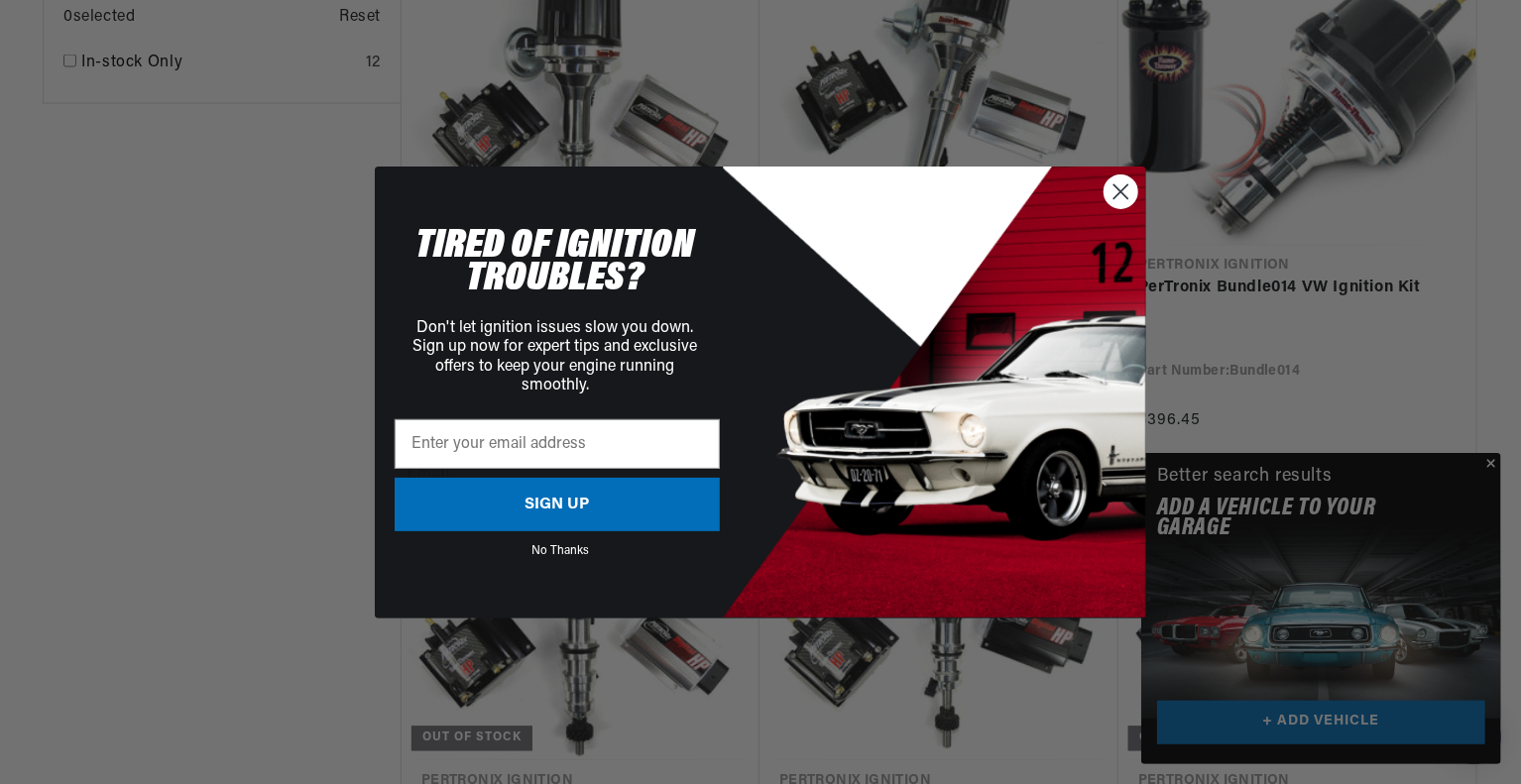 click 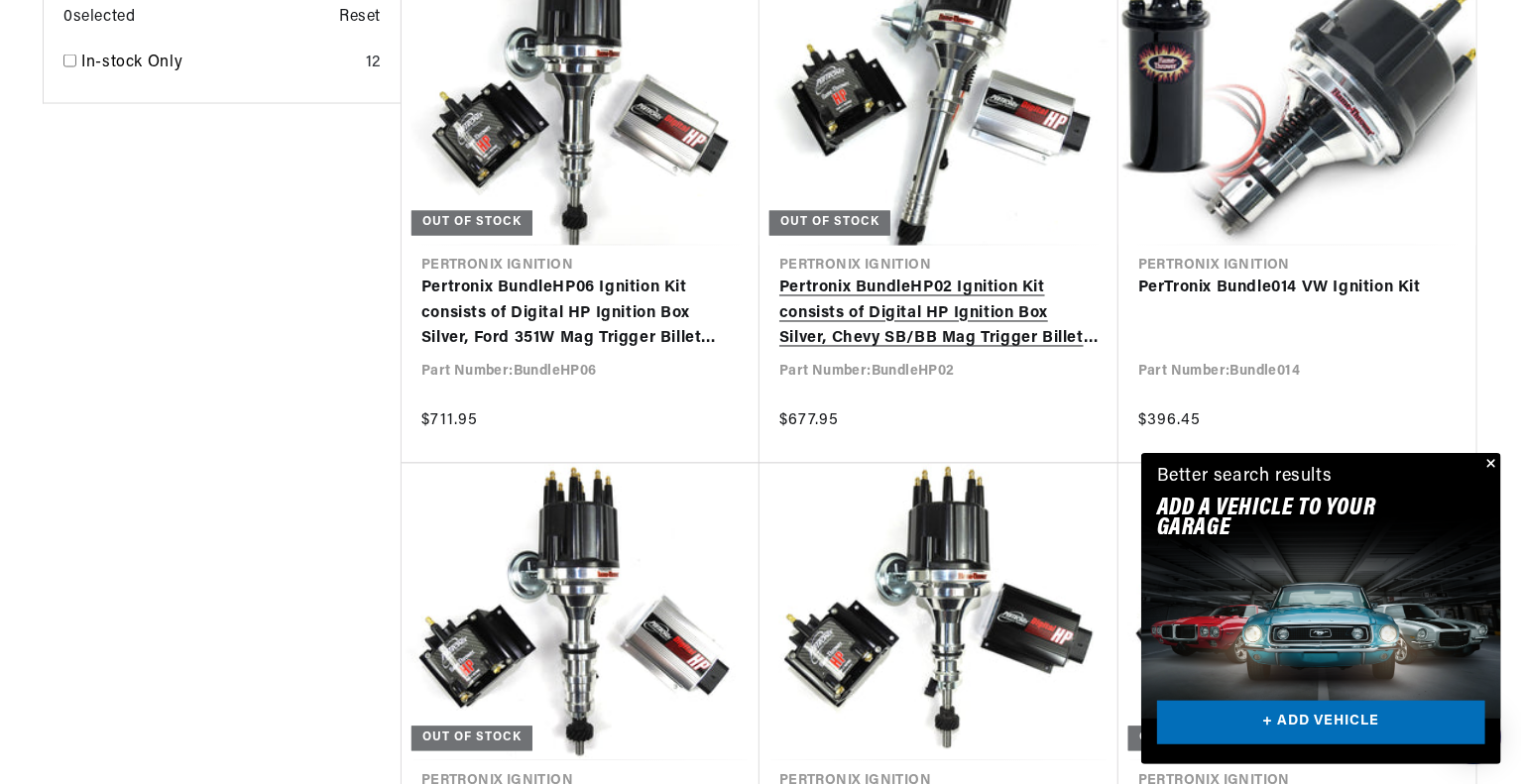 scroll, scrollTop: 0, scrollLeft: 2342, axis: horizontal 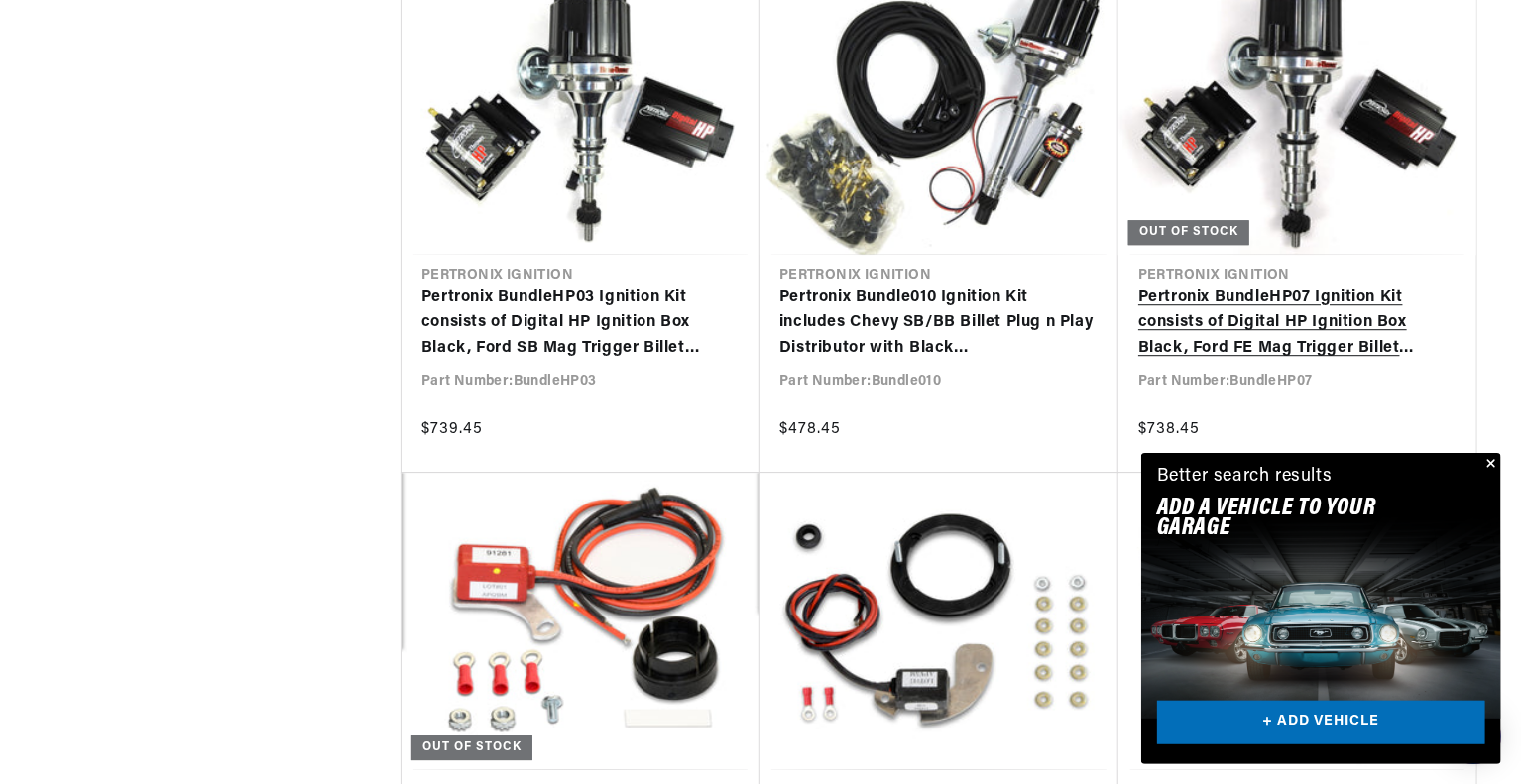 click on "Pertronix BundleHP07 Ignition Kit consists of Digital HP Ignition Box Black, Ford FE Mag Trigger Billet Distributor Black Male Cap, HP E-core 50,000 volt .02 Ohms Coil" at bounding box center (1297, 323) 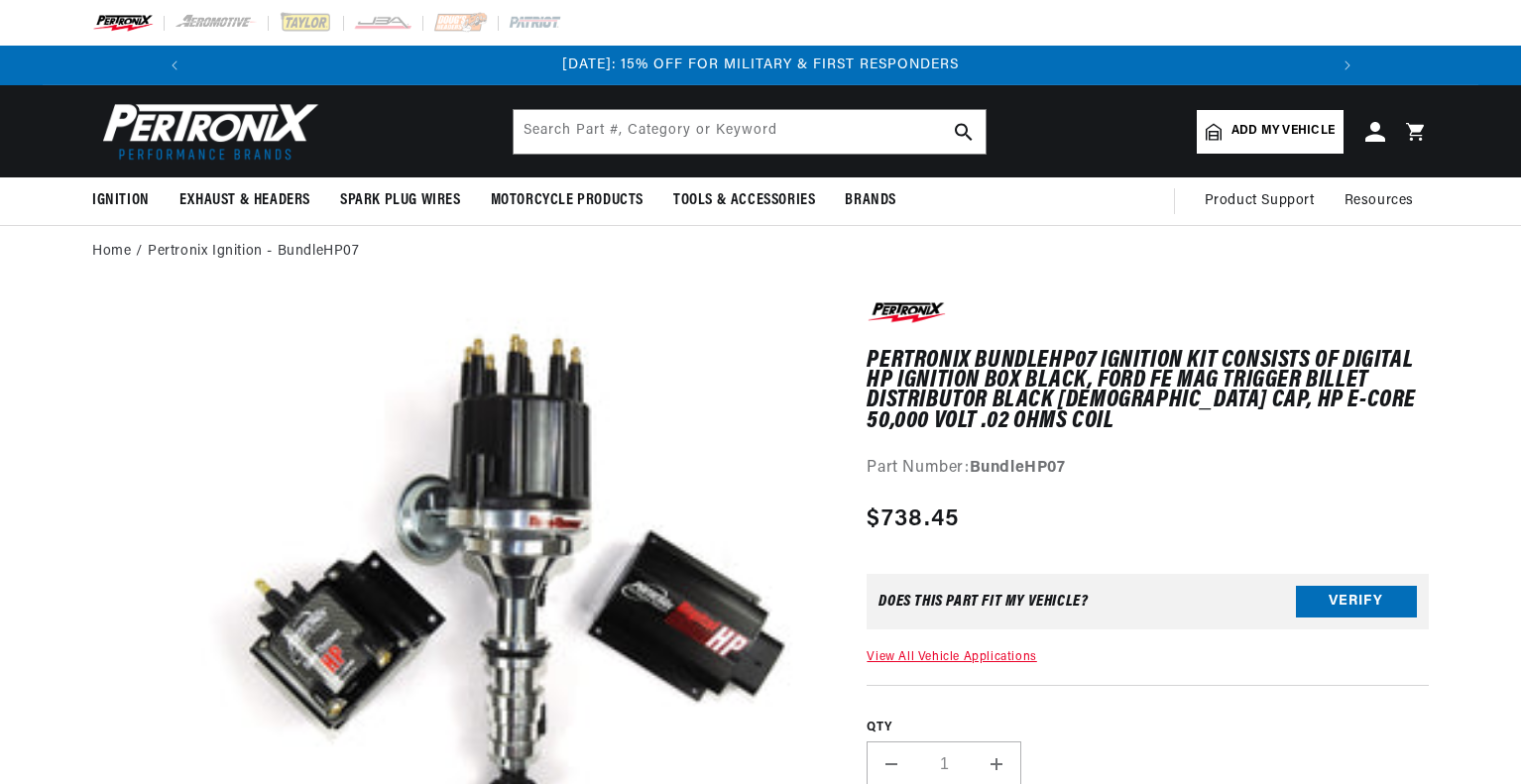 scroll, scrollTop: 0, scrollLeft: 0, axis: both 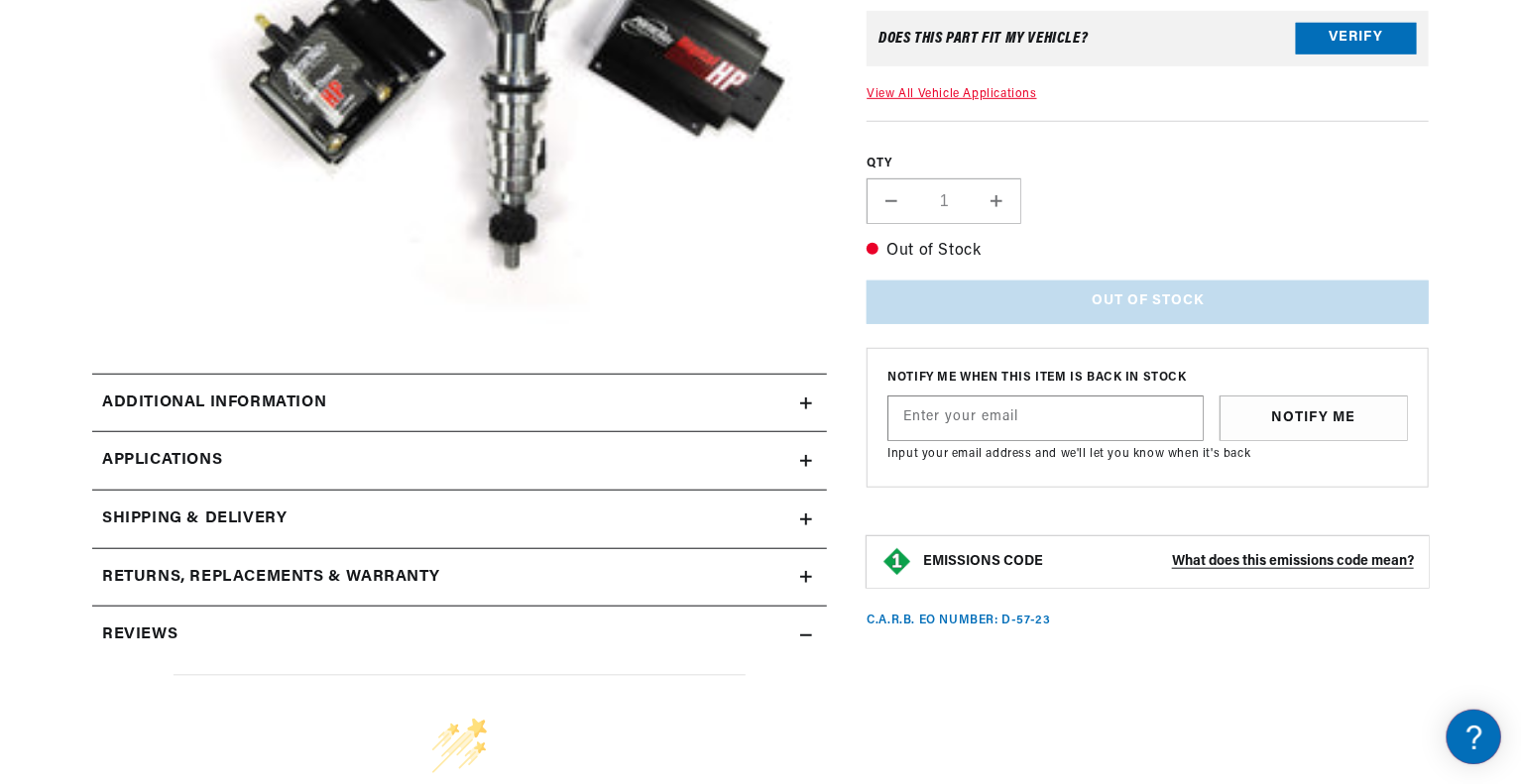 click on "Additional information" at bounding box center [446, 403] 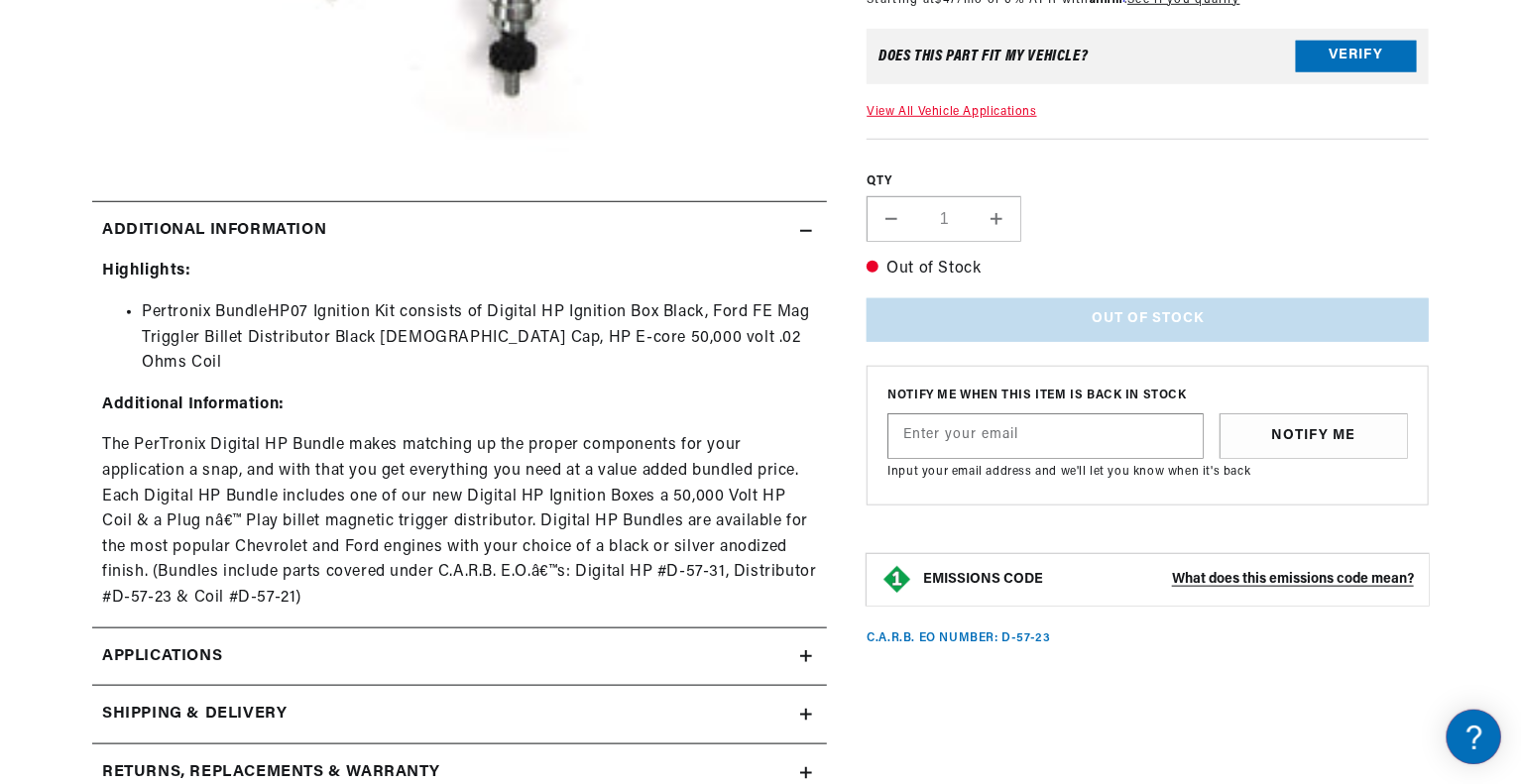 scroll, scrollTop: 741, scrollLeft: 0, axis: vertical 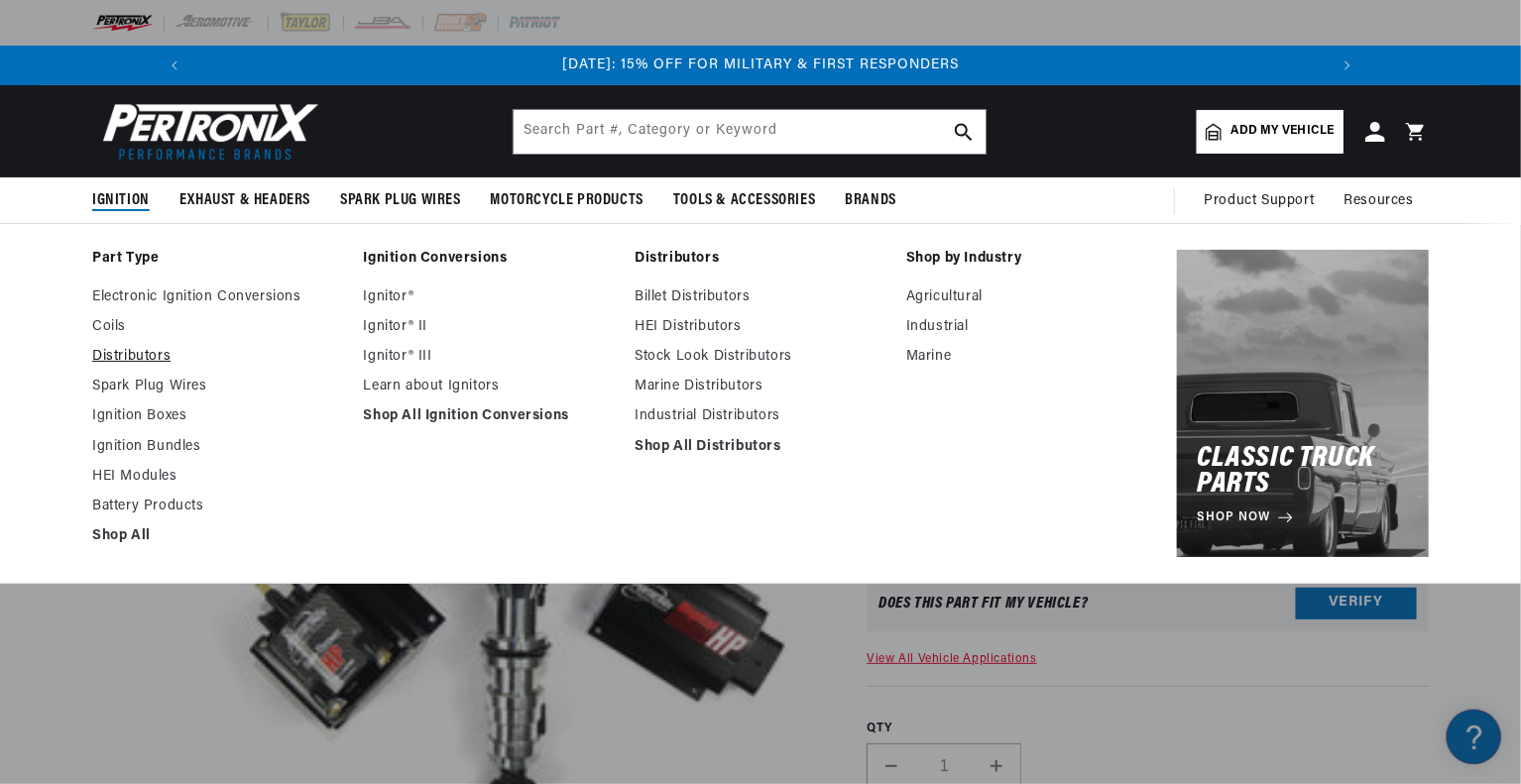 click on "Distributors" at bounding box center [218, 357] 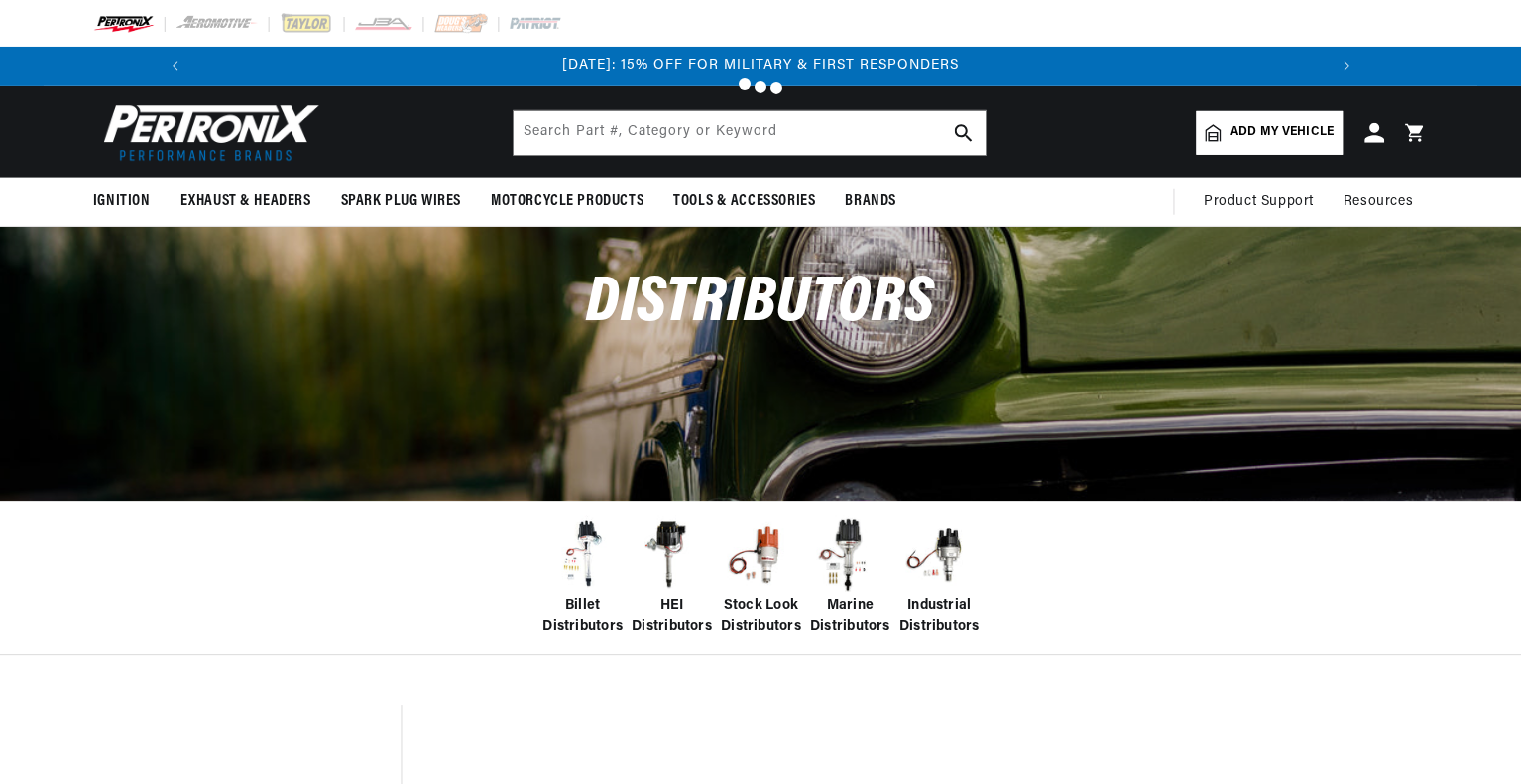scroll, scrollTop: 0, scrollLeft: 0, axis: both 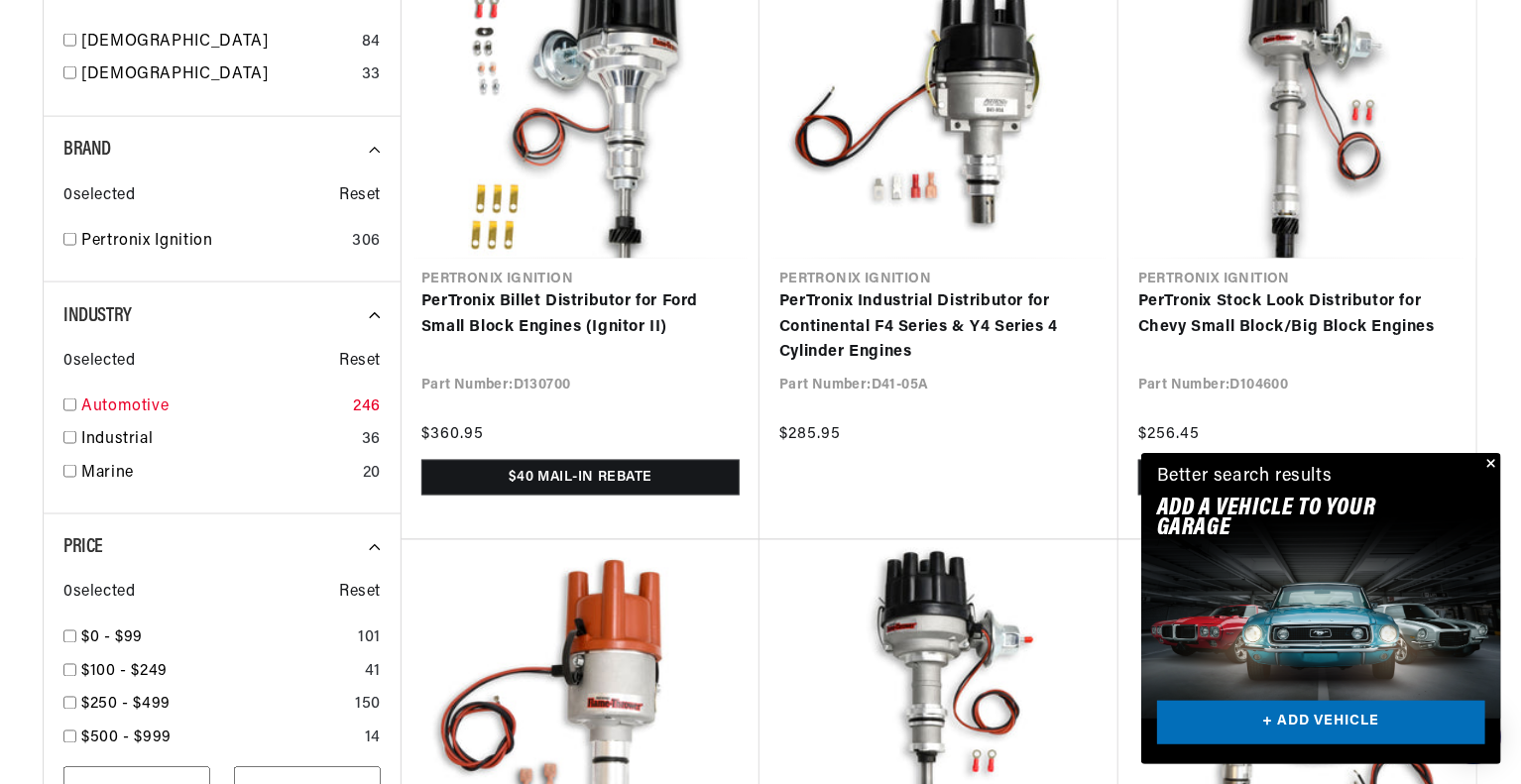 click at bounding box center (69, 404) 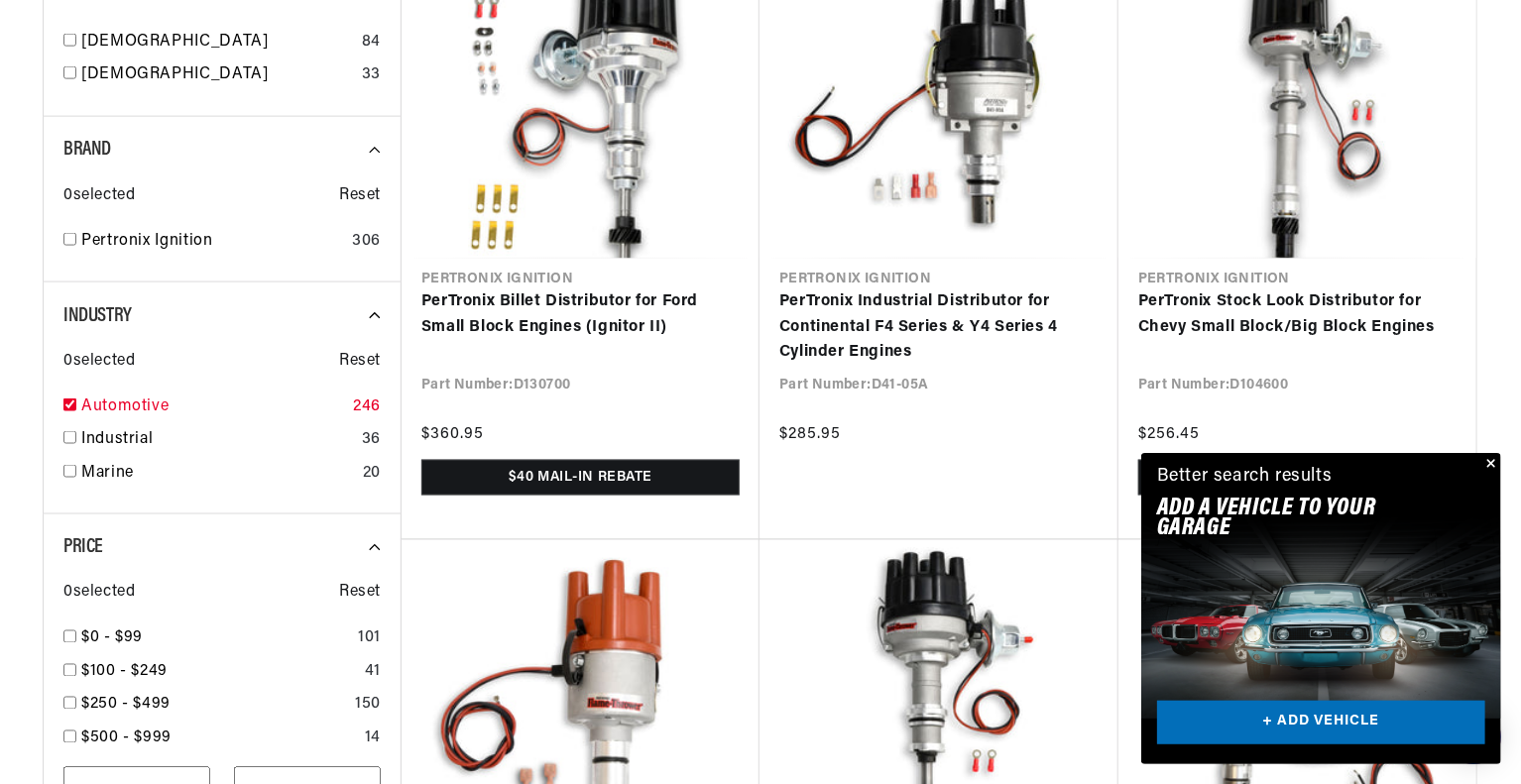 checkbox on "true" 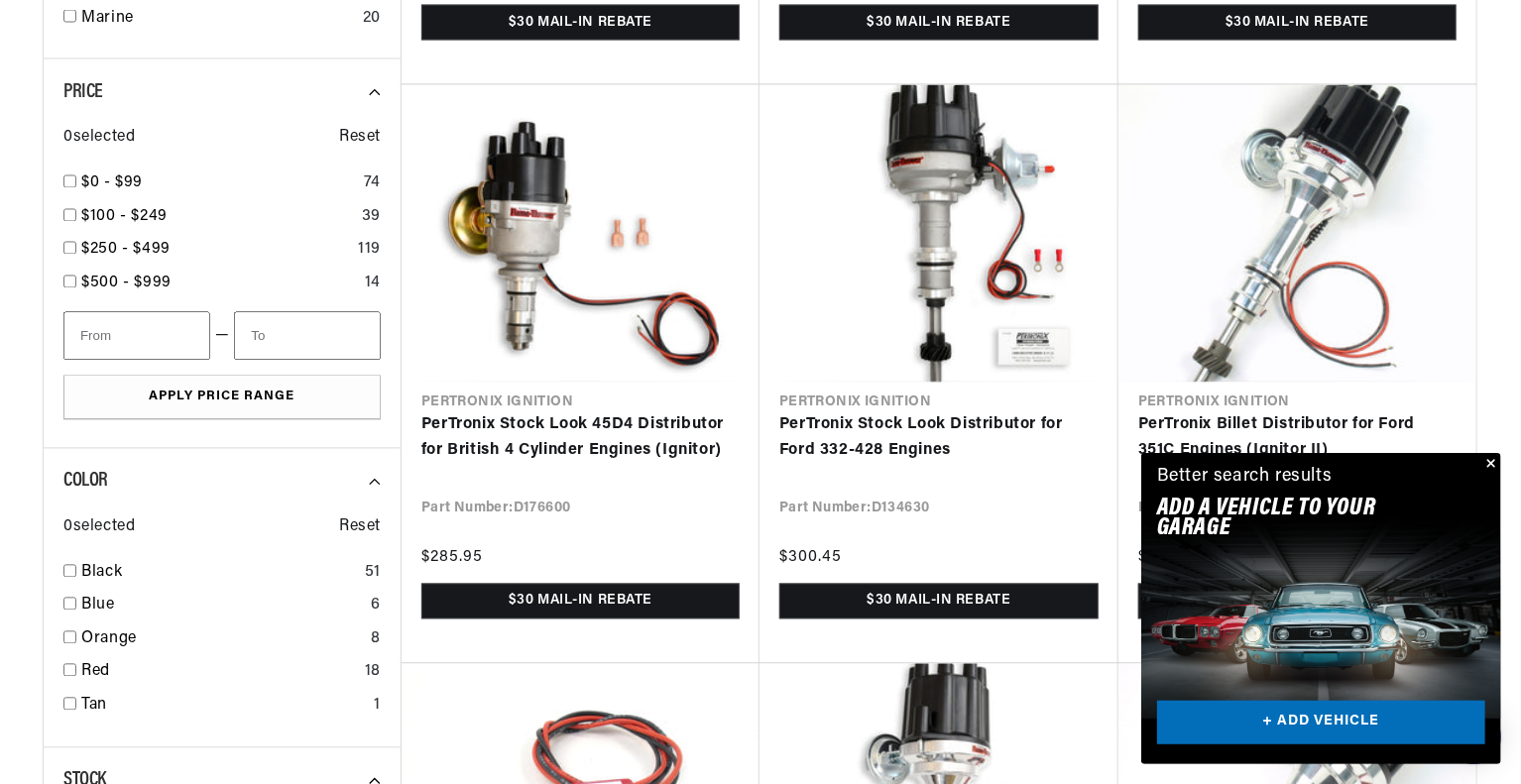 scroll, scrollTop: 1828, scrollLeft: 0, axis: vertical 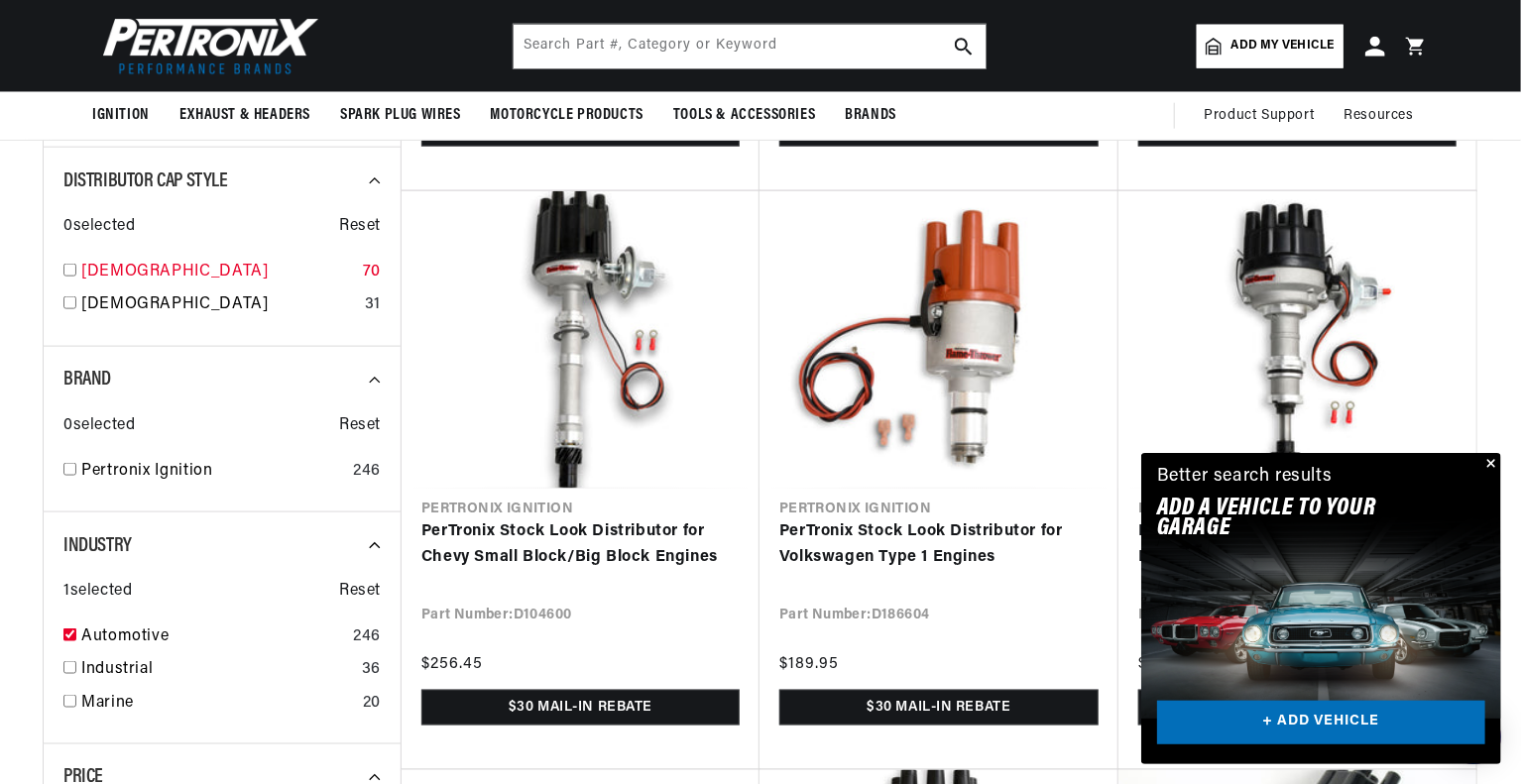 click at bounding box center [69, 270] 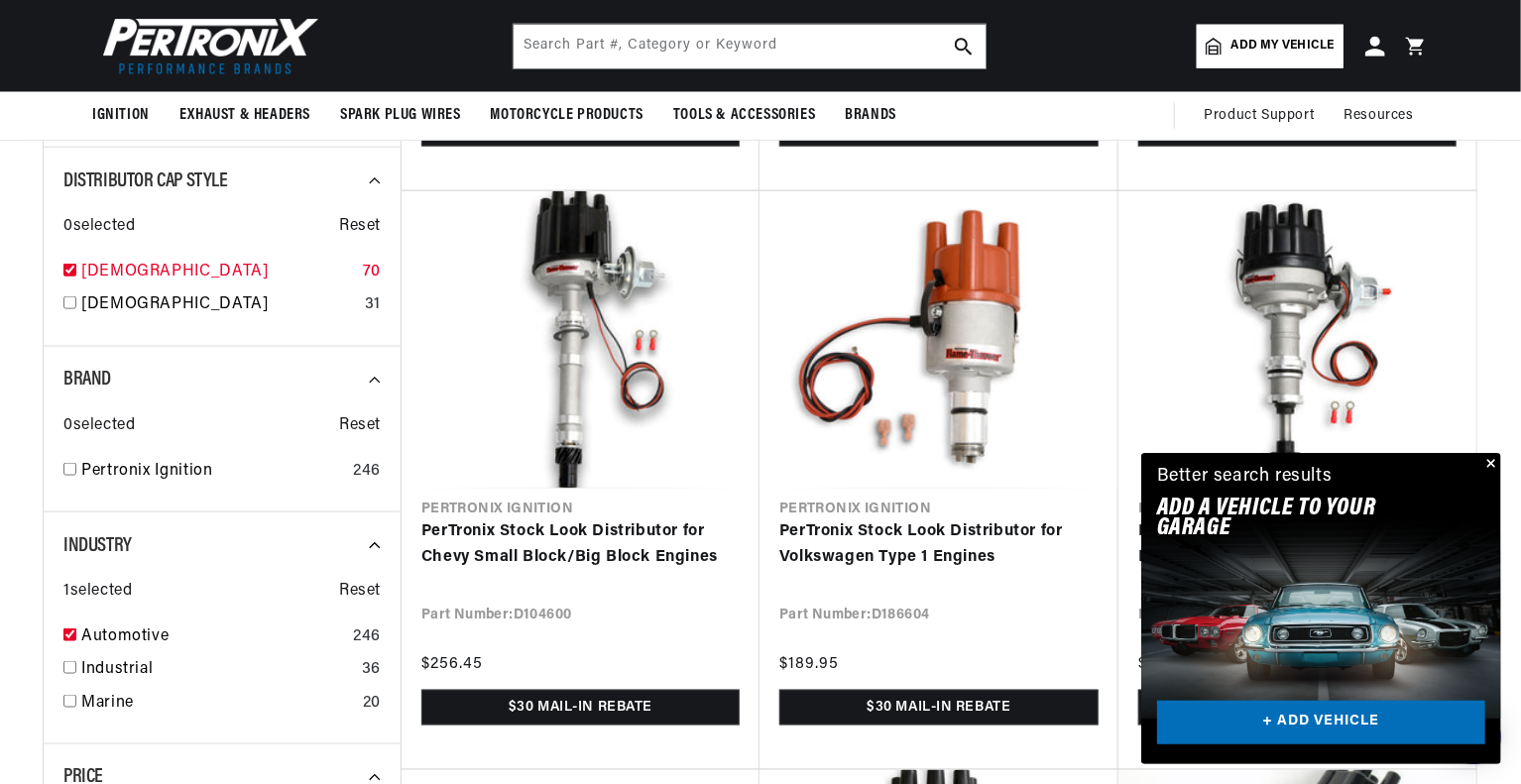checkbox on "true" 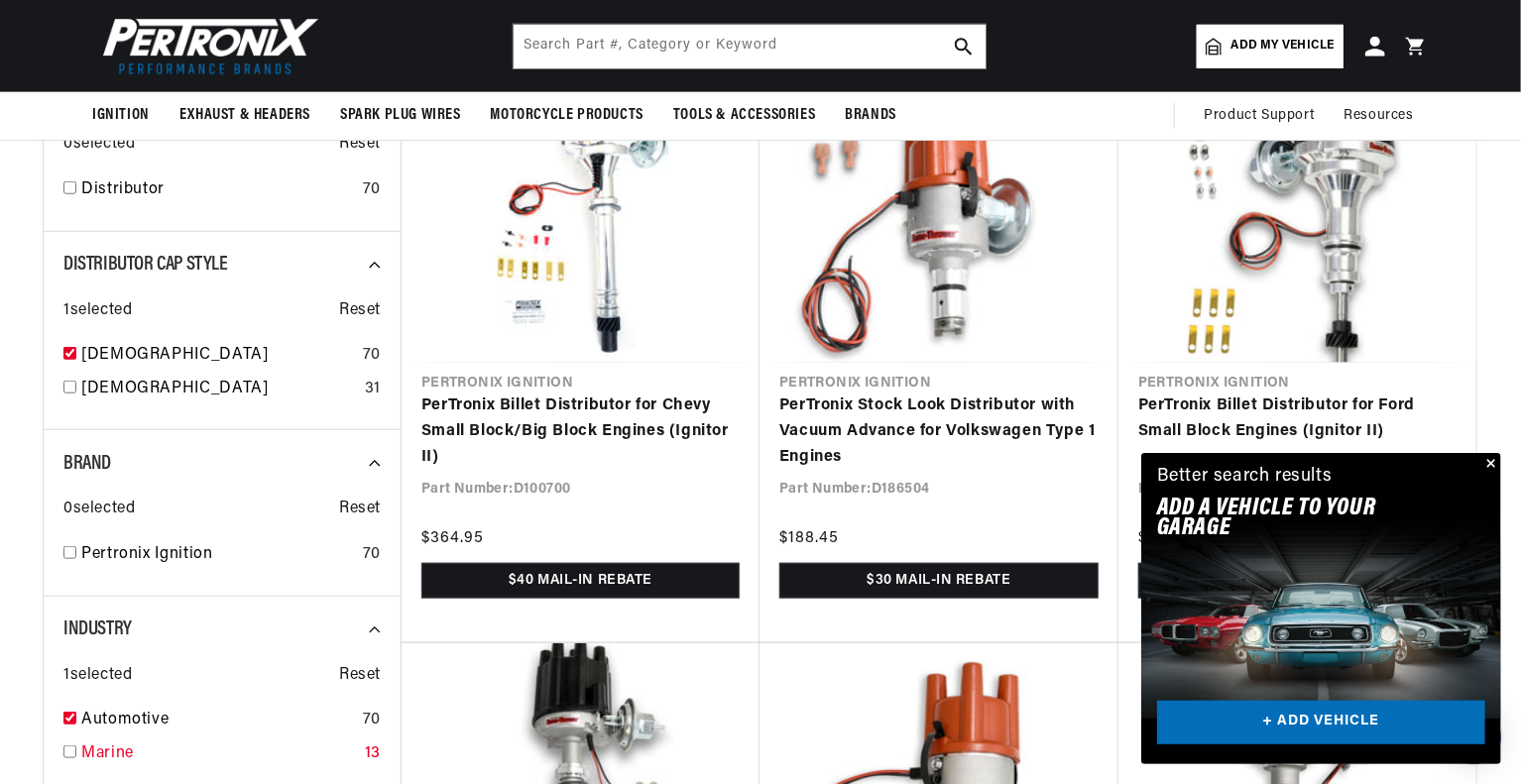 scroll, scrollTop: 638, scrollLeft: 0, axis: vertical 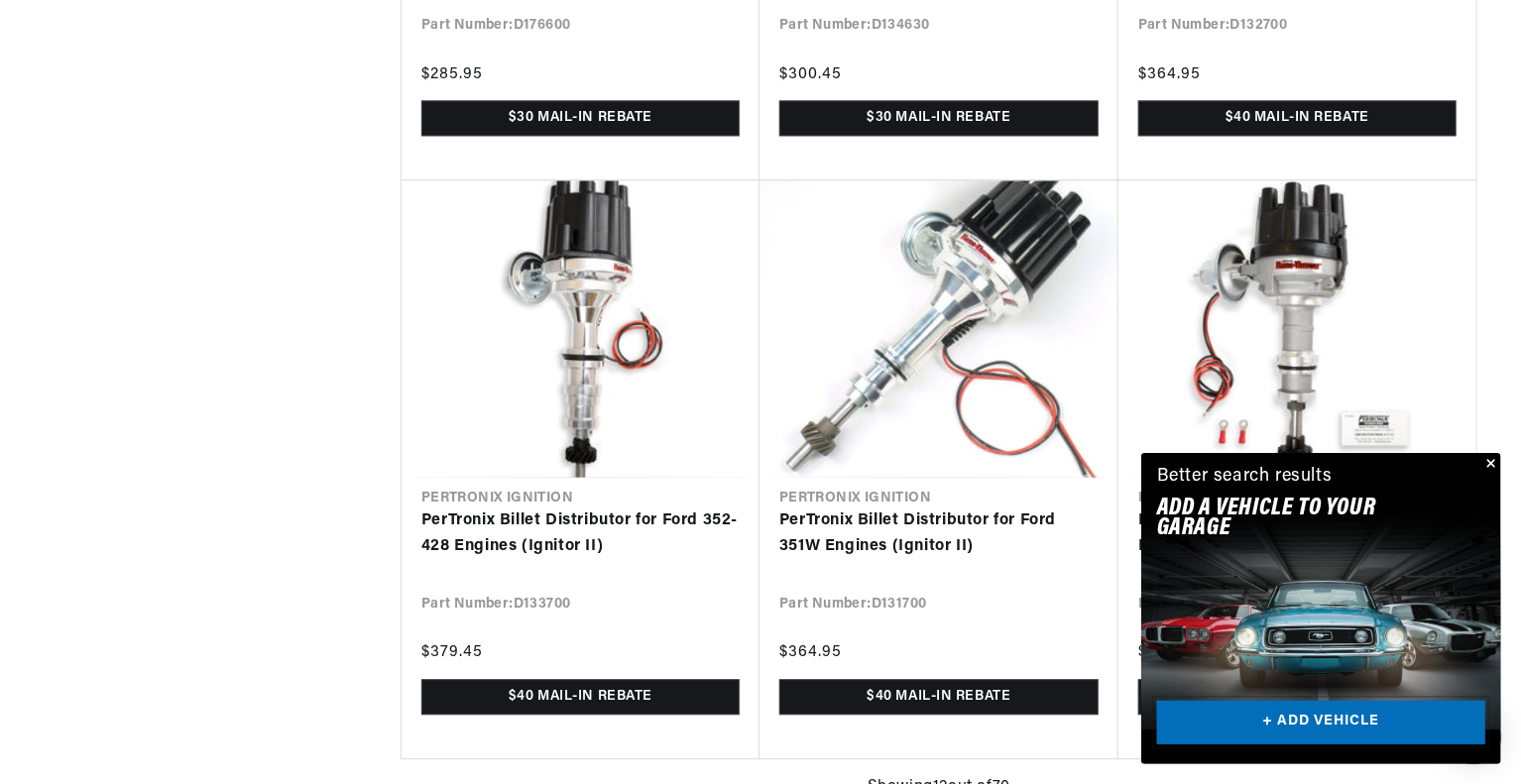 click on "+ ADD VEHICLE" at bounding box center [1321, 723] 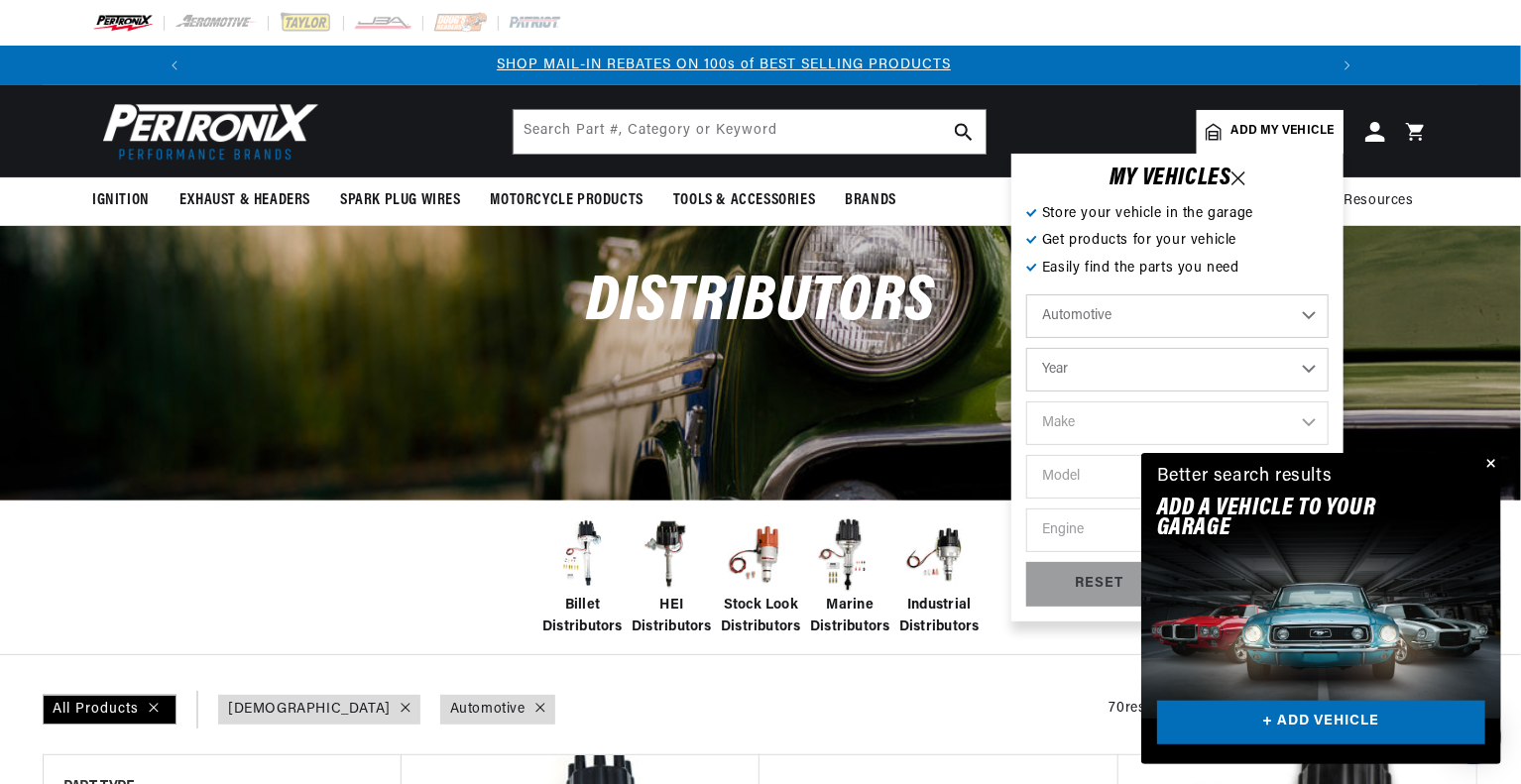 click on "Year
2022
2021
2020
2019
2018
2017
2016
2015
2014
2013
2012
2011
2010
2009
2008
2007
2006
2005
2004
2003
2002
2001
2000
1999
1998
1997
1996
1995
1994
1993
1992
1991
1990
1989
1988
1987
1986 1985" at bounding box center [1177, 370] 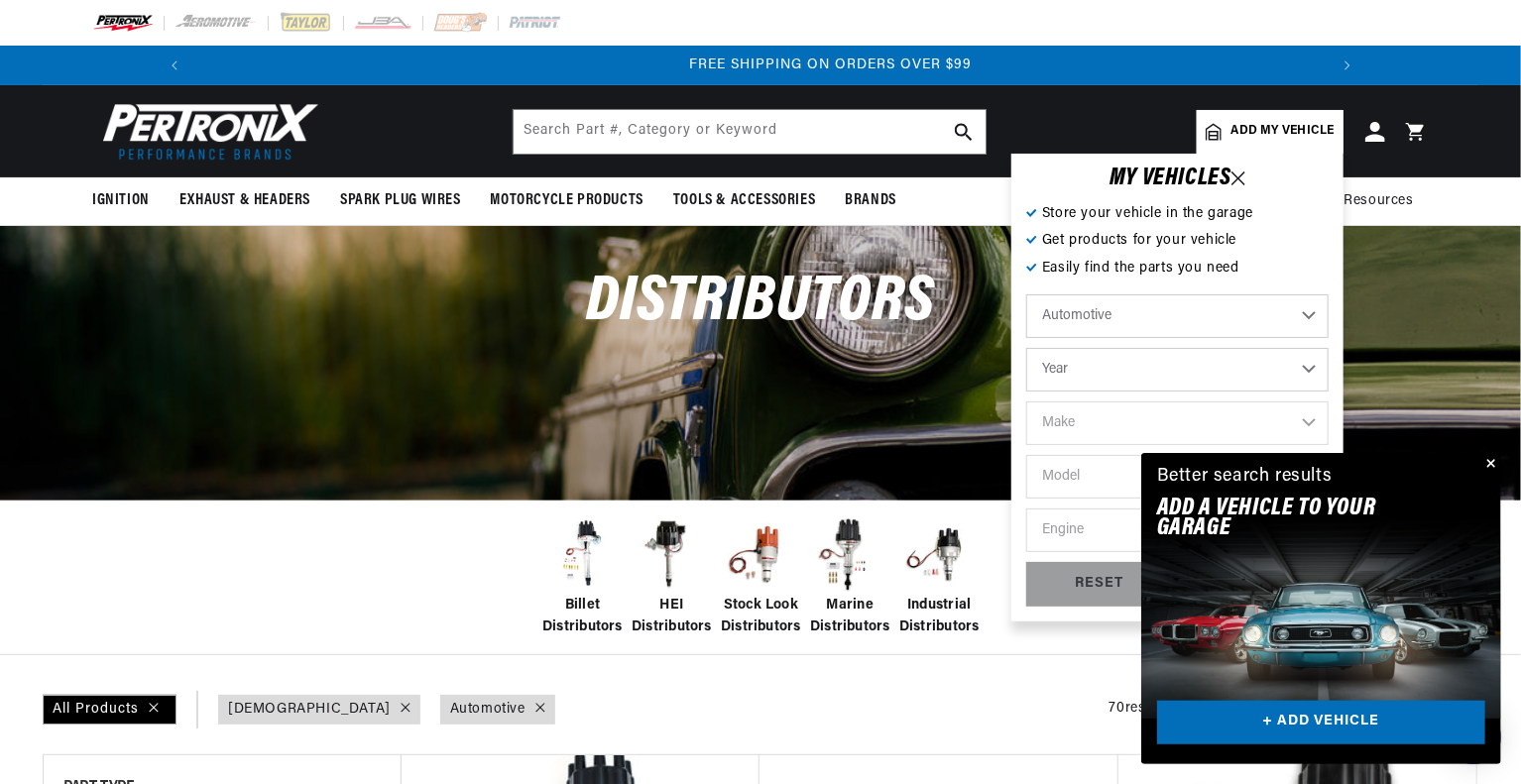 select on "1967" 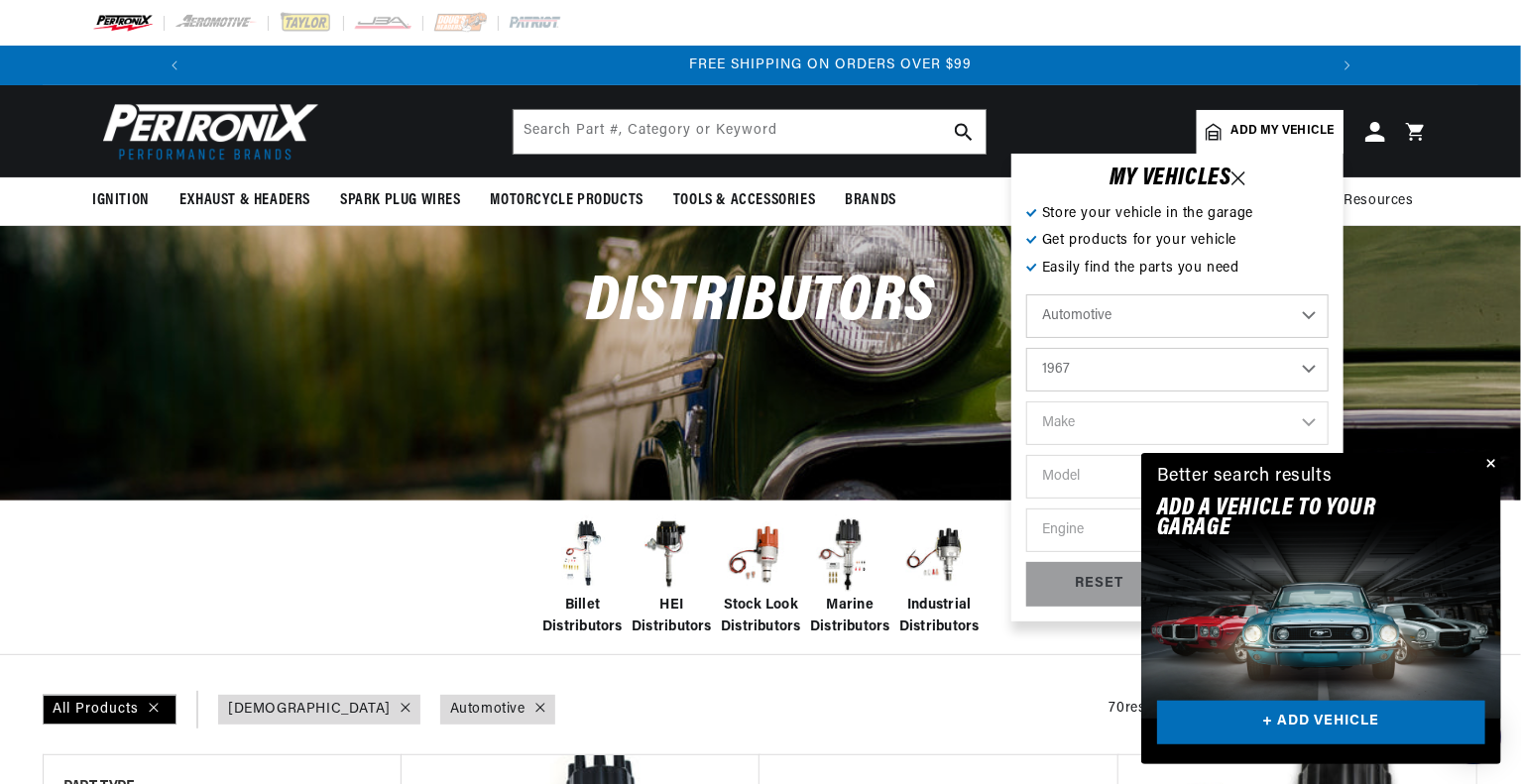 click on "Year
2022
2021
2020
2019
2018
2017
2016
2015
2014
2013
2012
2011
2010
2009
2008
2007
2006
2005
2004
2003
2002
2001
2000
1999
1998
1997
1996
1995
1994
1993
1992
1991
1990
1989
1988
1987
1986 1985" at bounding box center [1177, 370] 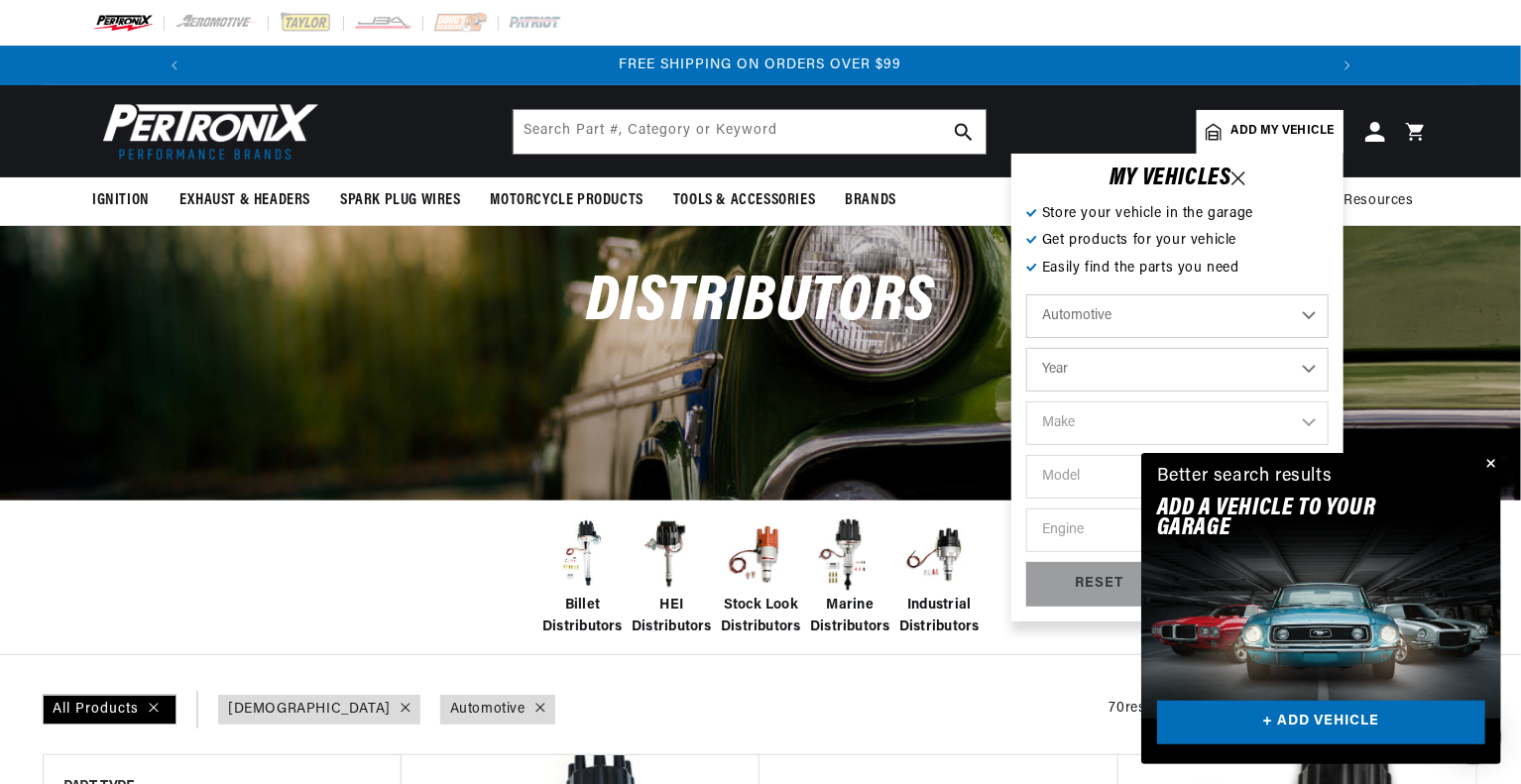 select on "1967" 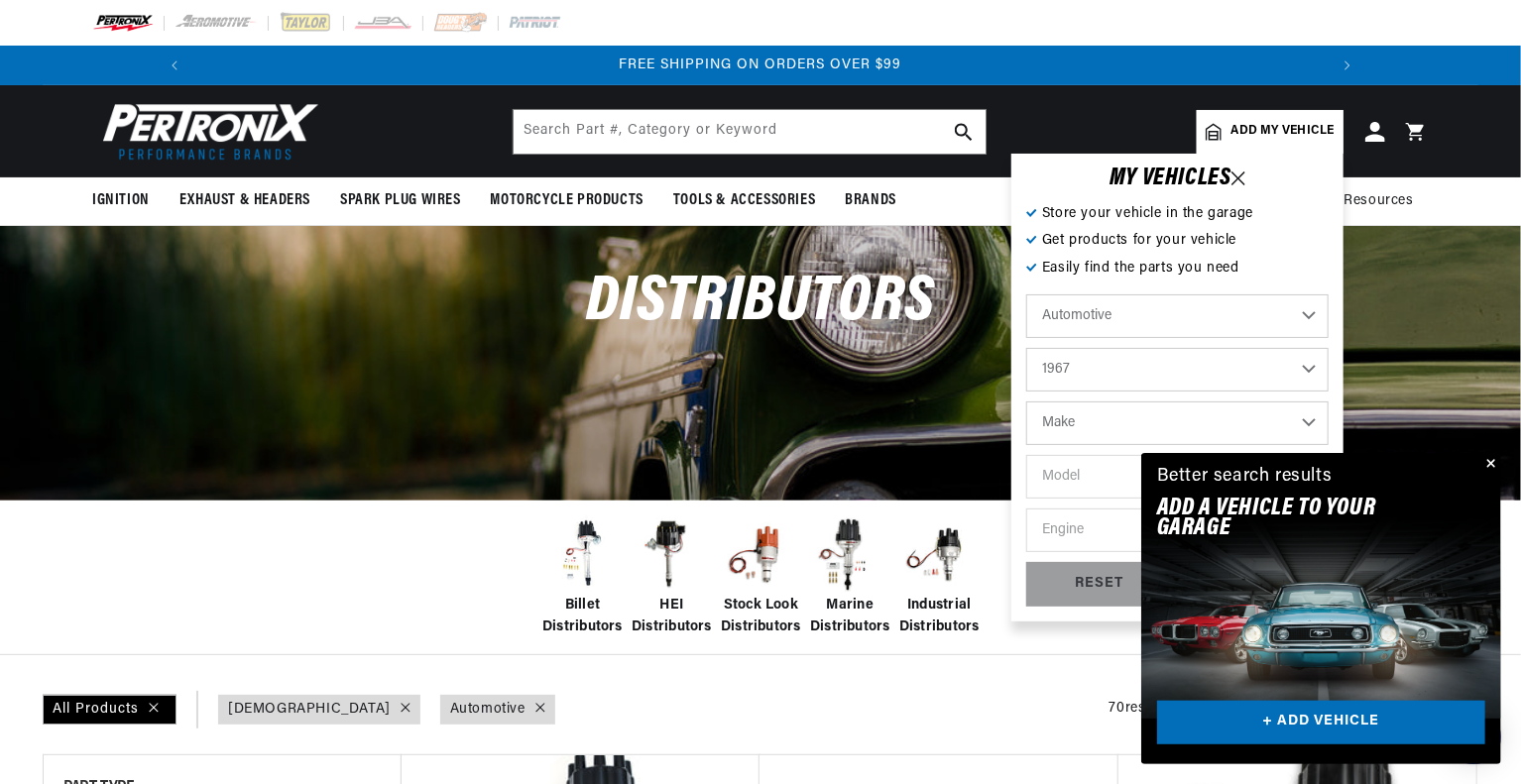 click on "Make
Alfa Romeo
American Motors
Aston Martin
Austin
Austin Healey
Avanti
Bentley
Buick
Cadillac
Checker
Chevrolet
Chrysler
Dodge
Ferrari
Fiat
Ford
Ford (Europe)
GMC
Gordon-Keeble
IHC Truck
International
Jaguar
Jeep
Lamborghini
Lancia
Lincoln
Lotus
Maserati
Mercedes-Benz
Mercury
MG
Military Vehicles Morris" at bounding box center (1177, 423) 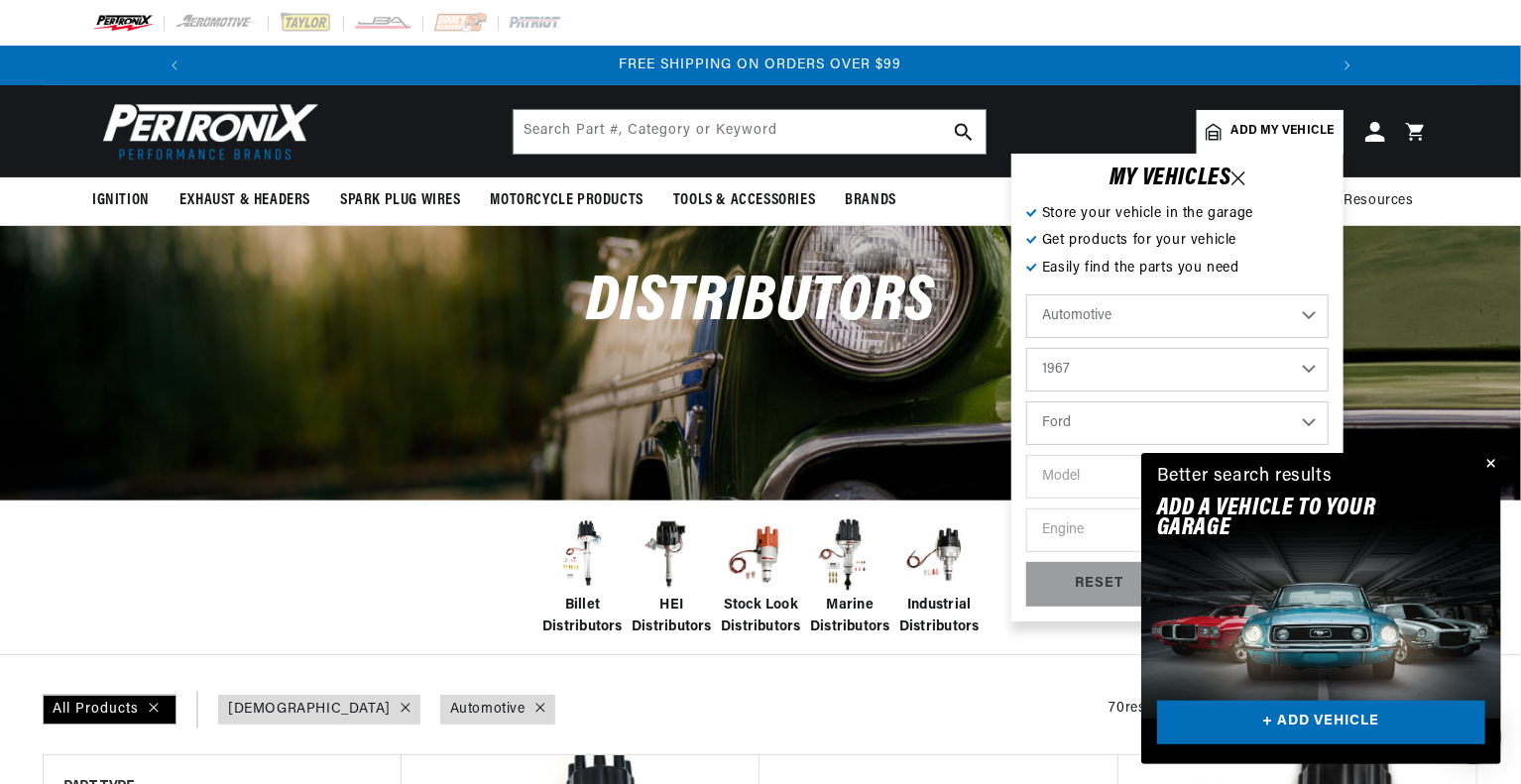 click on "Make
Alfa Romeo
American Motors
Aston Martin
Austin
Austin Healey
Avanti
Bentley
Buick
Cadillac
Checker
Chevrolet
Chrysler
Dodge
Ferrari
Fiat
Ford
Ford (Europe)
GMC
Gordon-Keeble
IHC Truck
International
Jaguar
Jeep
Lamborghini
Lancia
Lincoln
Lotus
Maserati
Mercedes-Benz
Mercury
MG
Military Vehicles Morris" at bounding box center [1177, 423] 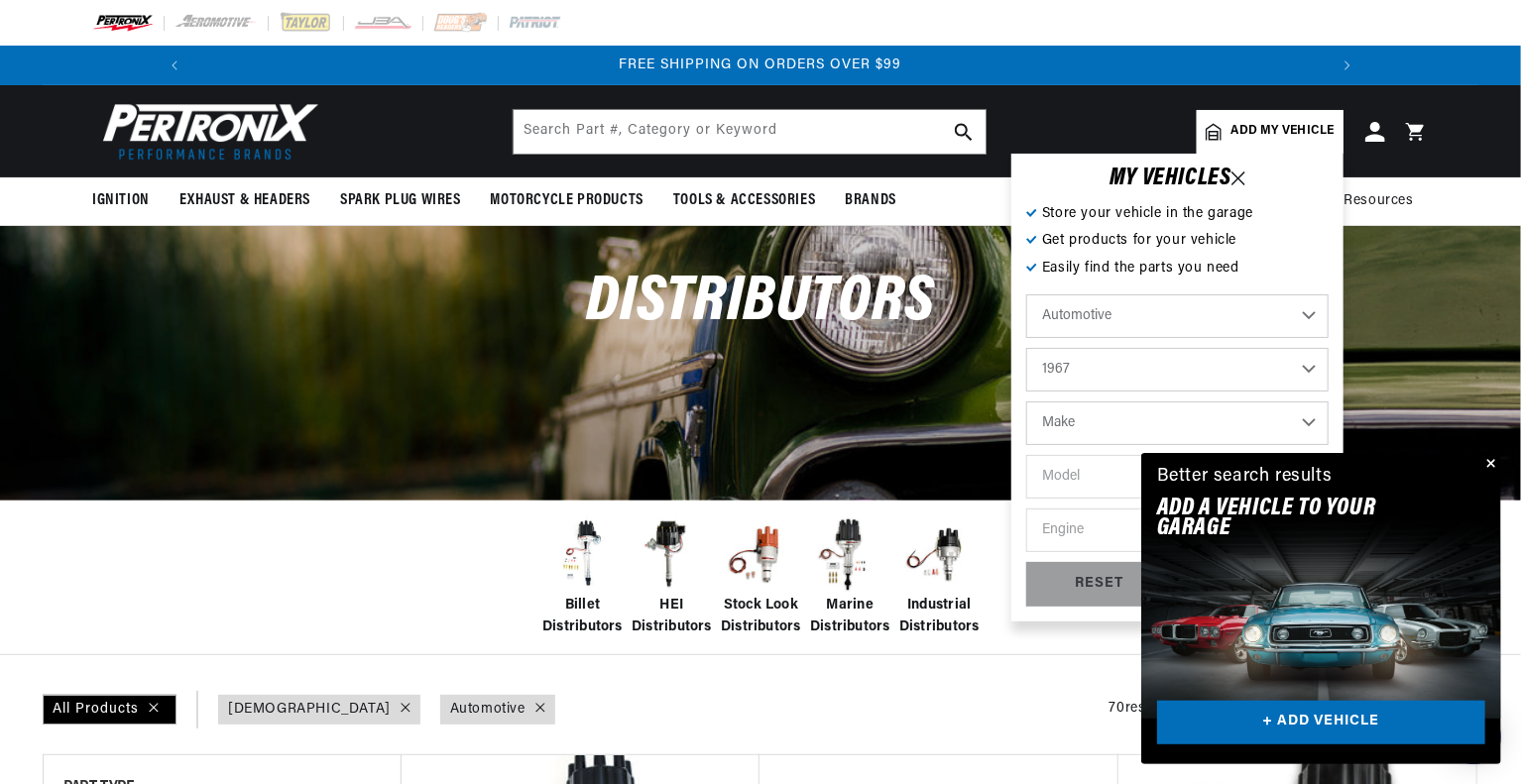 select on "Ford" 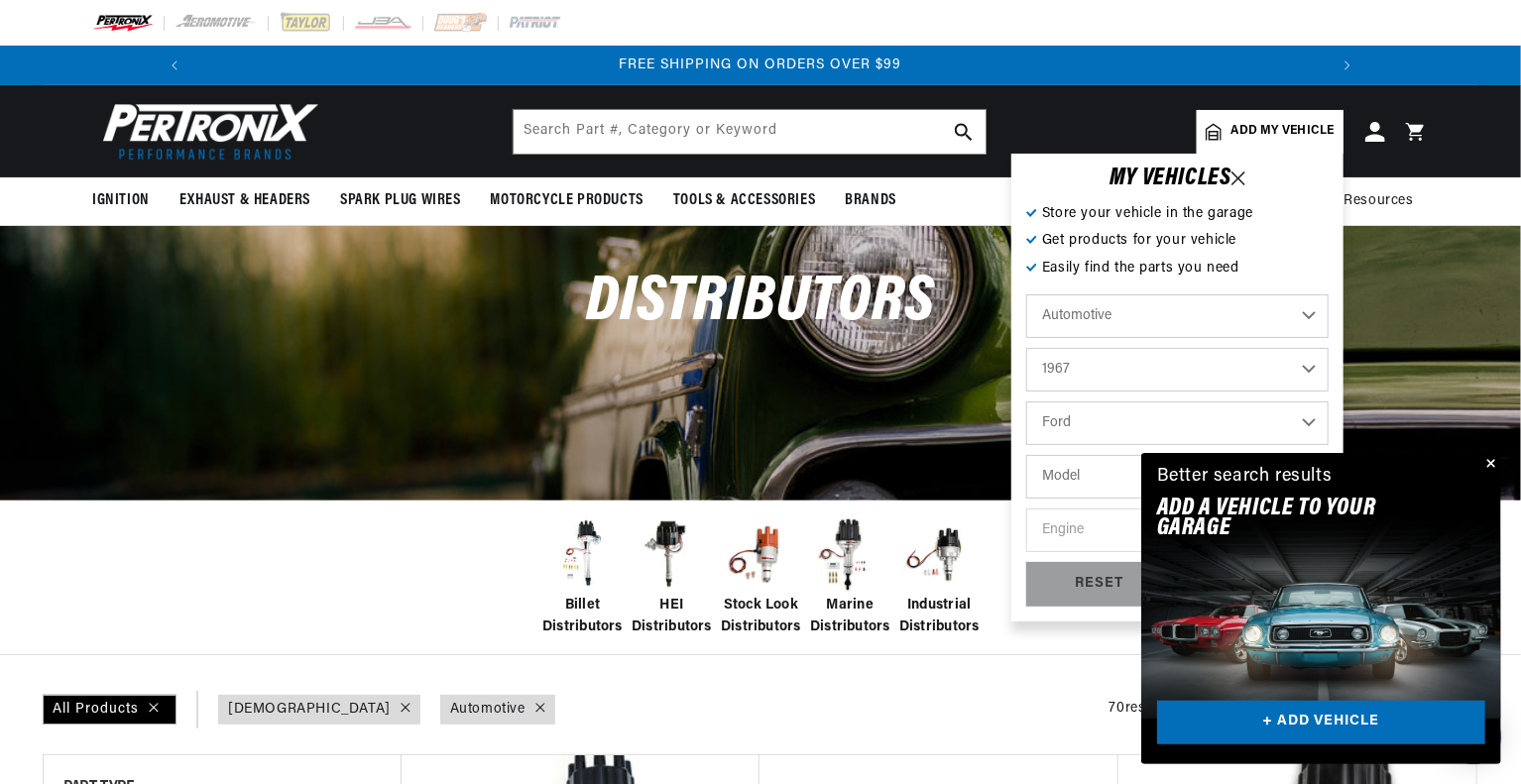 click on "Model
Bronco
Club Wagon
Country Sedan
Country Squire
Custom
Custom 500
Econoline
F-100
F-250
F-350
Fairlane
Falcon
Galaxie
Galaxie 500
GT40
LTD
Mustang
P-100
Ranch Wagon
Ranchero
Thunderbird" at bounding box center [1177, 477] 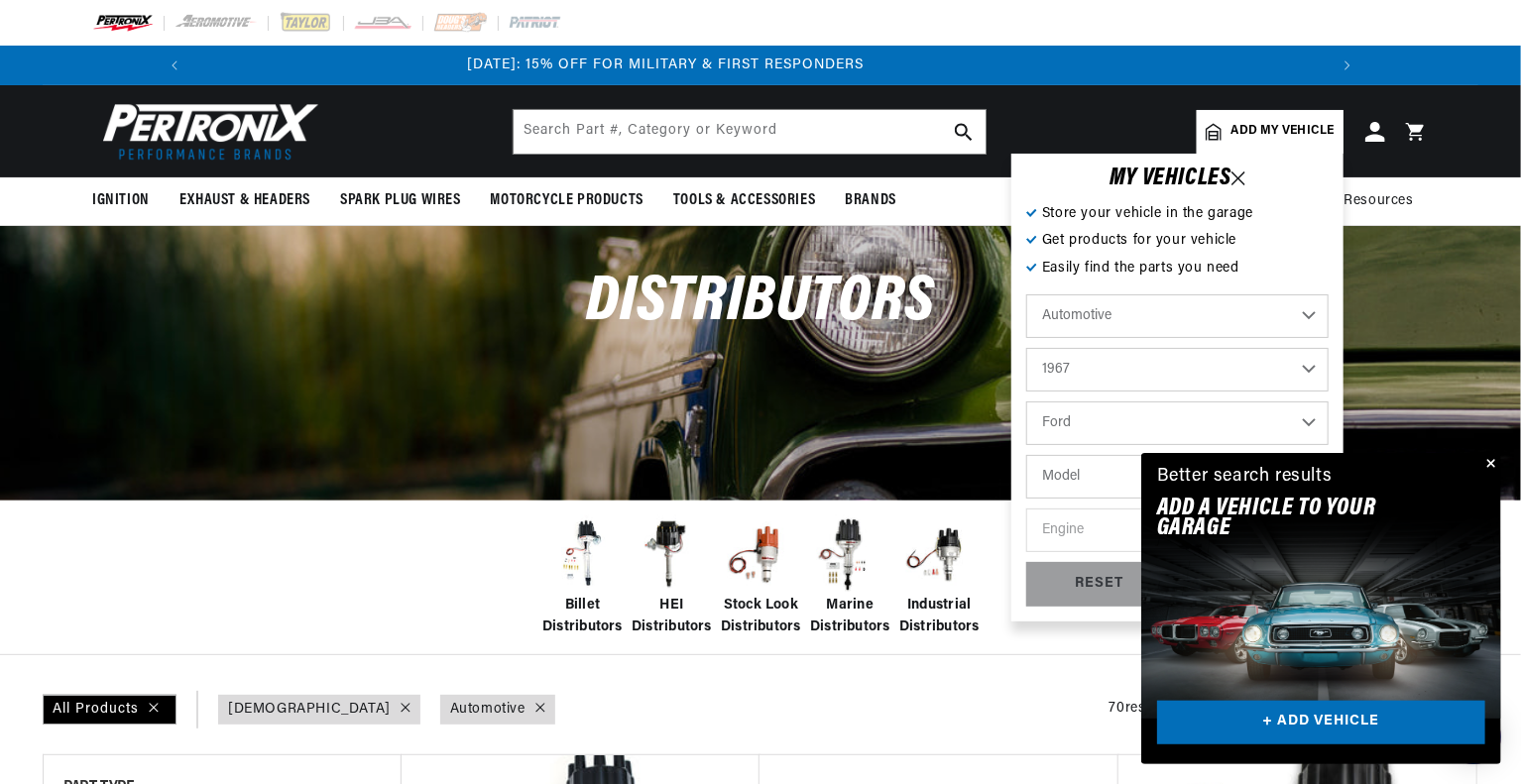 select on "F-250" 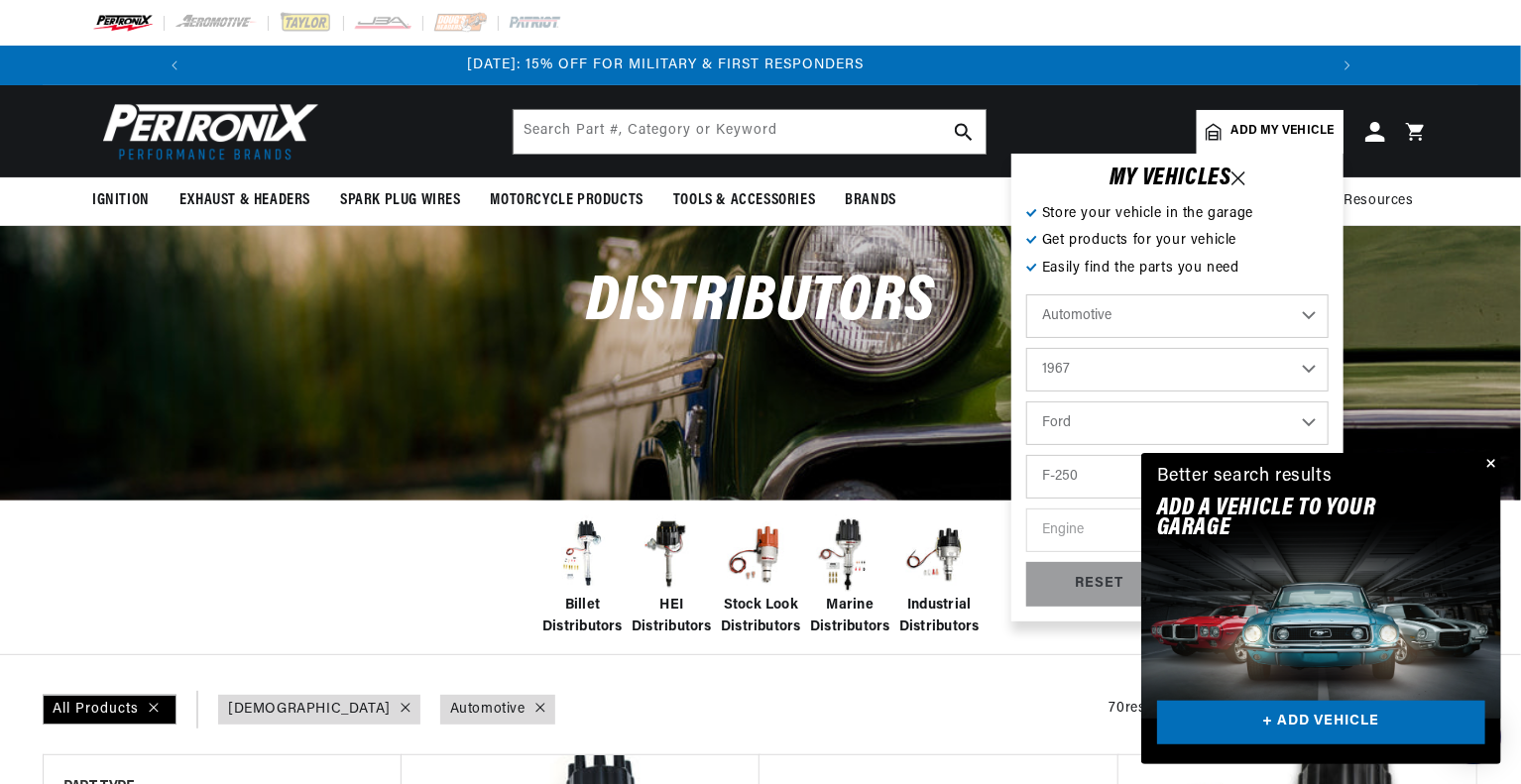 click on "Model
Bronco
Club Wagon
Country Sedan
Country Squire
Custom
Custom 500
Econoline
F-100
F-250
F-350
Fairlane
Falcon
Galaxie
Galaxie 500
GT40
LTD
Mustang
P-100
Ranch Wagon
Ranchero
Thunderbird" at bounding box center [1177, 477] 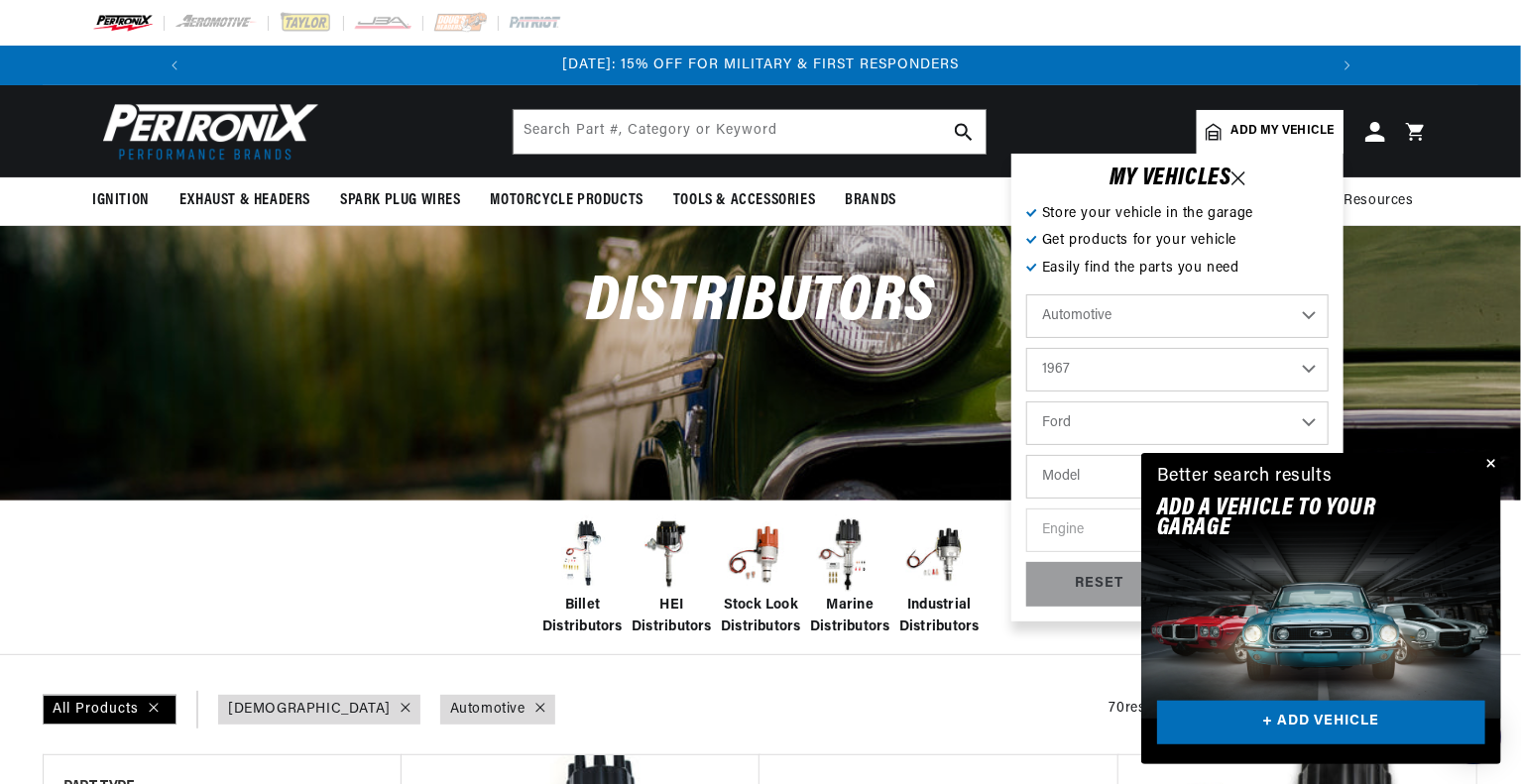 select on "F-250" 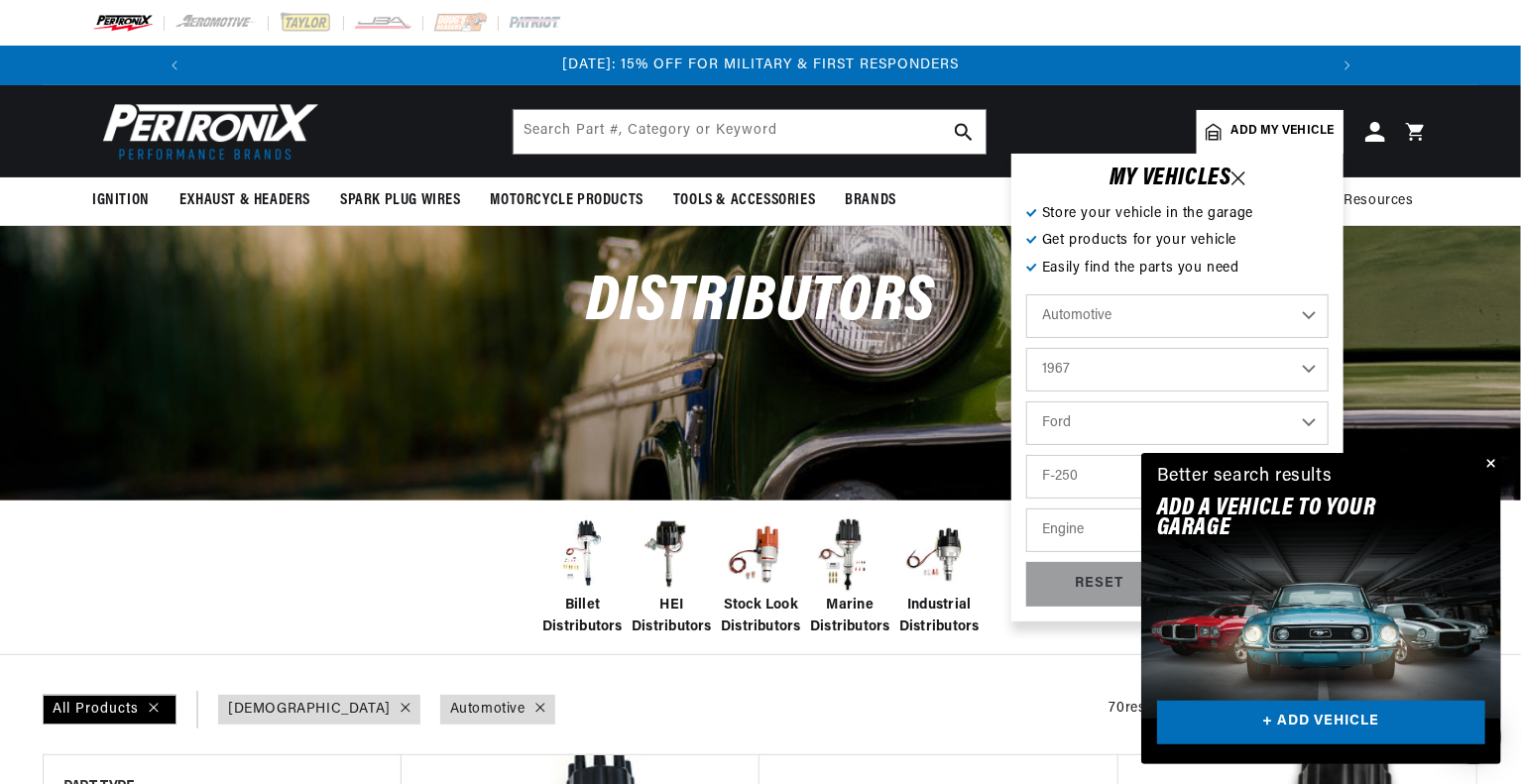 click on "Engine
352cid / 5.8L" at bounding box center [1177, 530] 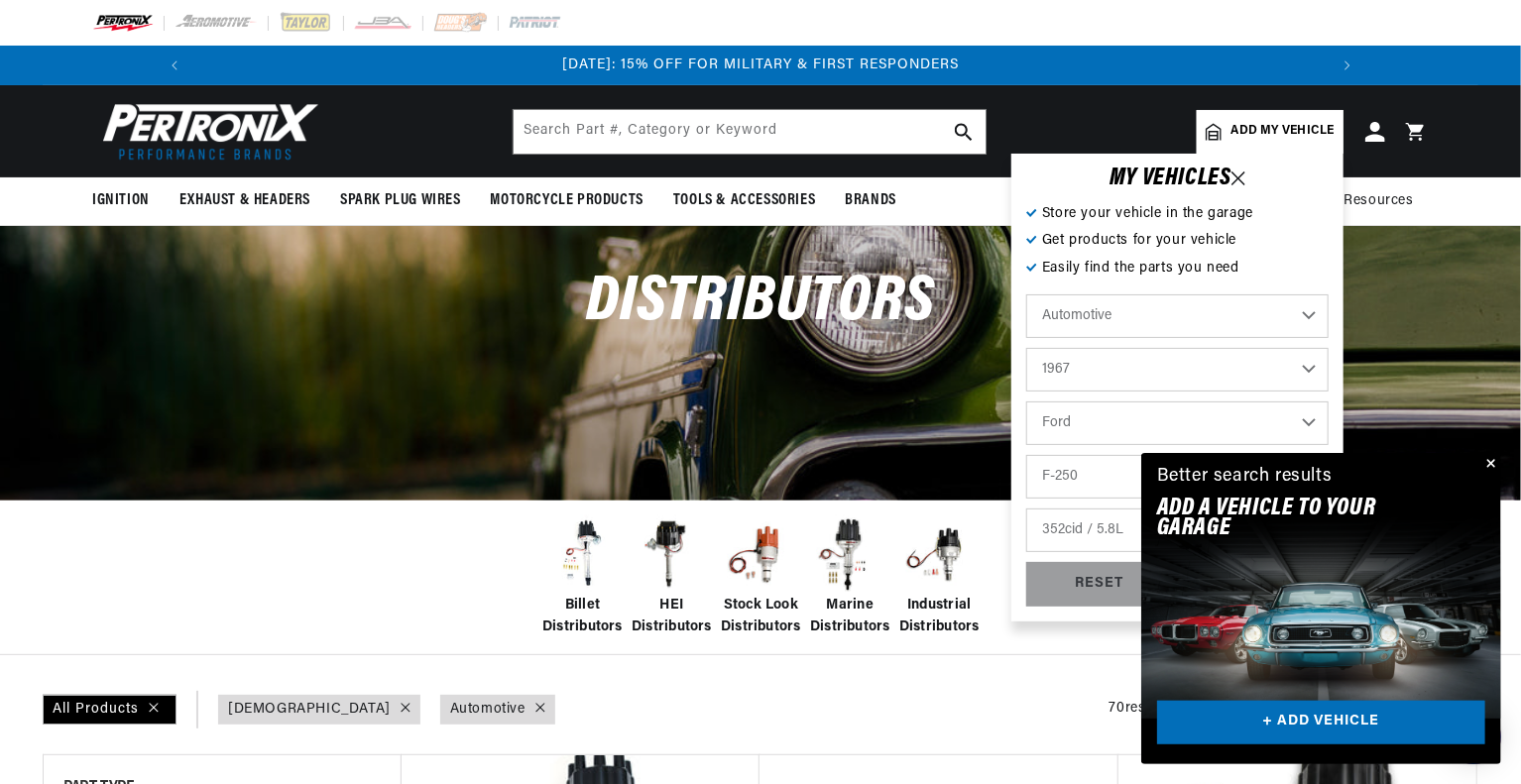 click on "Engine
352cid / 5.8L" at bounding box center [1177, 530] 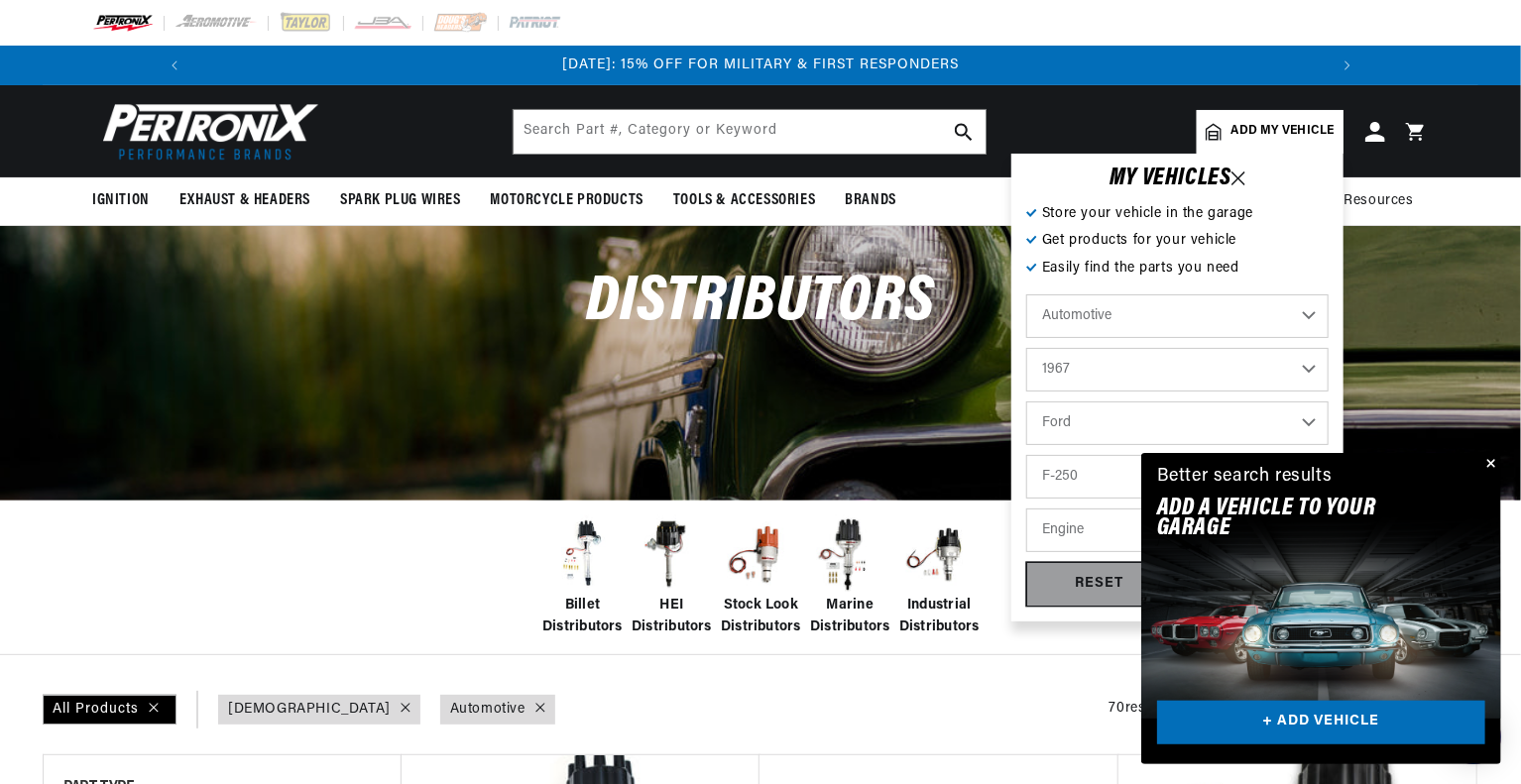 select on "352cid-5.8L" 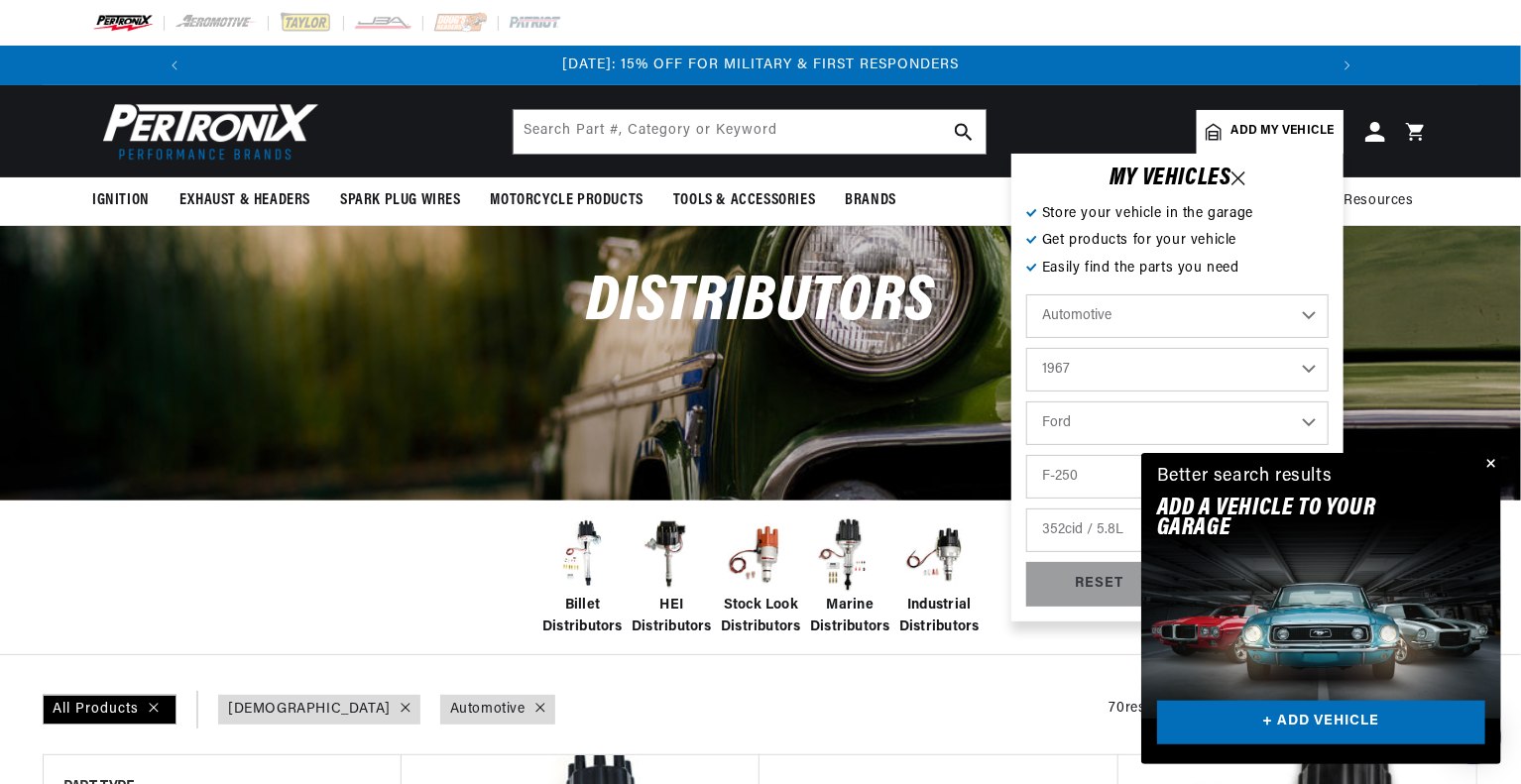 click at bounding box center [1489, 465] 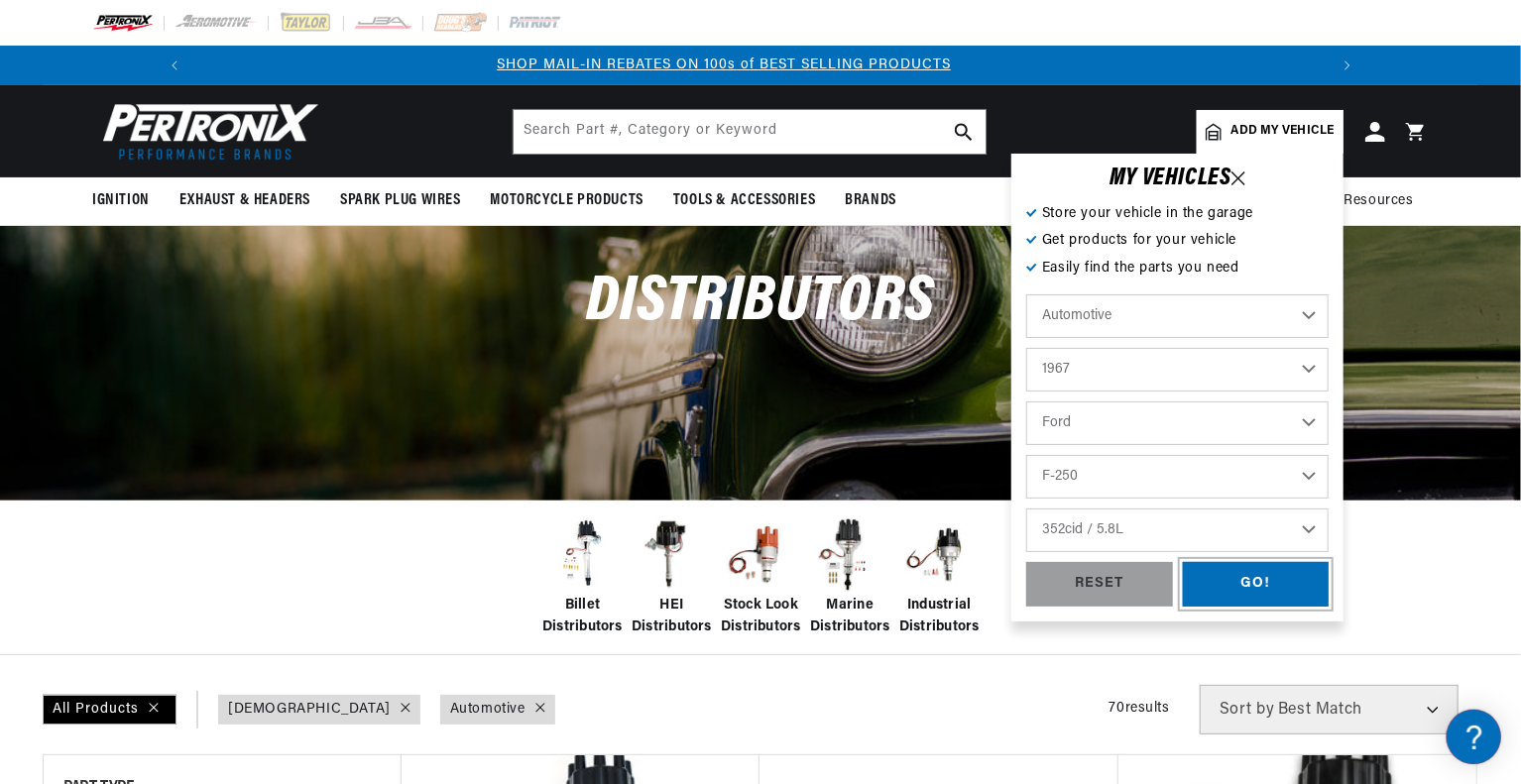 click on "GO!" at bounding box center (1256, 584) 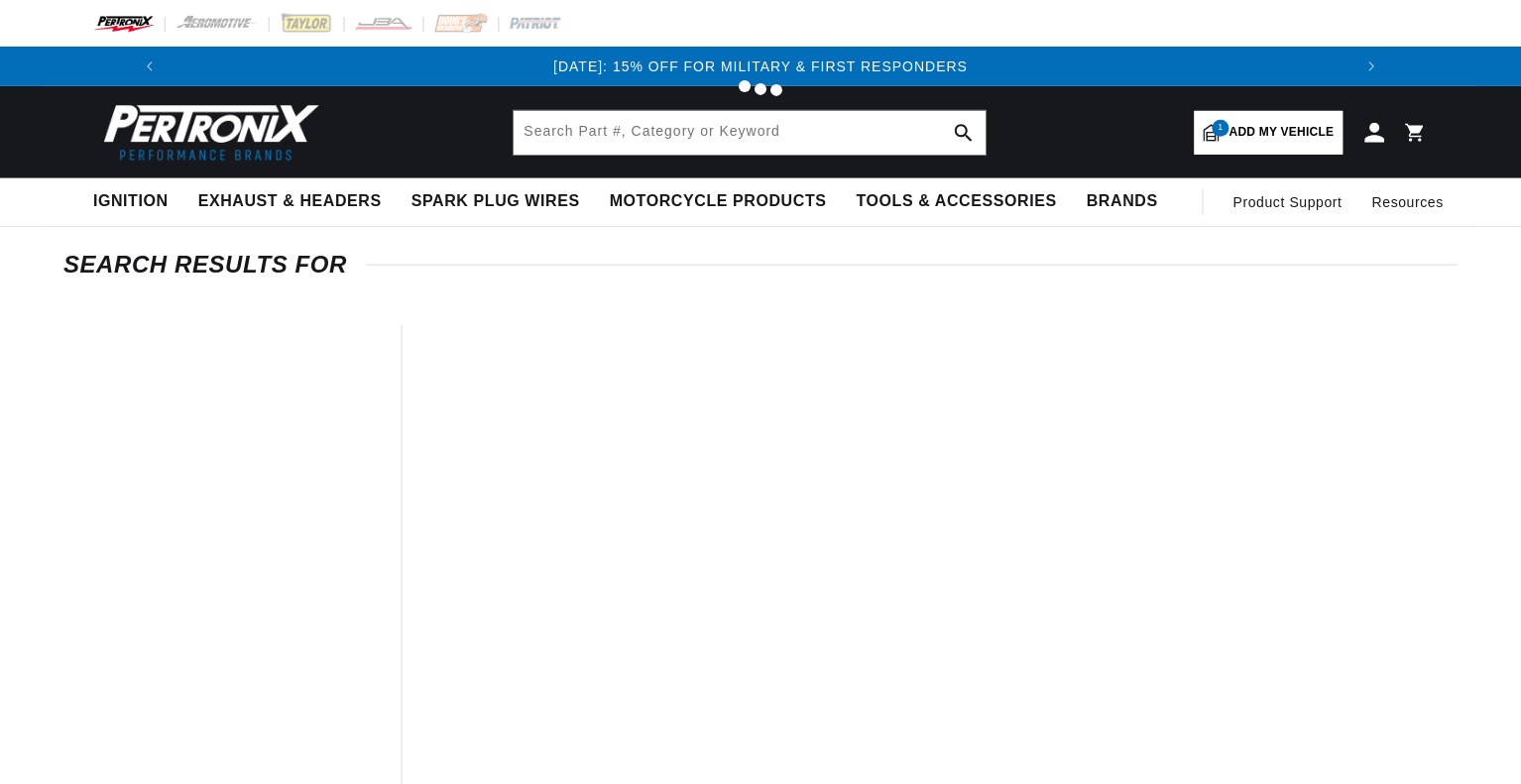 scroll, scrollTop: 0, scrollLeft: 0, axis: both 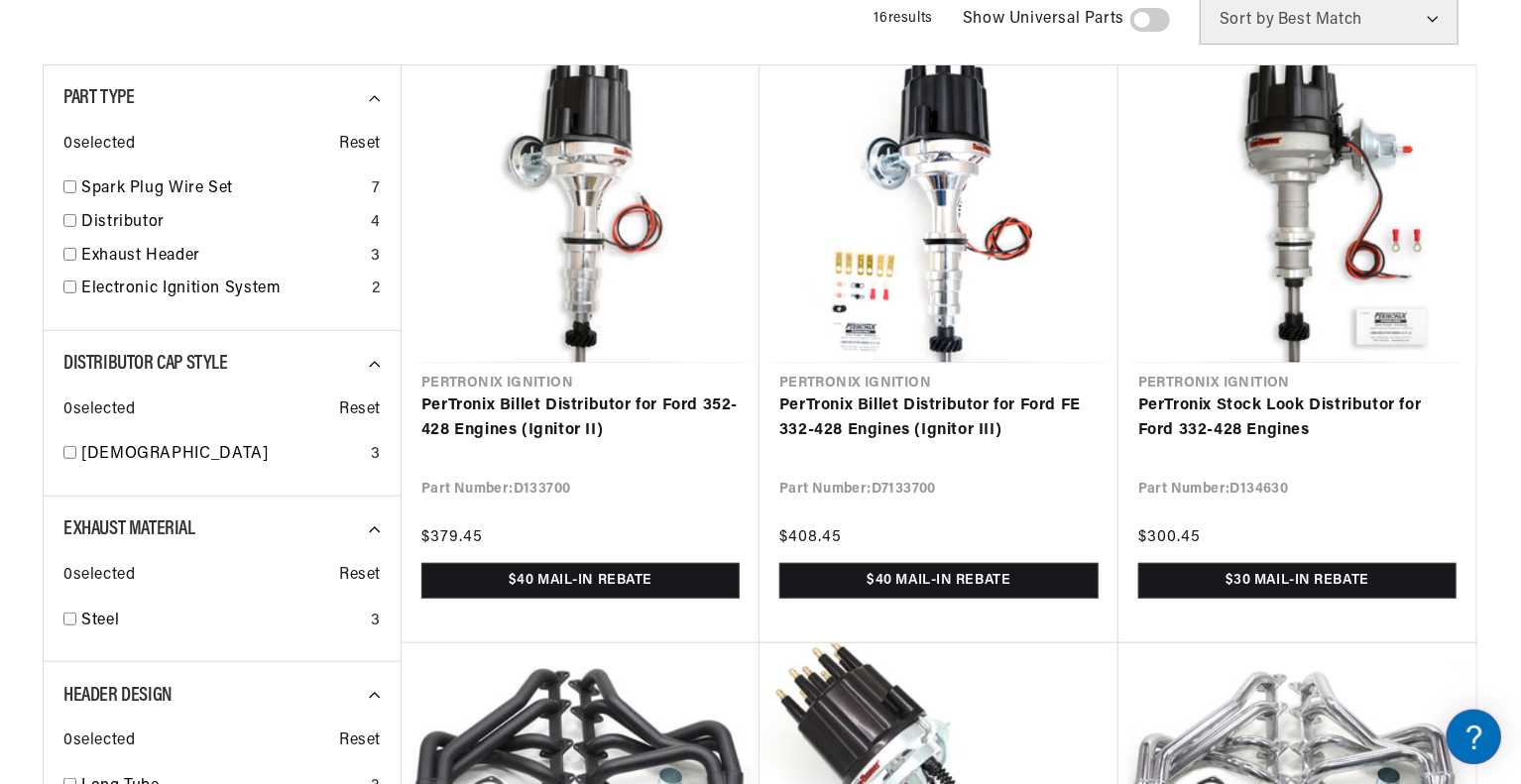 click on "Patriot Exhaust H8406-B 1 3/4" Full Length Header Ford Truck FE 65-76 Hi-Temp Black Coating" at bounding box center [580, 1009] 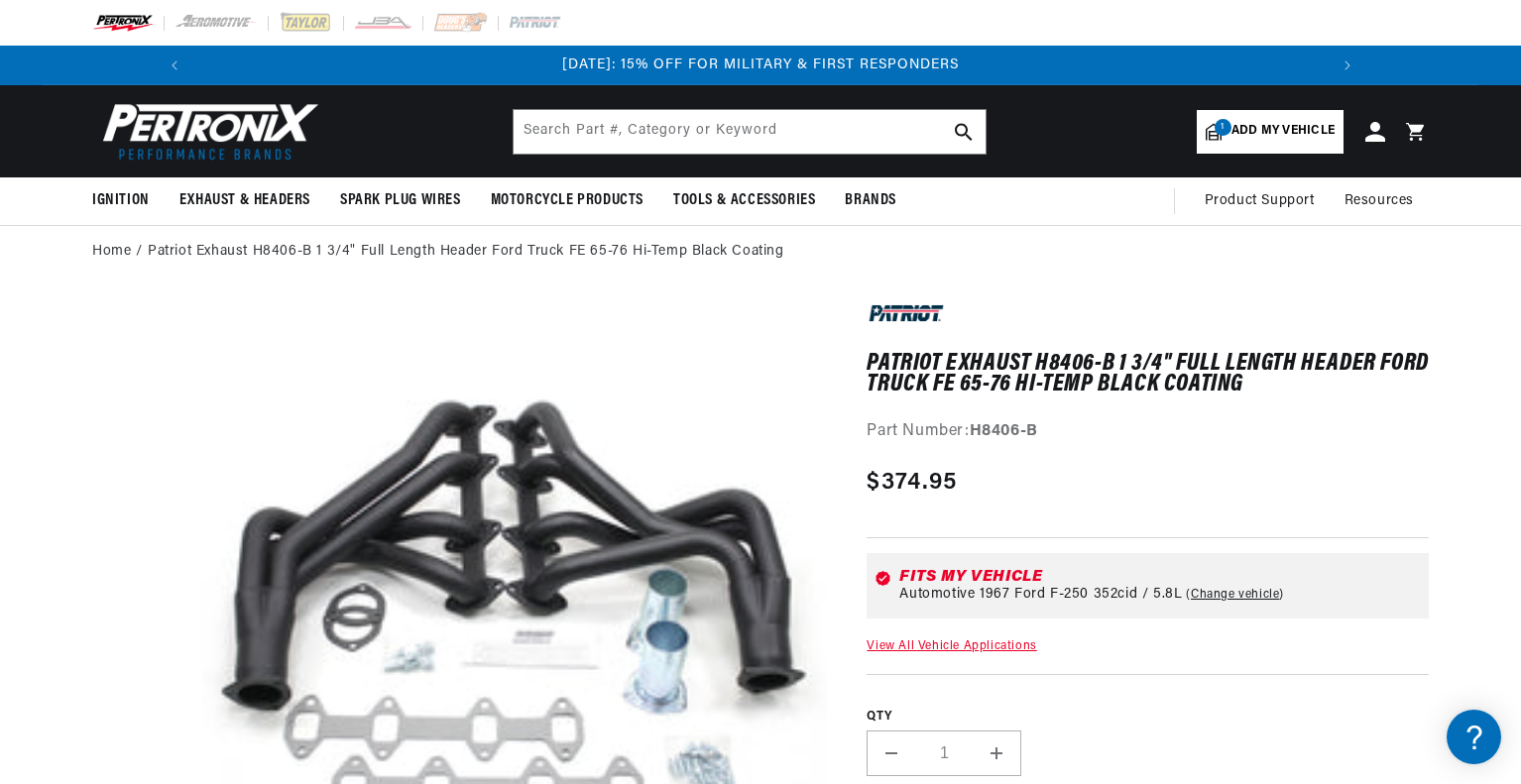 scroll, scrollTop: 0, scrollLeft: 0, axis: both 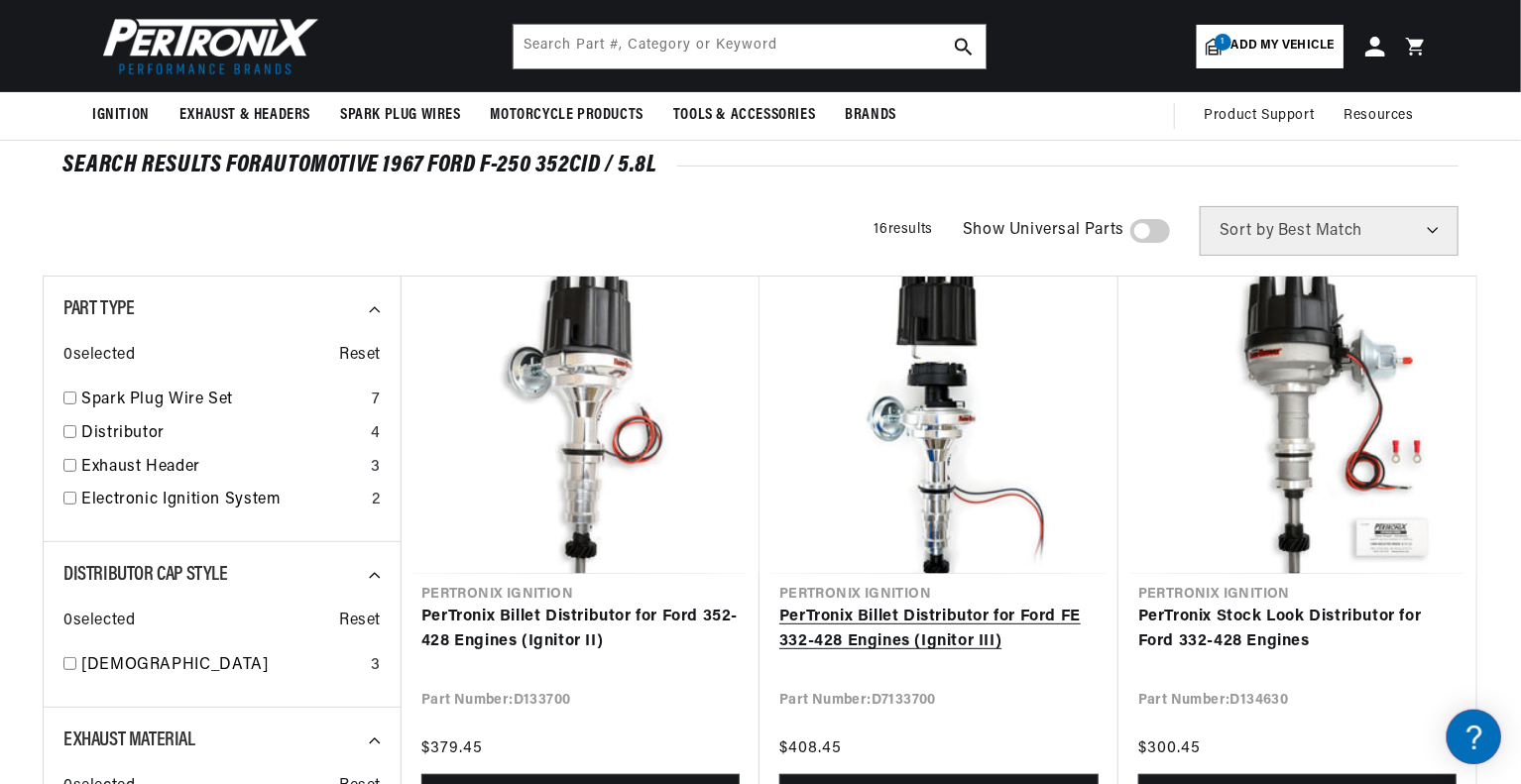 click on "PerTronix Billet Distributor for Ford FE 332-428 Engines (Ignitor III)" at bounding box center [939, 629] 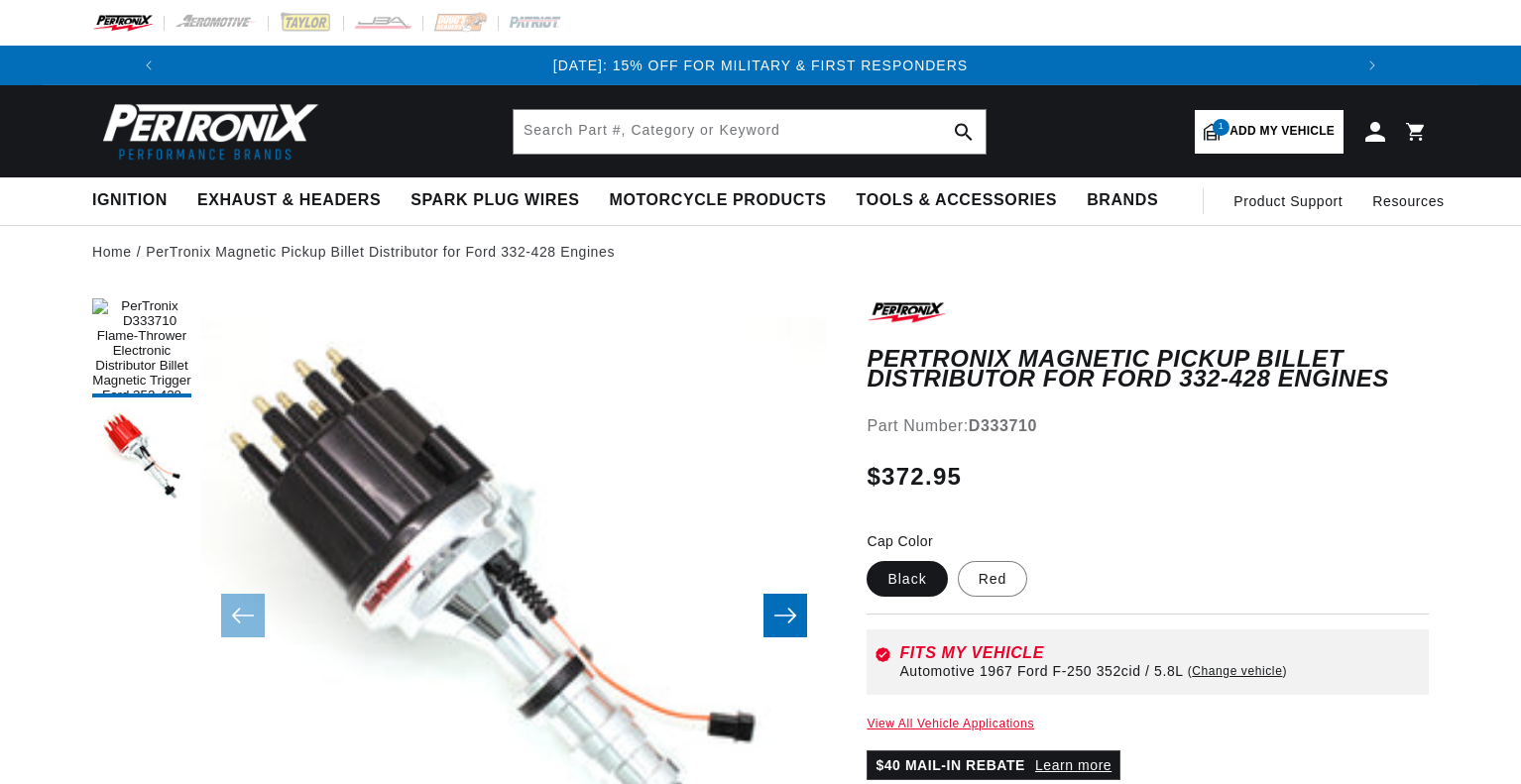 scroll, scrollTop: 0, scrollLeft: 0, axis: both 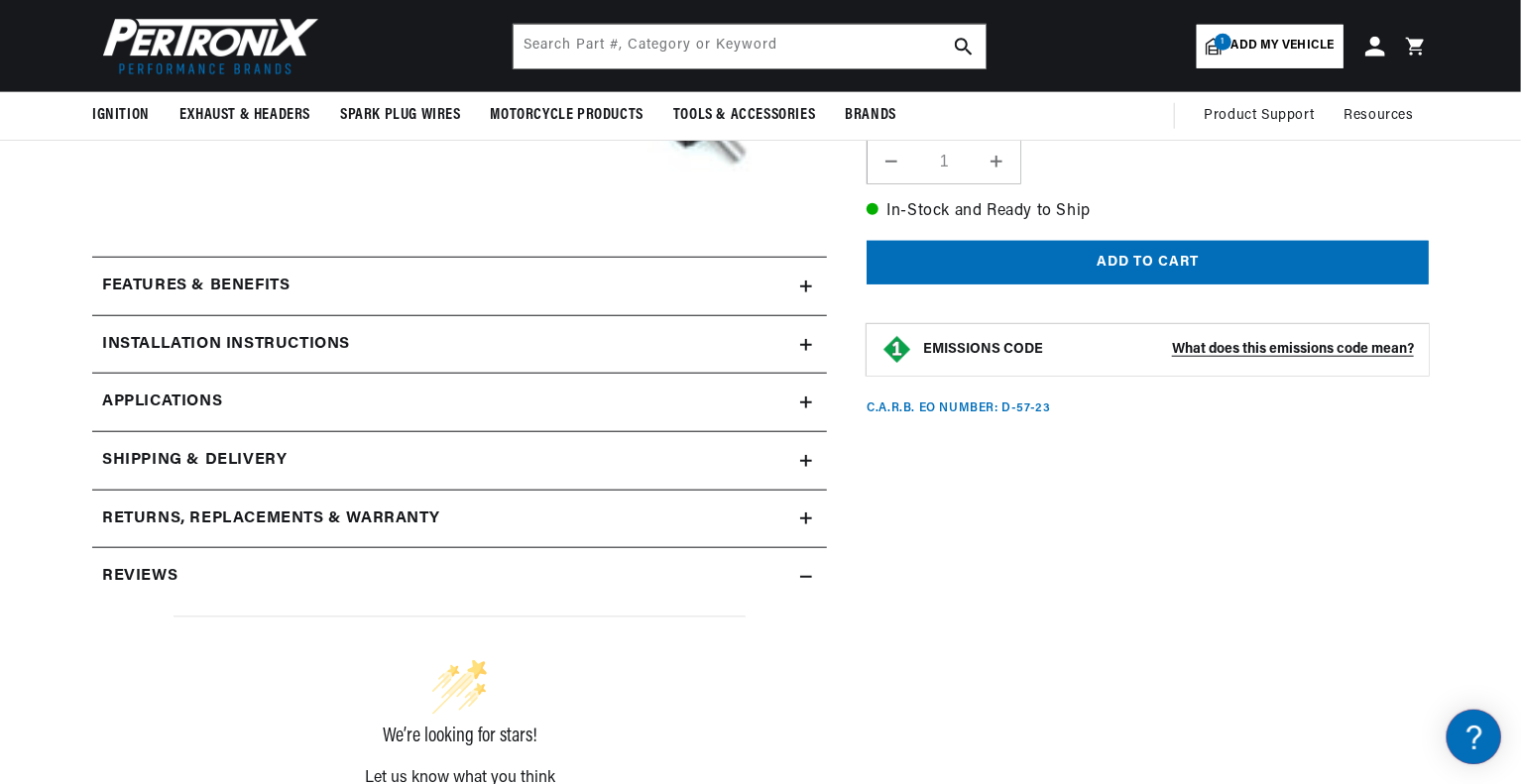 click on "Installation instructions" at bounding box center [446, 286] 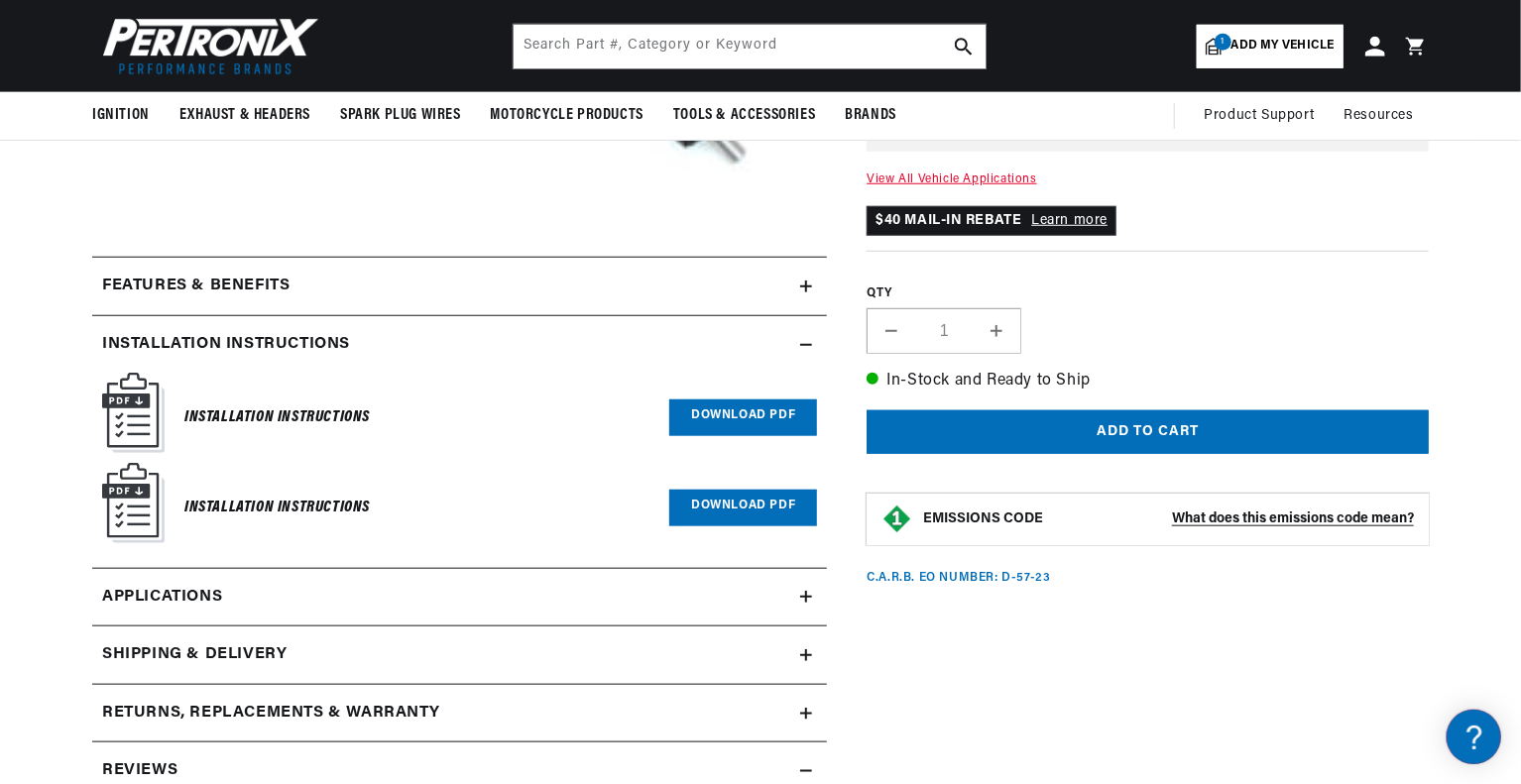 scroll, scrollTop: 0, scrollLeft: 2342, axis: horizontal 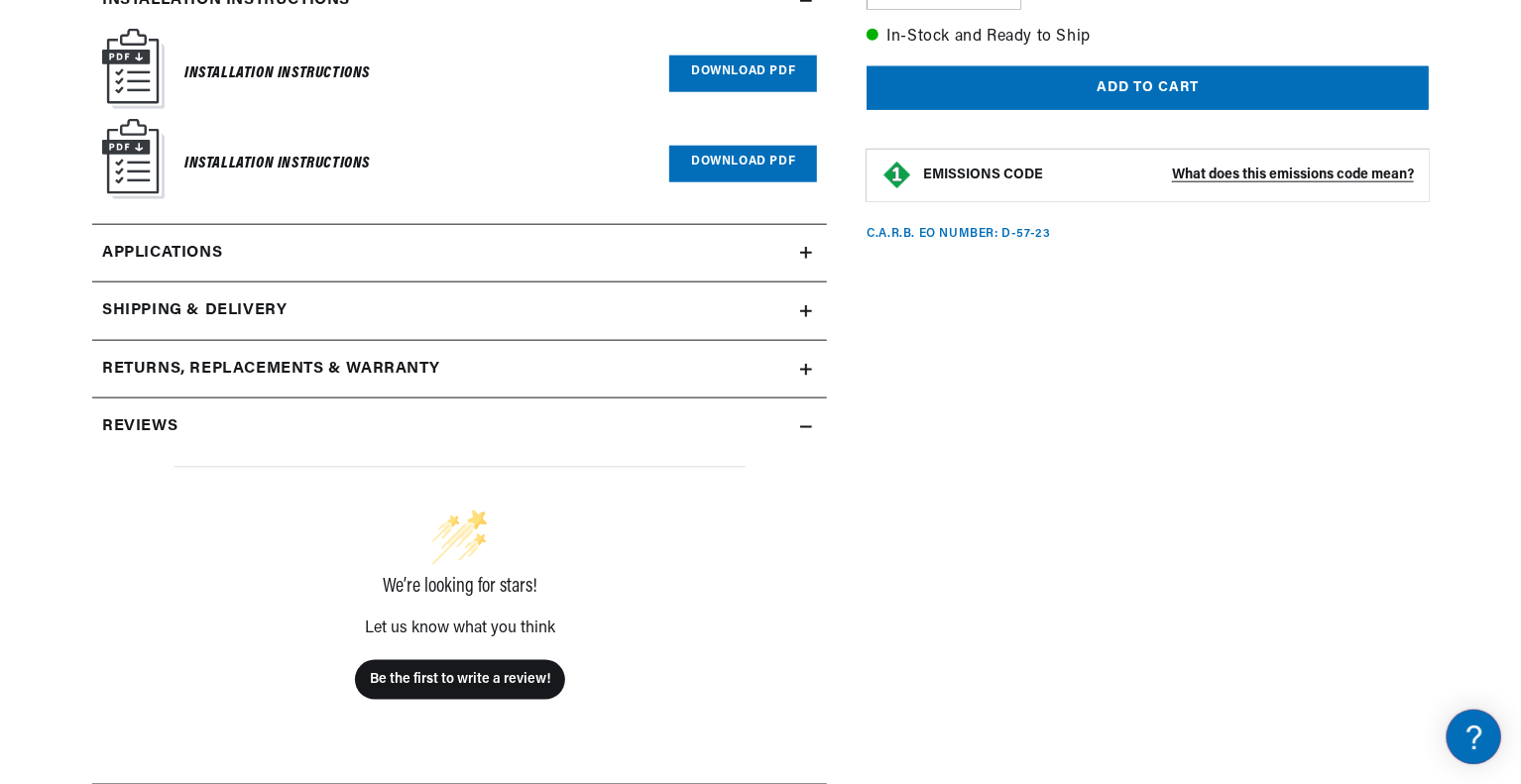 click on "Applications" at bounding box center (459, 254) 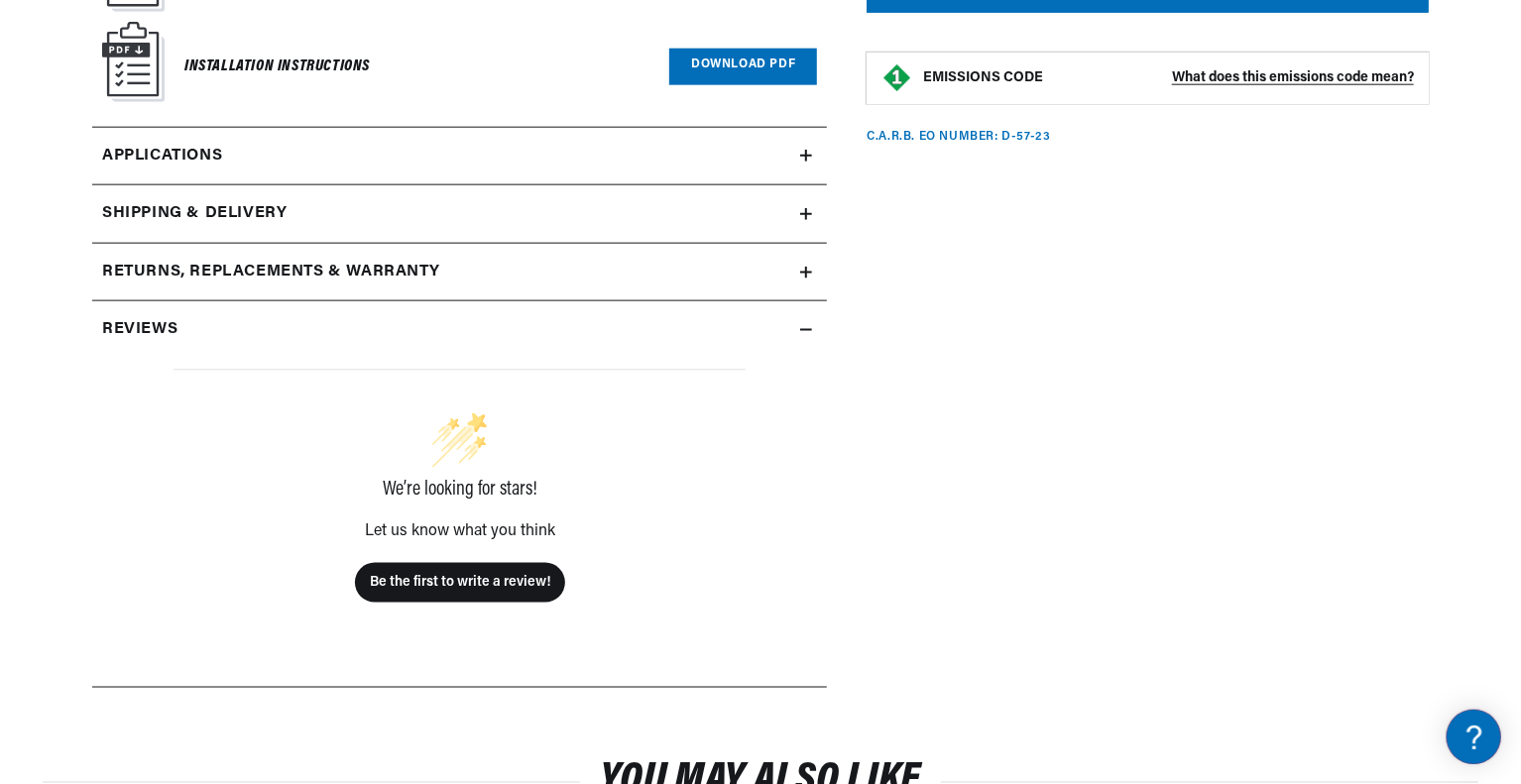 scroll, scrollTop: 1461, scrollLeft: 0, axis: vertical 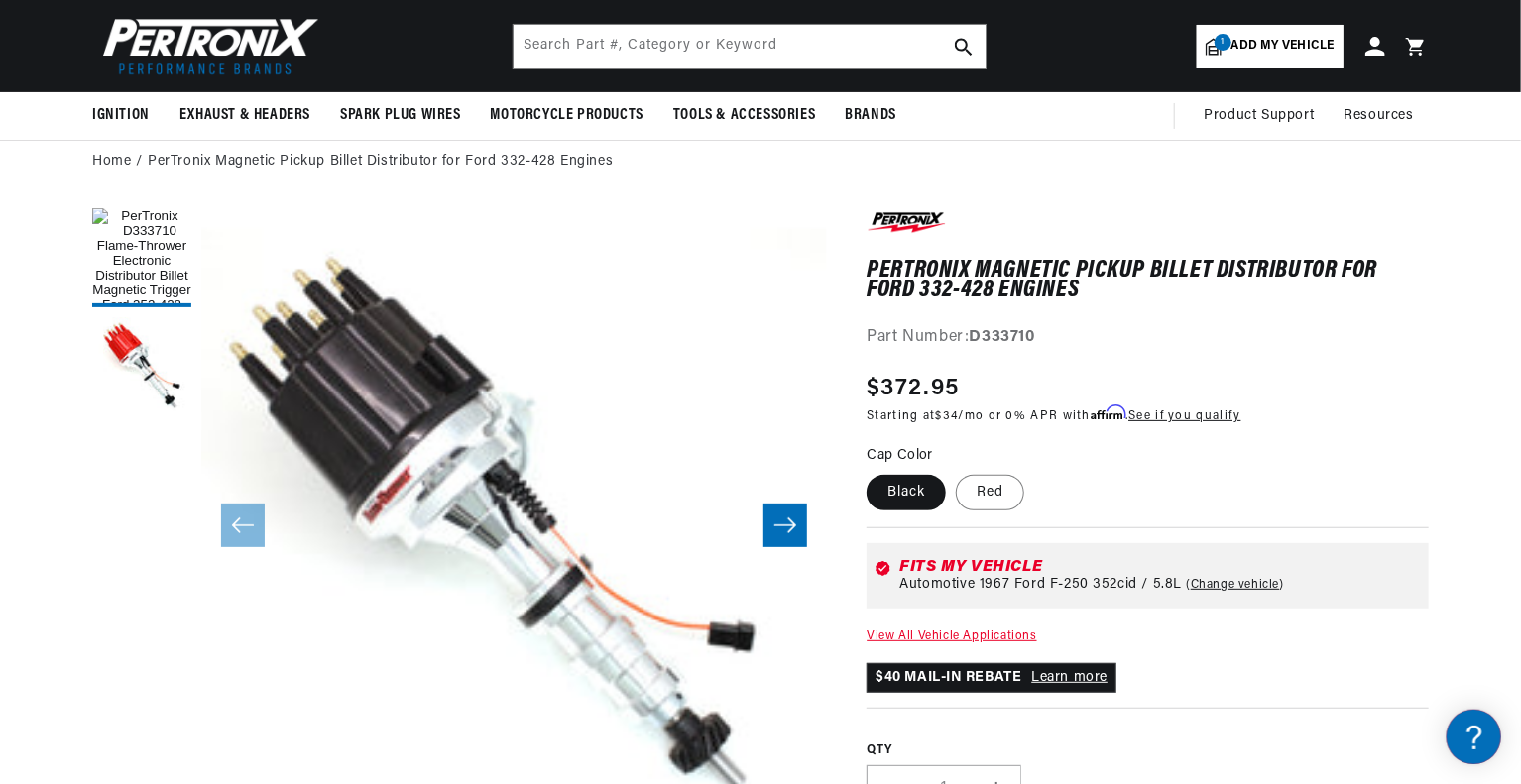 click at bounding box center (785, 525) 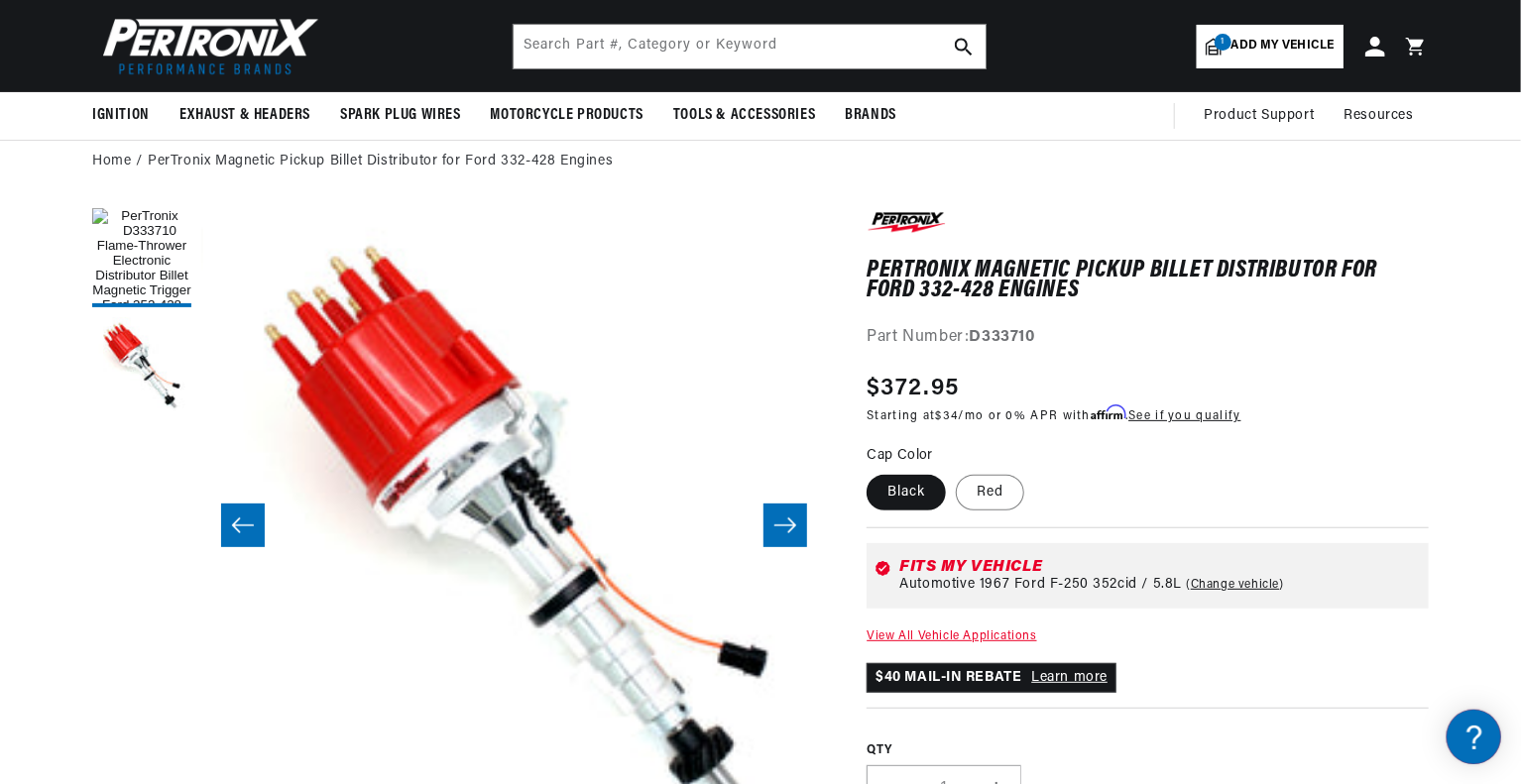 scroll, scrollTop: 0, scrollLeft: 626, axis: horizontal 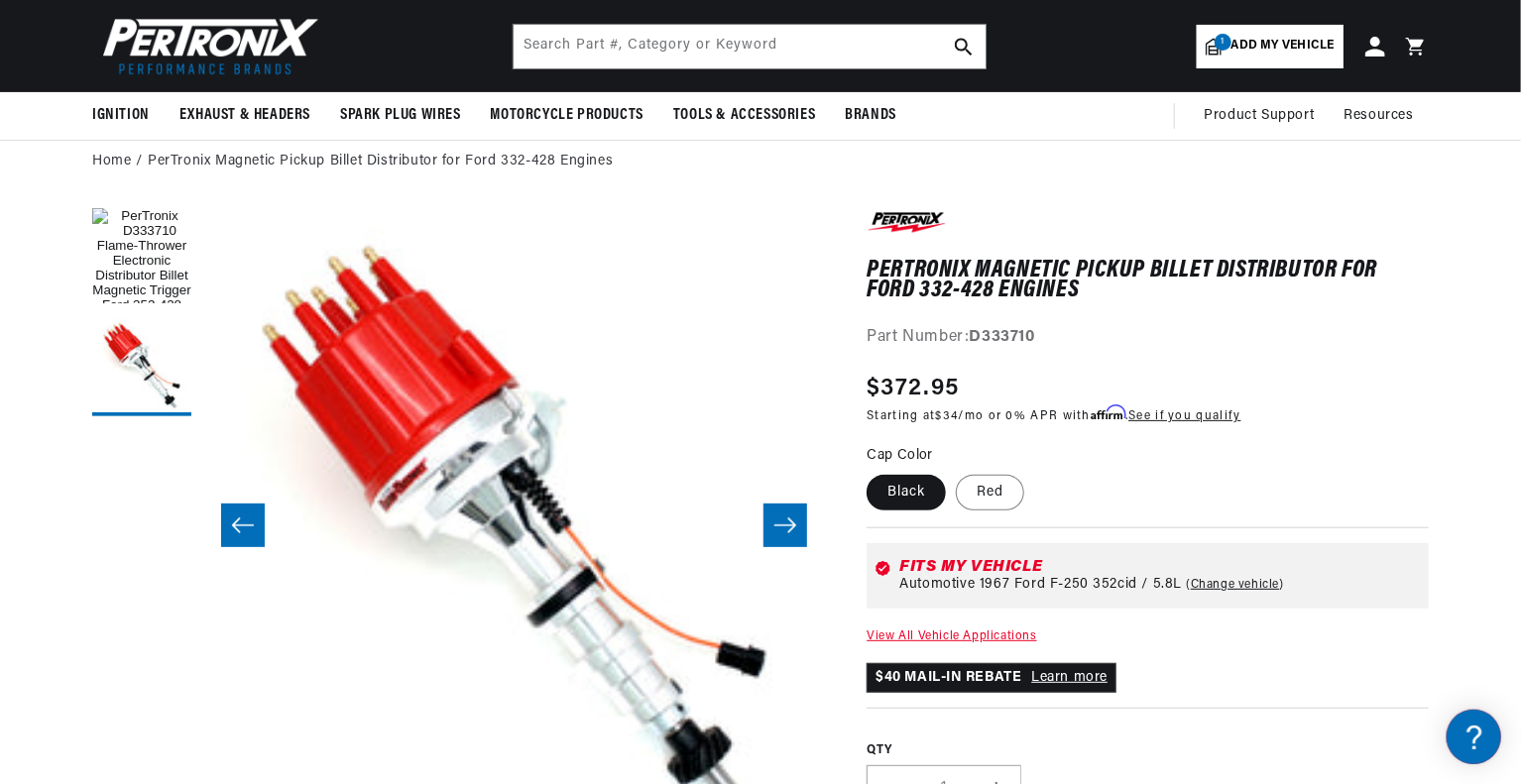 click at bounding box center (785, 525) 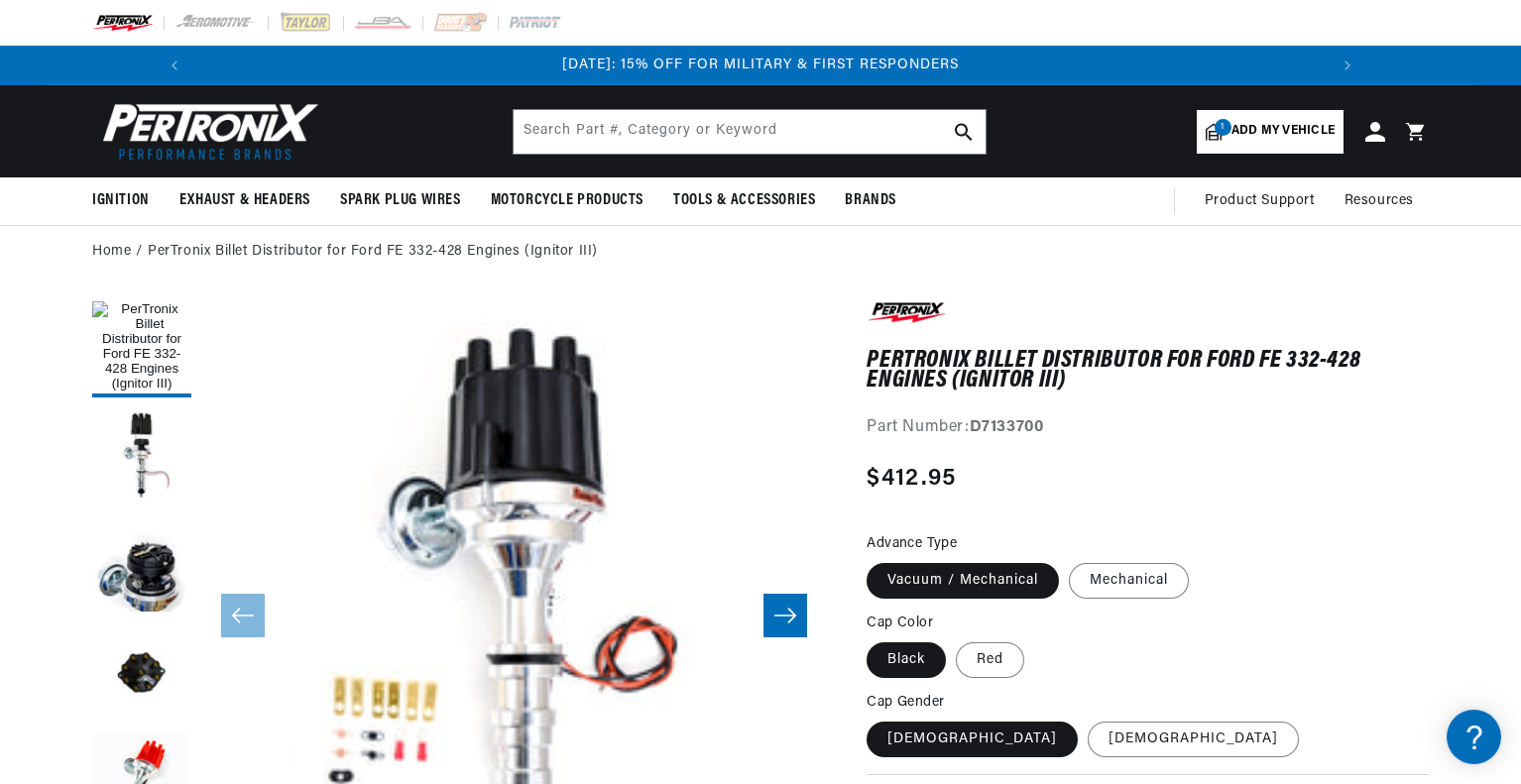 scroll, scrollTop: 0, scrollLeft: 0, axis: both 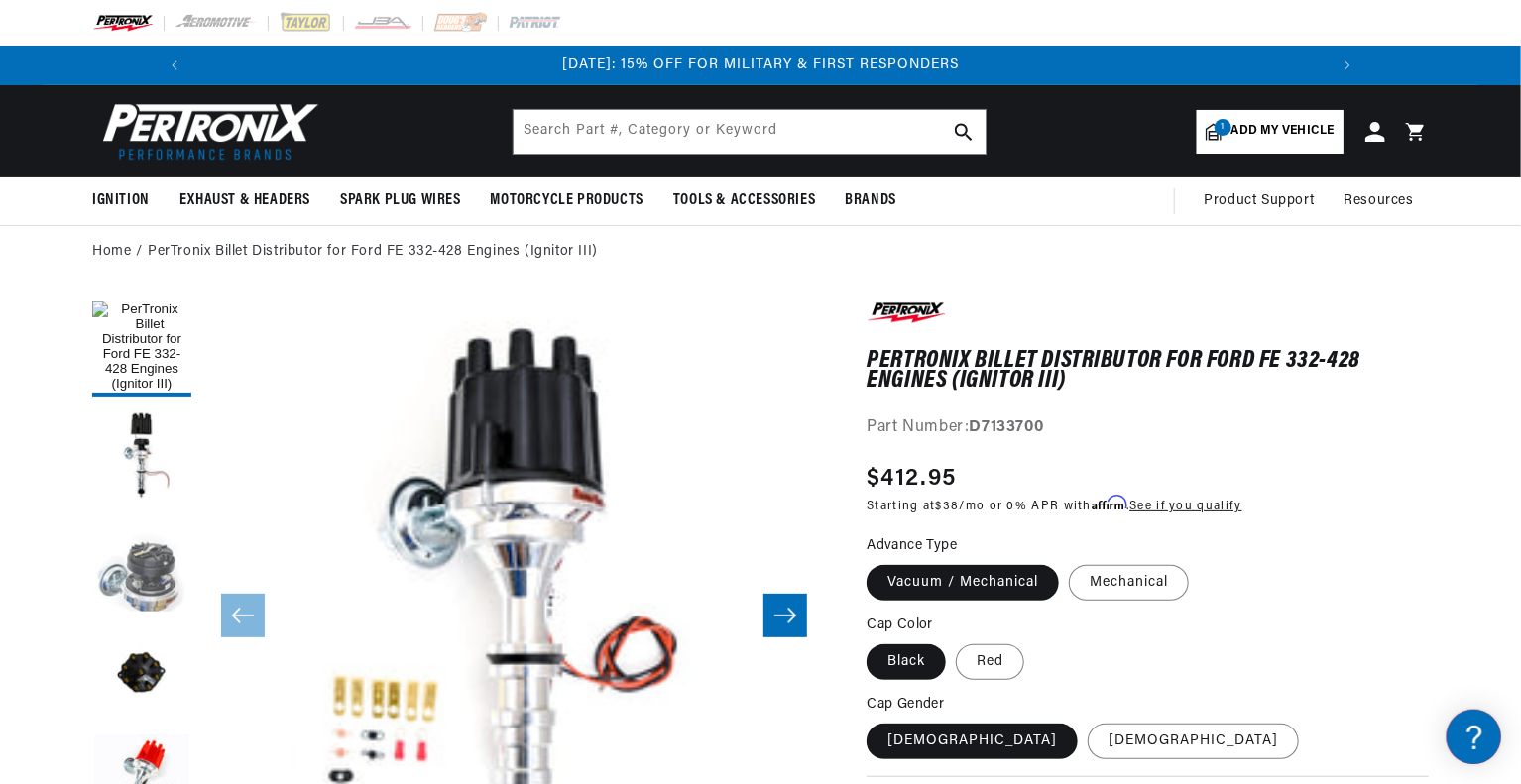 click at bounding box center [142, 566] 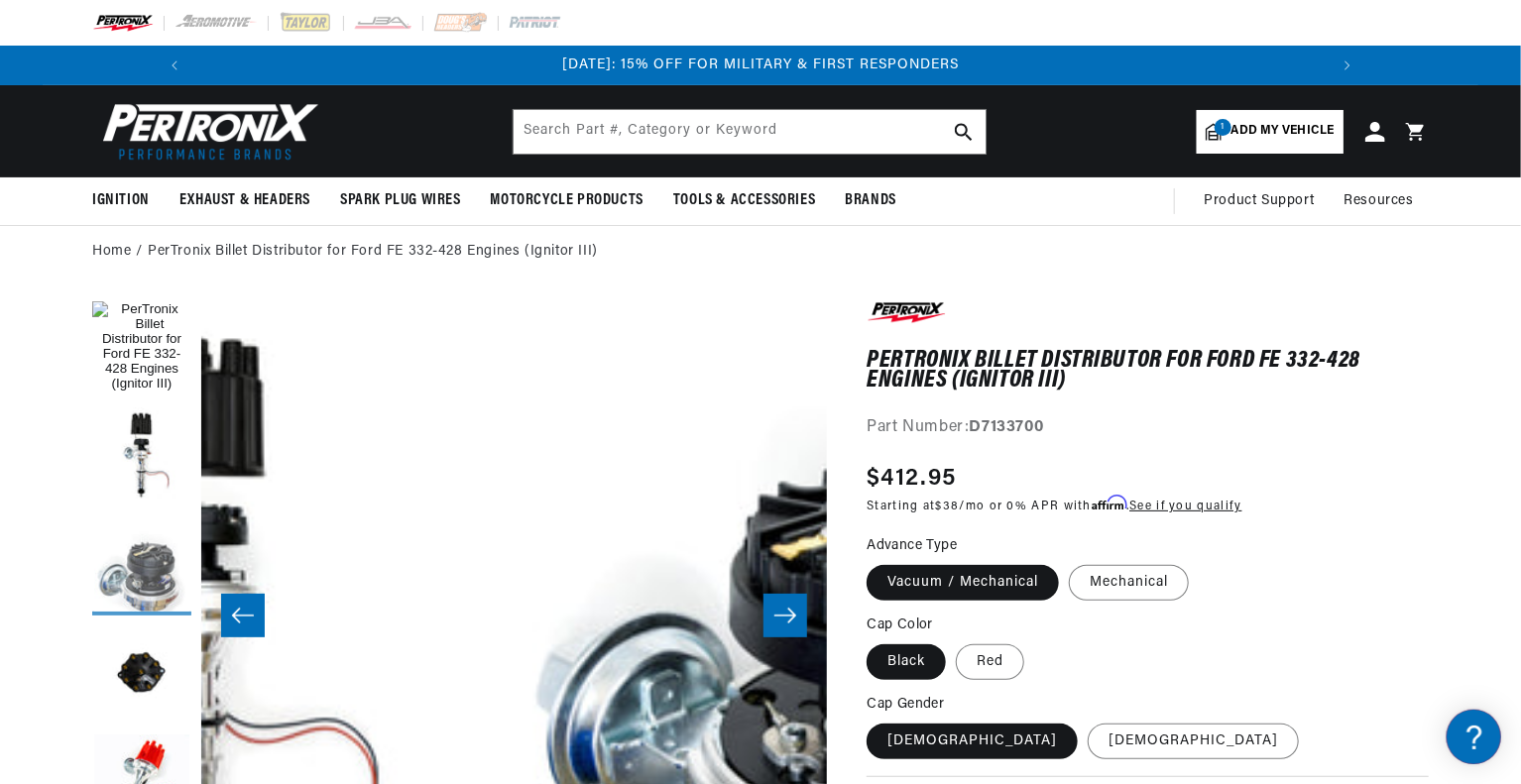 scroll, scrollTop: 0, scrollLeft: 0, axis: both 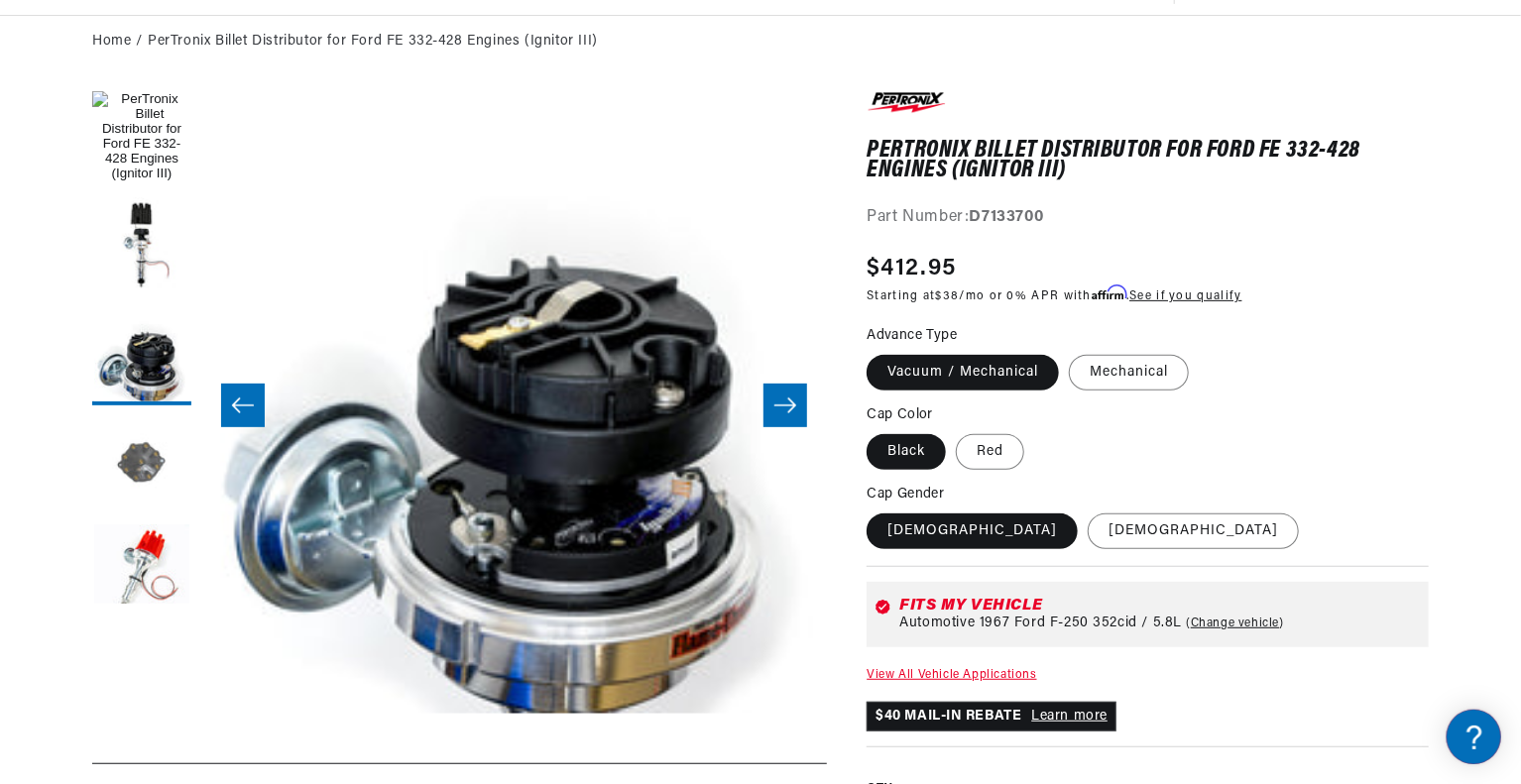 click at bounding box center (142, 465) 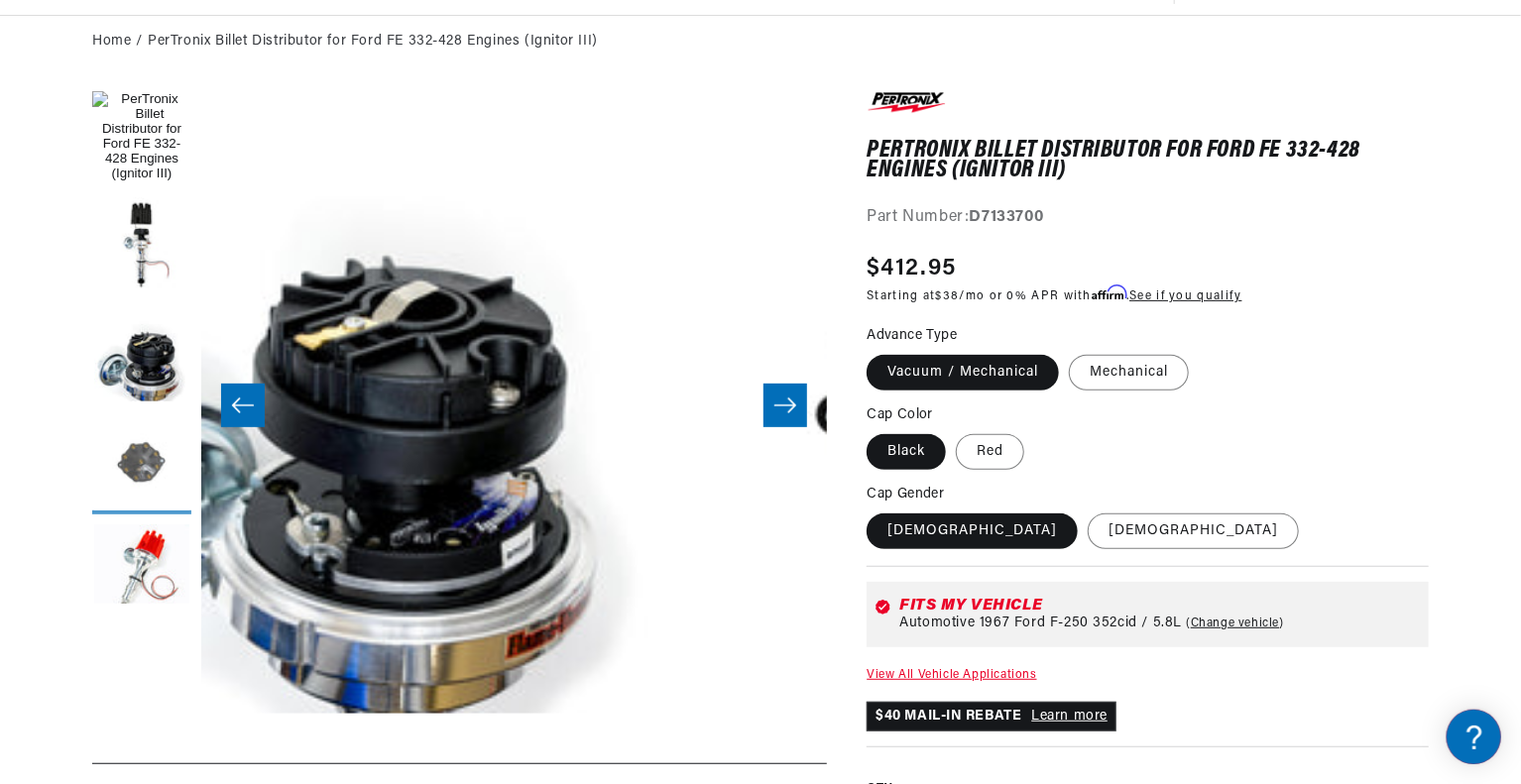 scroll, scrollTop: 0, scrollLeft: 2324, axis: horizontal 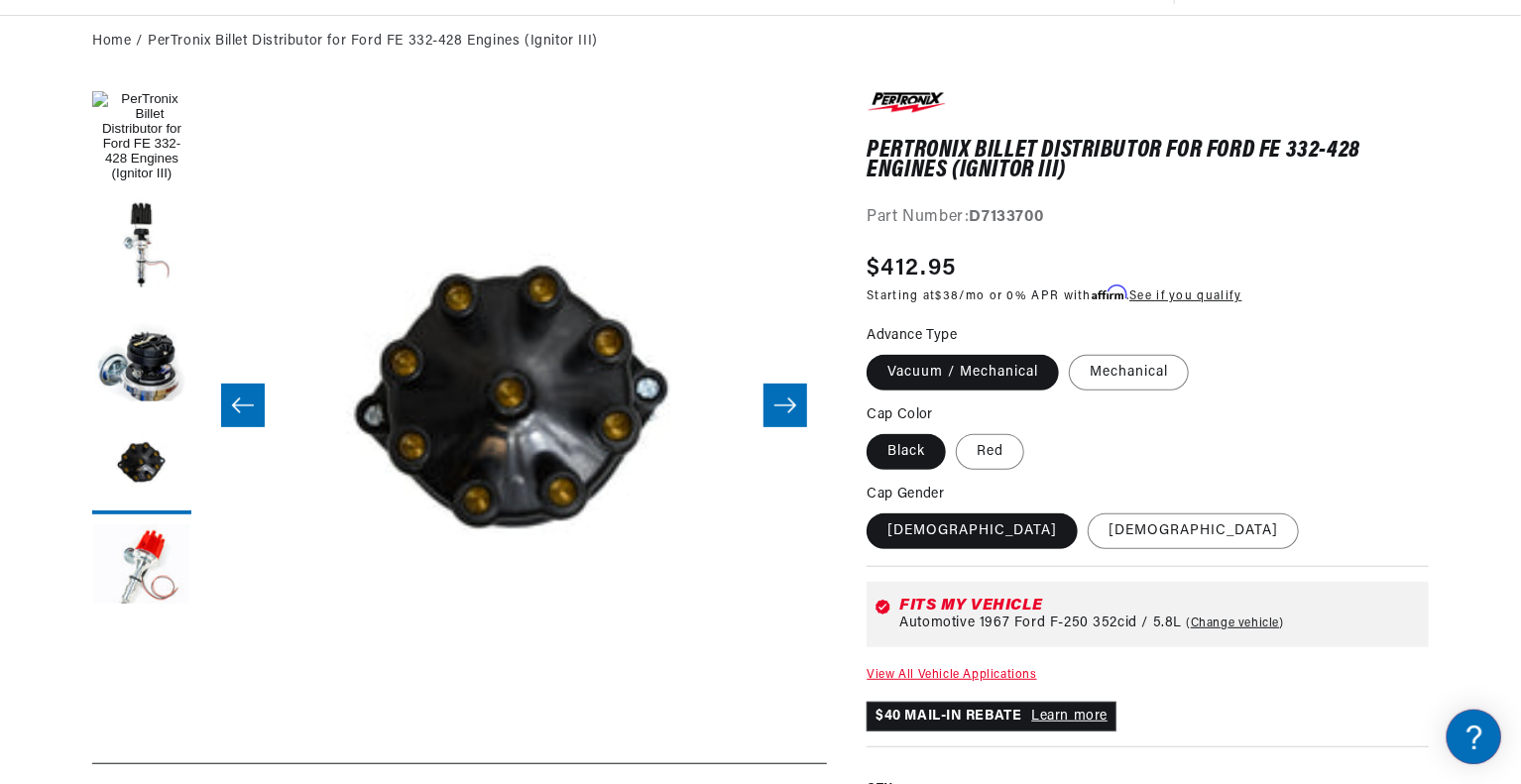 click 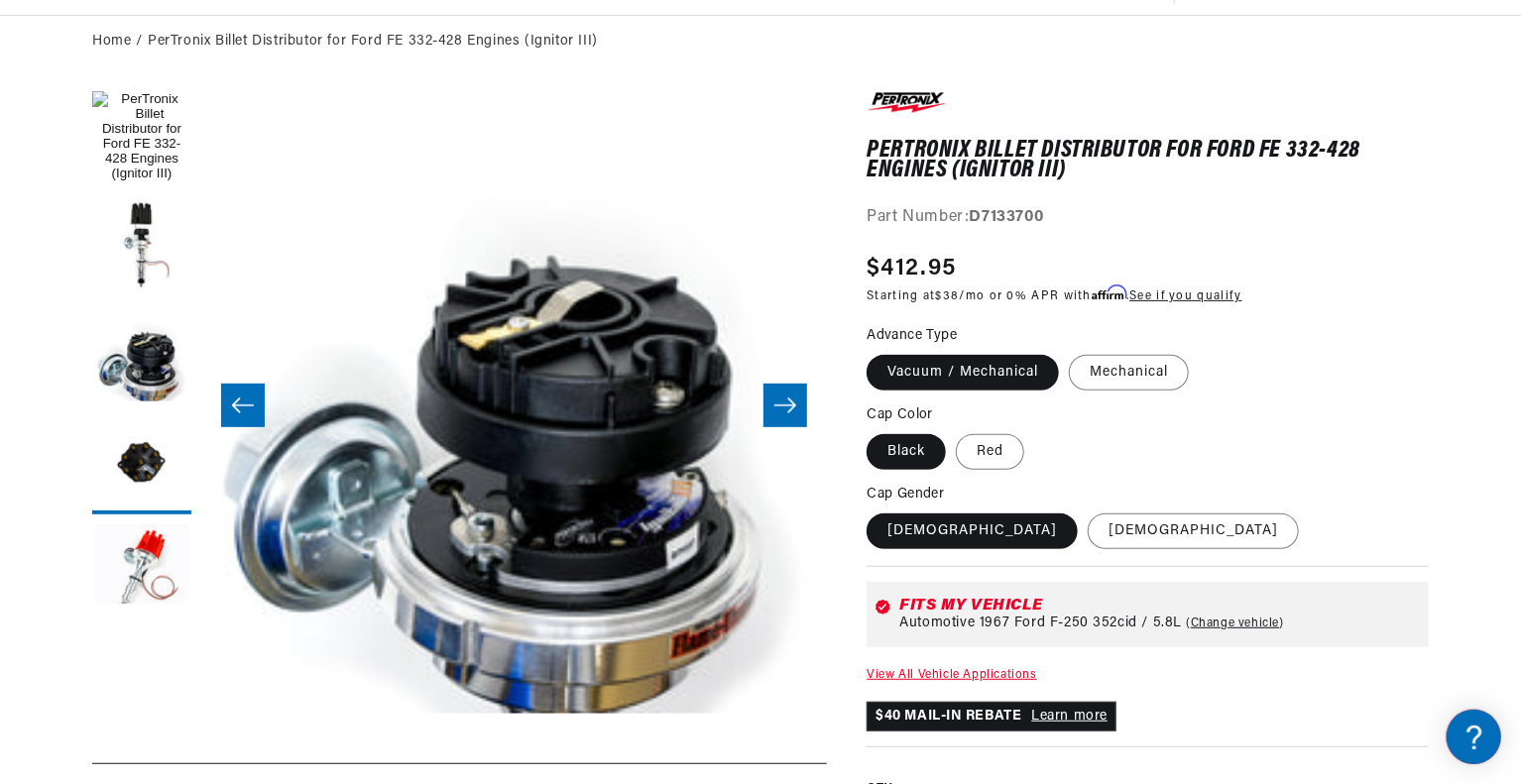 click 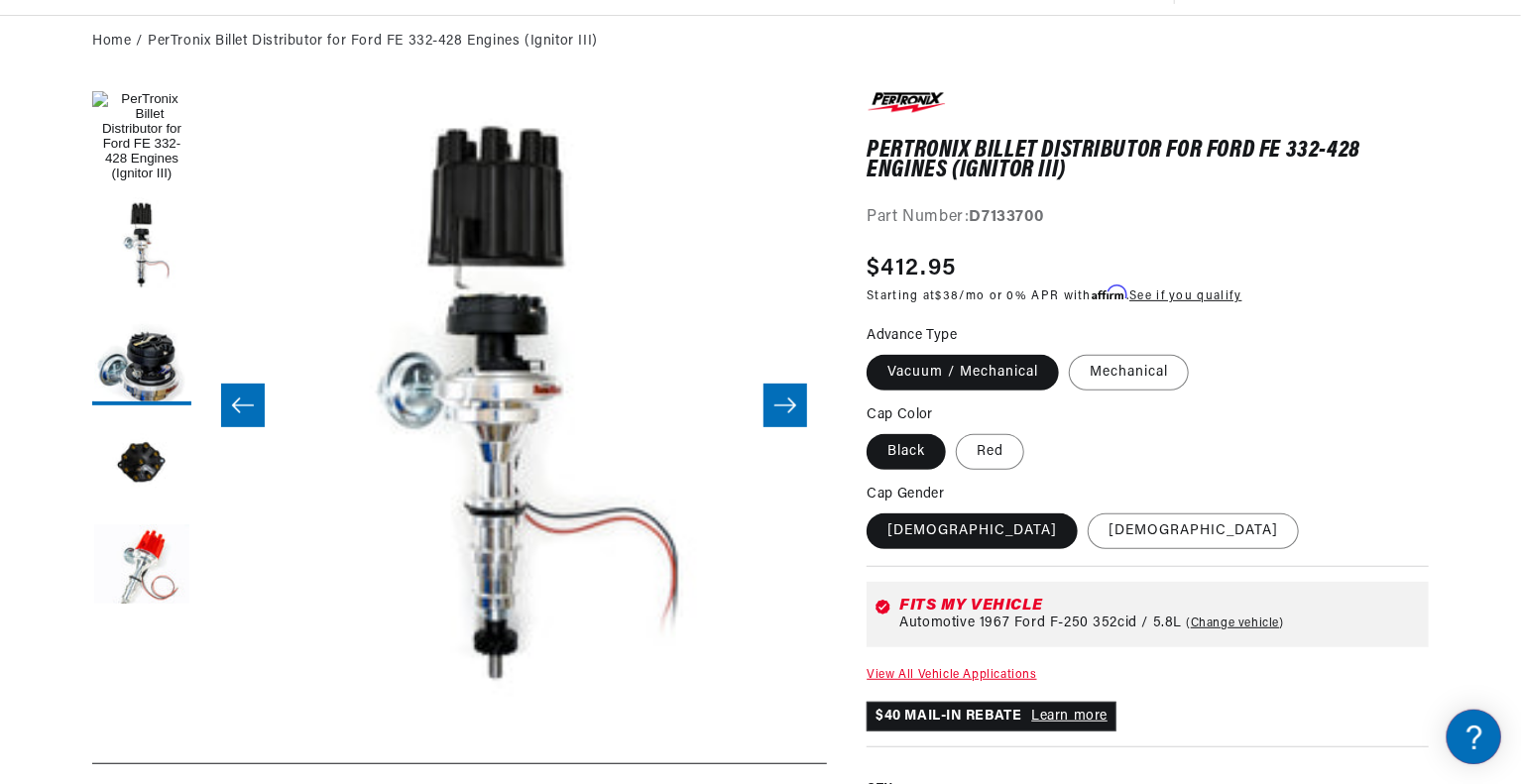scroll, scrollTop: 0, scrollLeft: 626, axis: horizontal 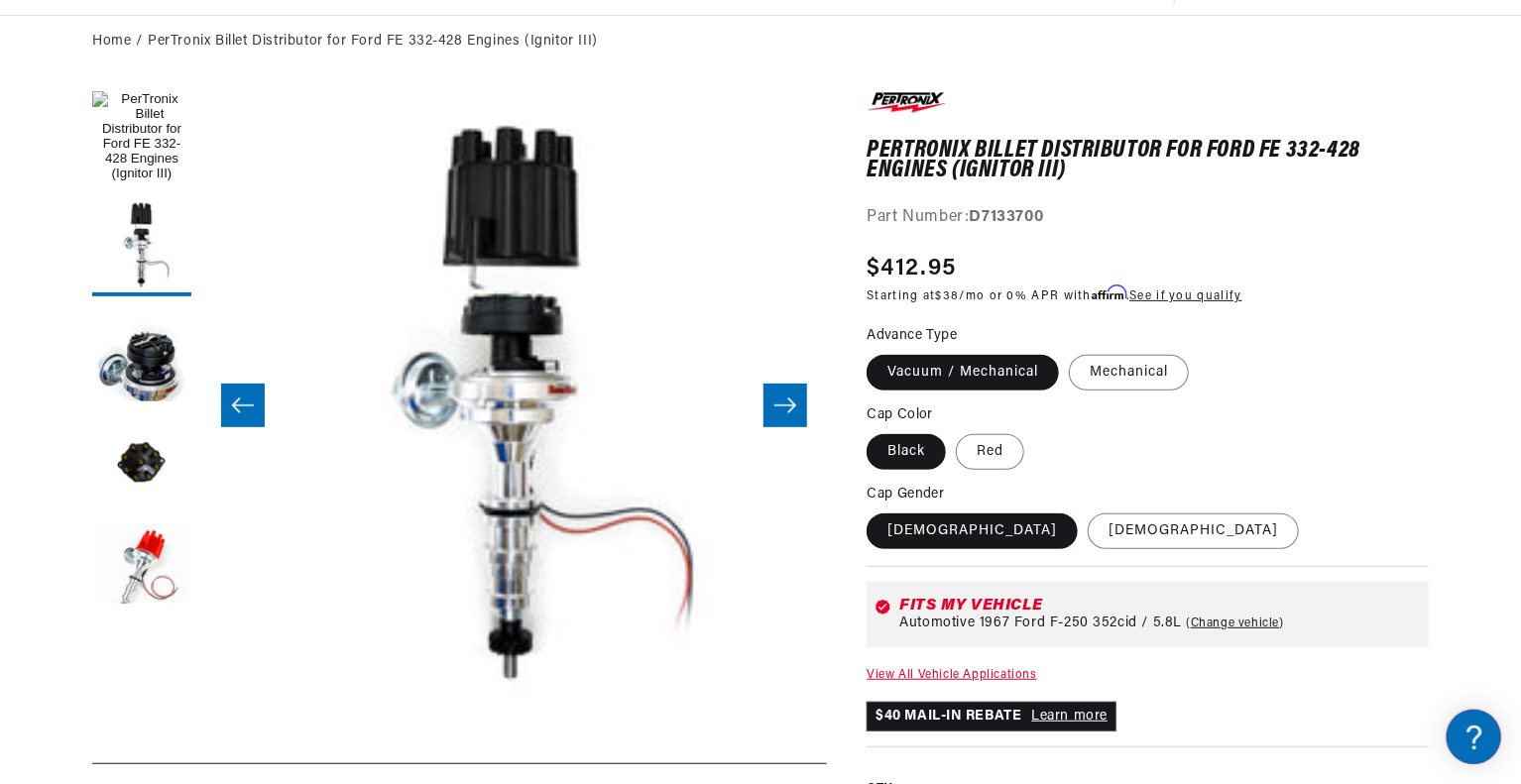 click 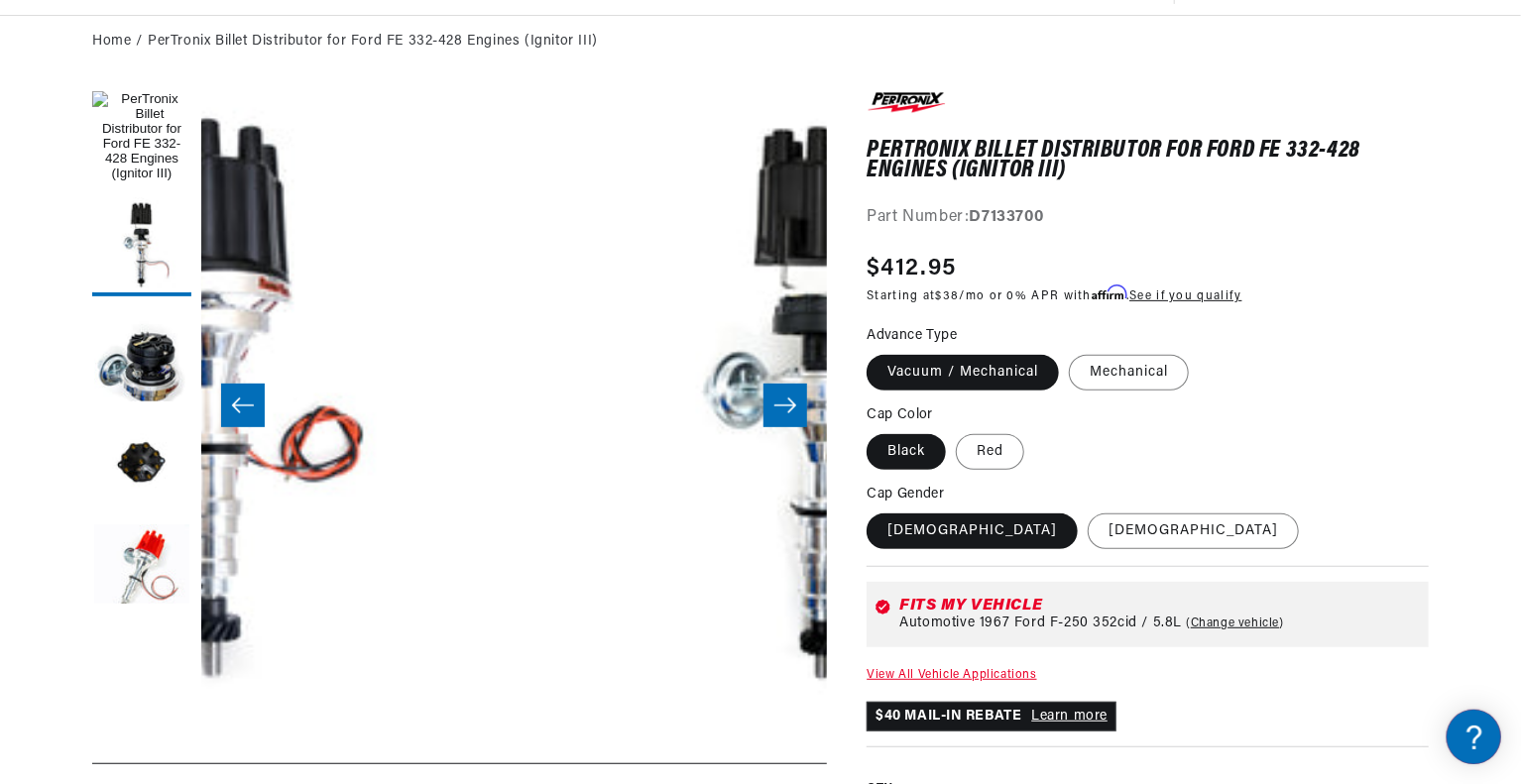 scroll, scrollTop: 0, scrollLeft: 0, axis: both 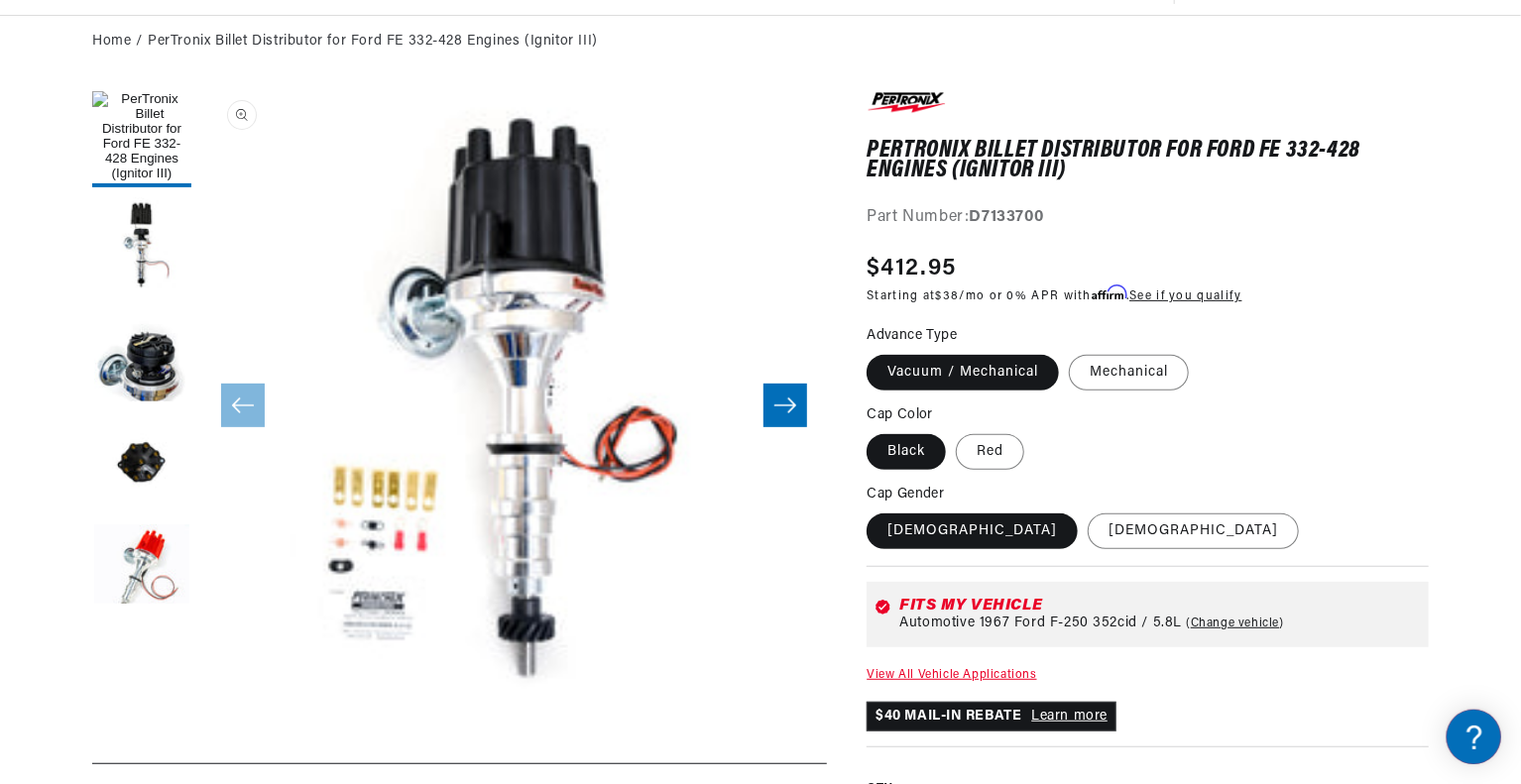 click on "Open media 1 in modal" at bounding box center (201, 714) 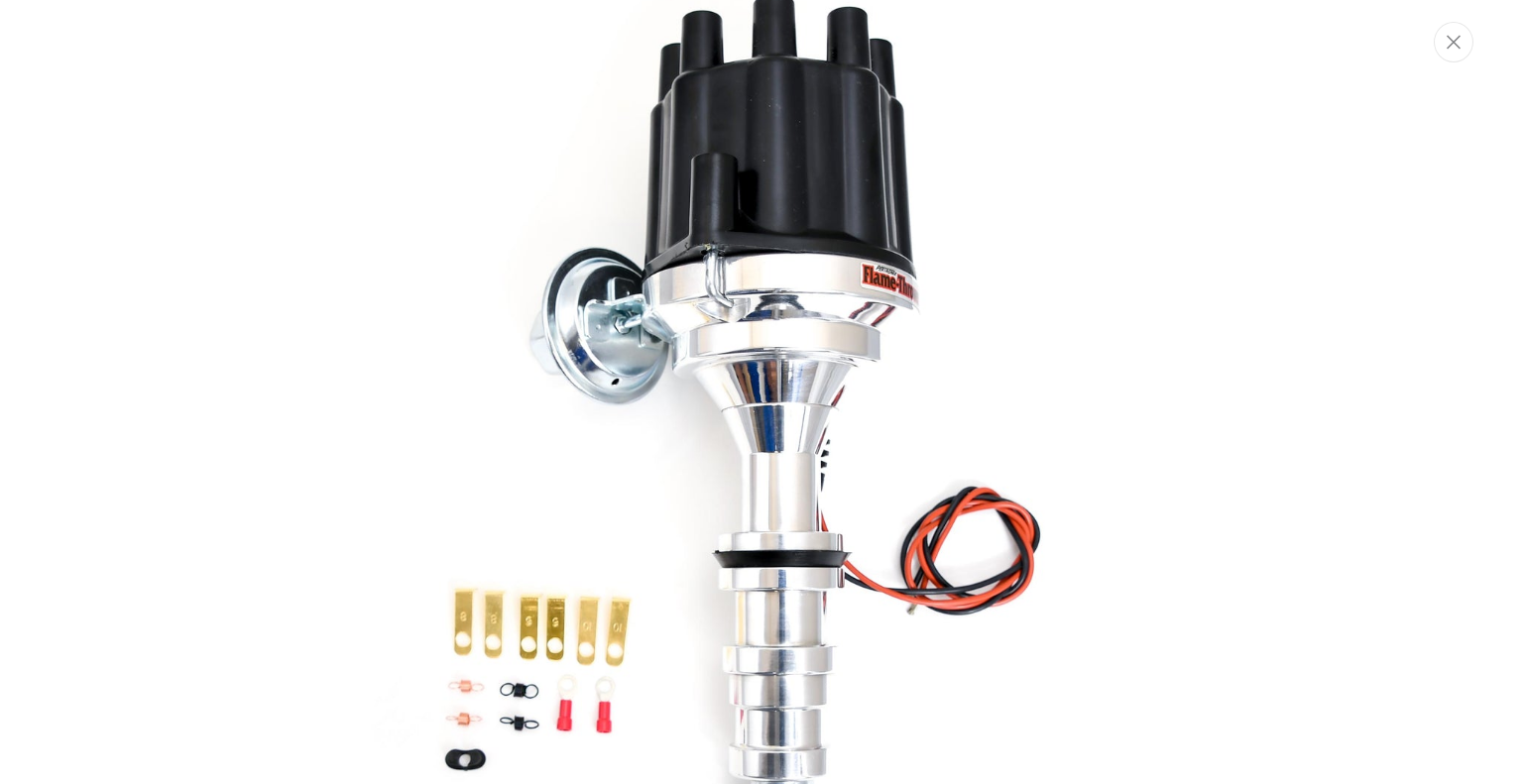 scroll, scrollTop: 163, scrollLeft: 0, axis: vertical 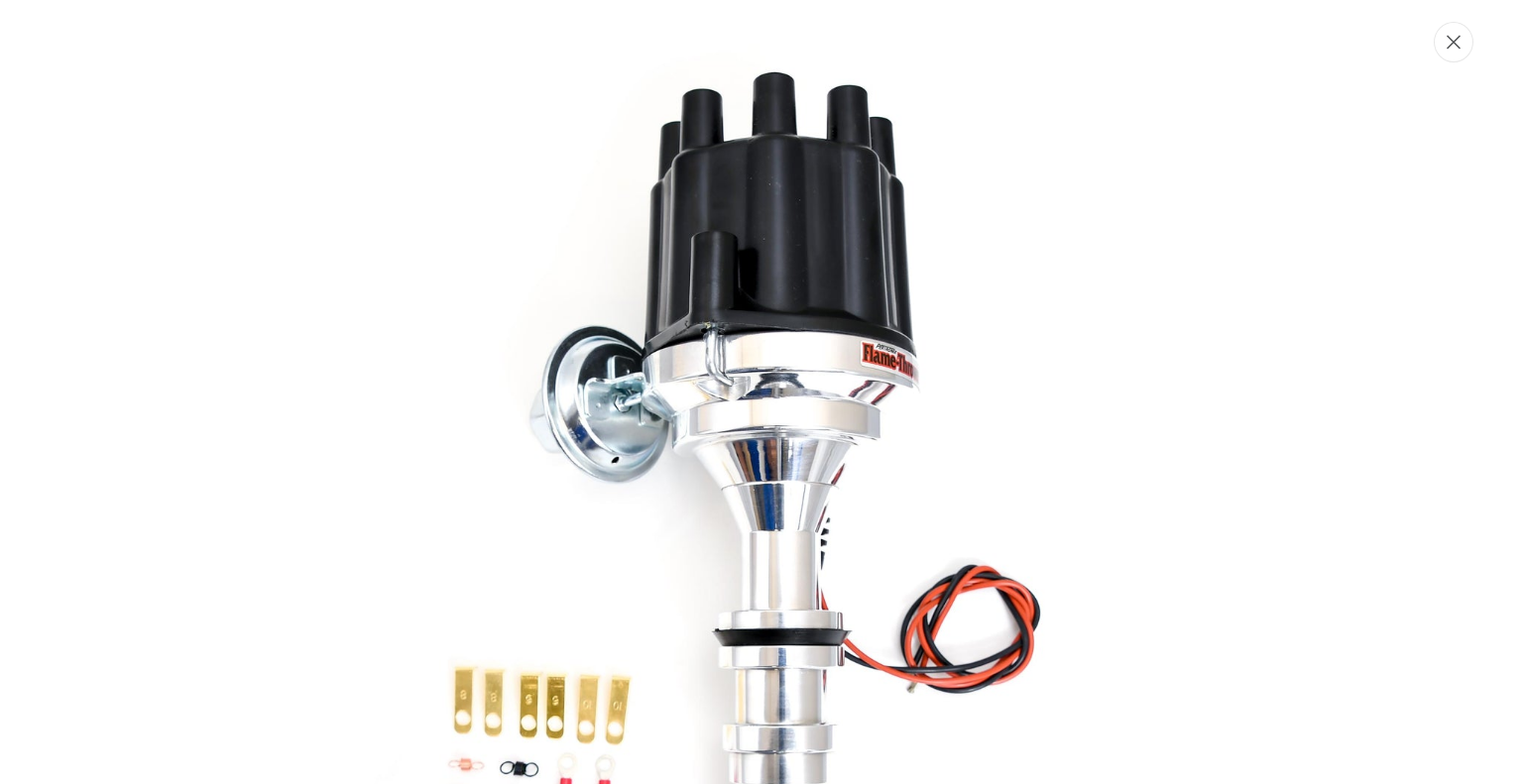 click at bounding box center [1454, 42] 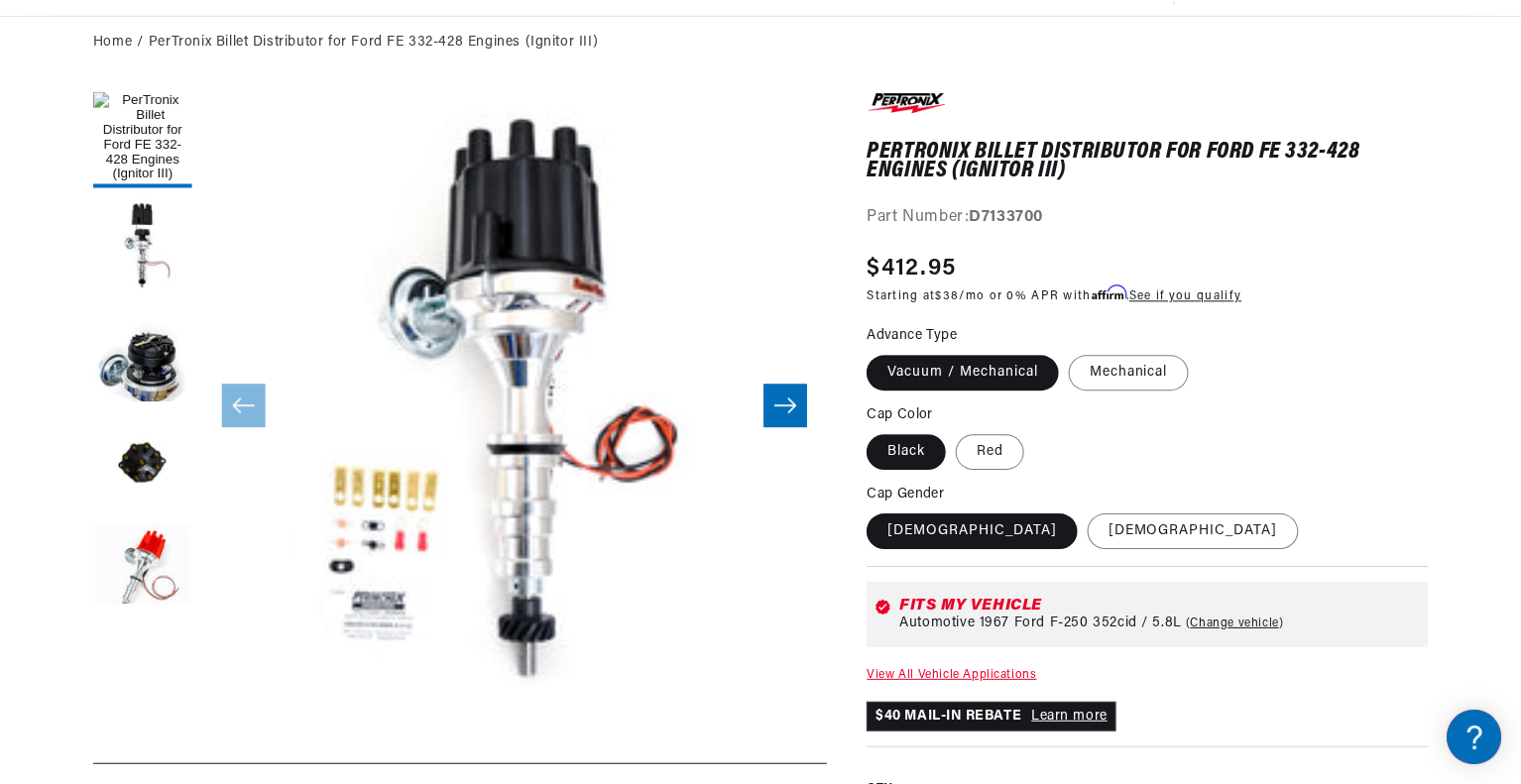 scroll, scrollTop: 0, scrollLeft: 2342, axis: horizontal 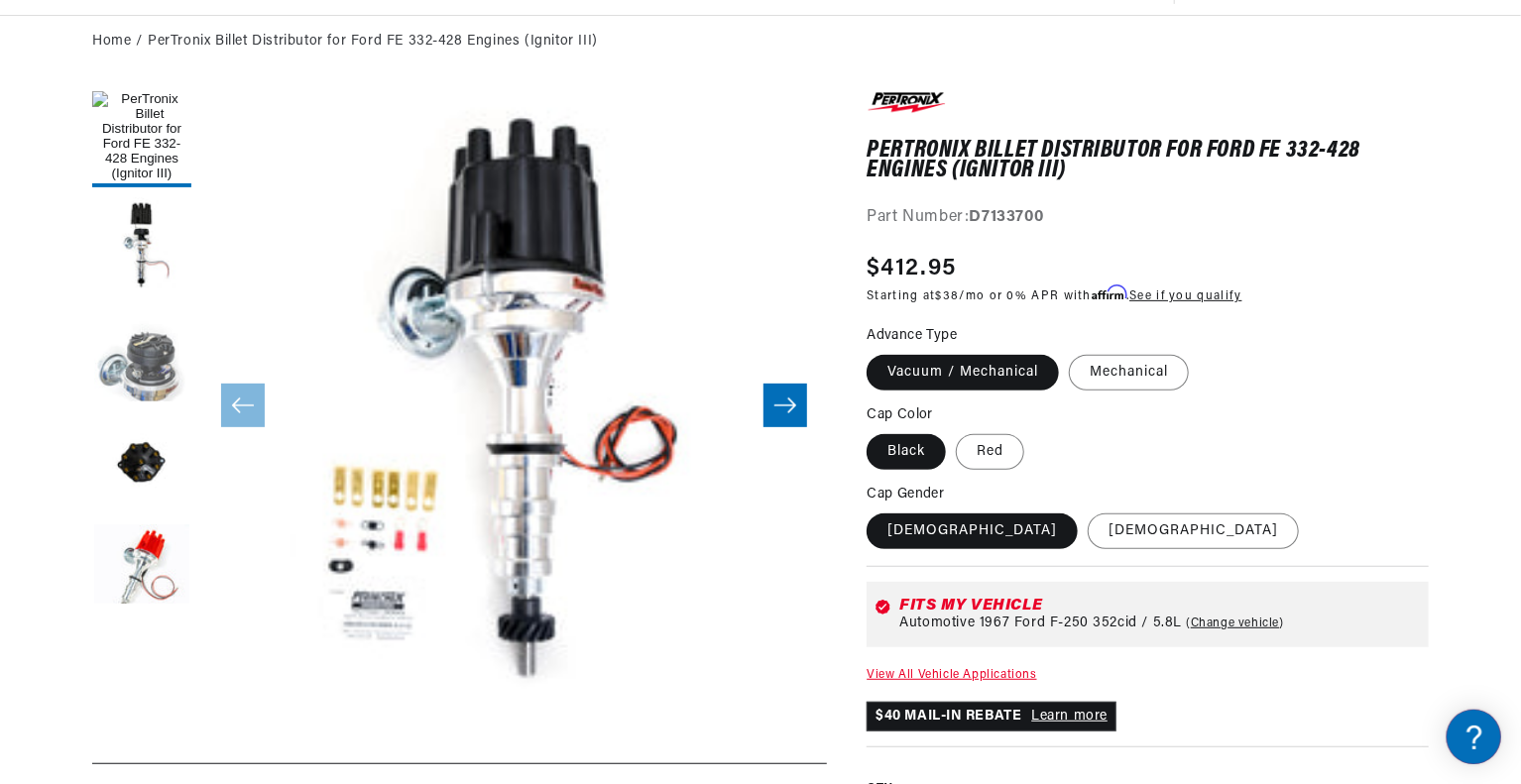 click at bounding box center [142, 356] 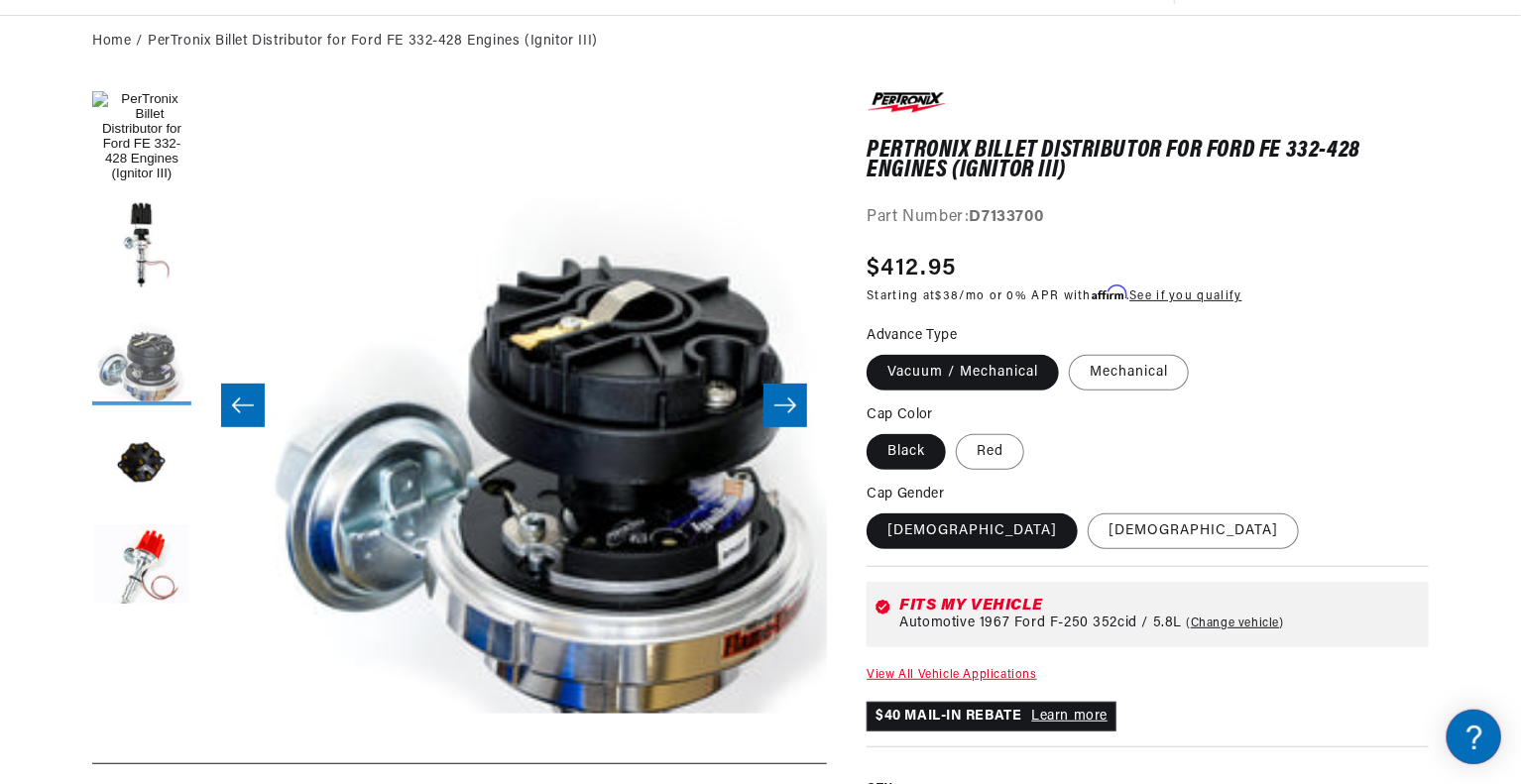 scroll, scrollTop: 0, scrollLeft: 1252, axis: horizontal 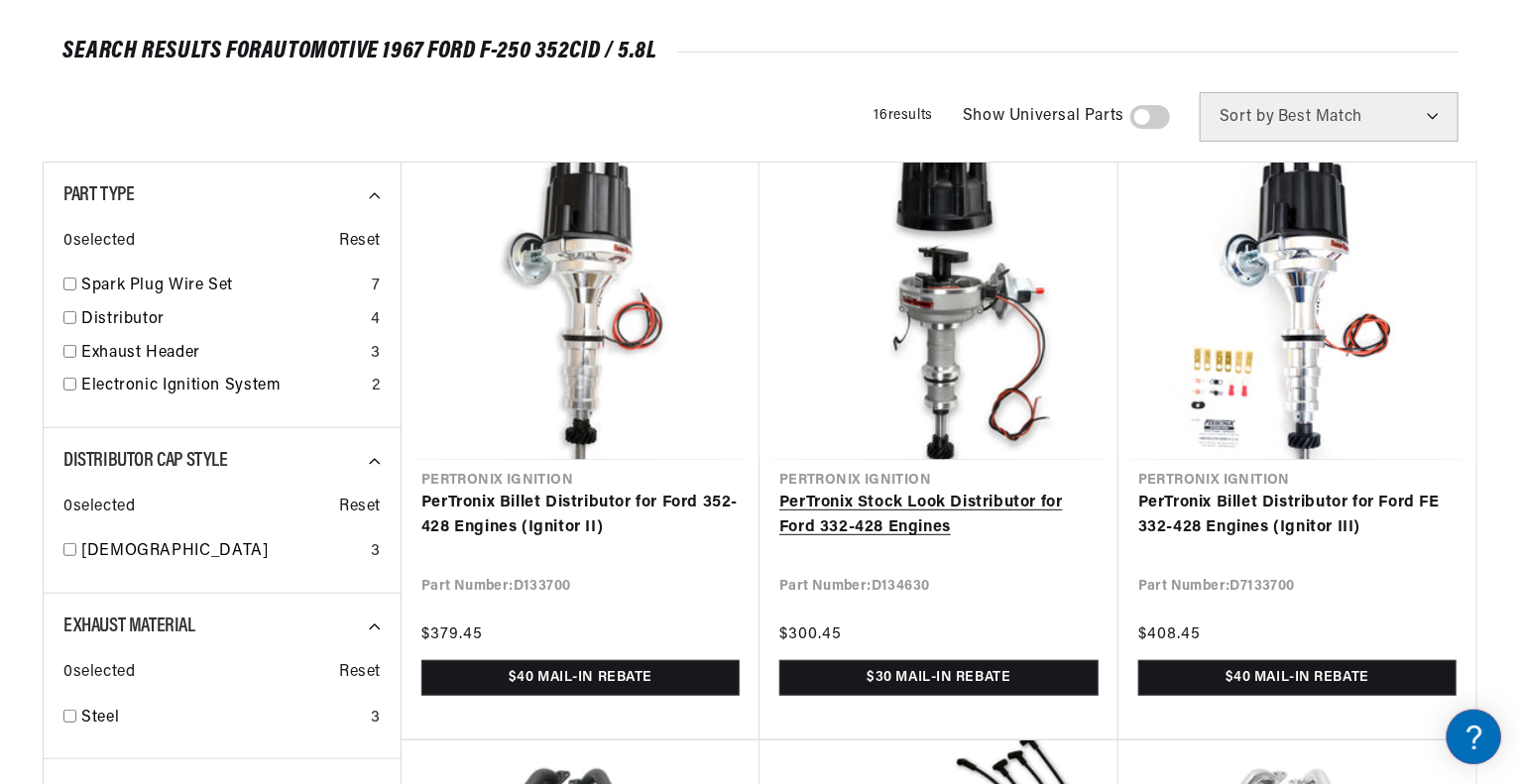 click on "PerTronix Stock Look Distributor for Ford 332-428 Engines" at bounding box center [939, 515] 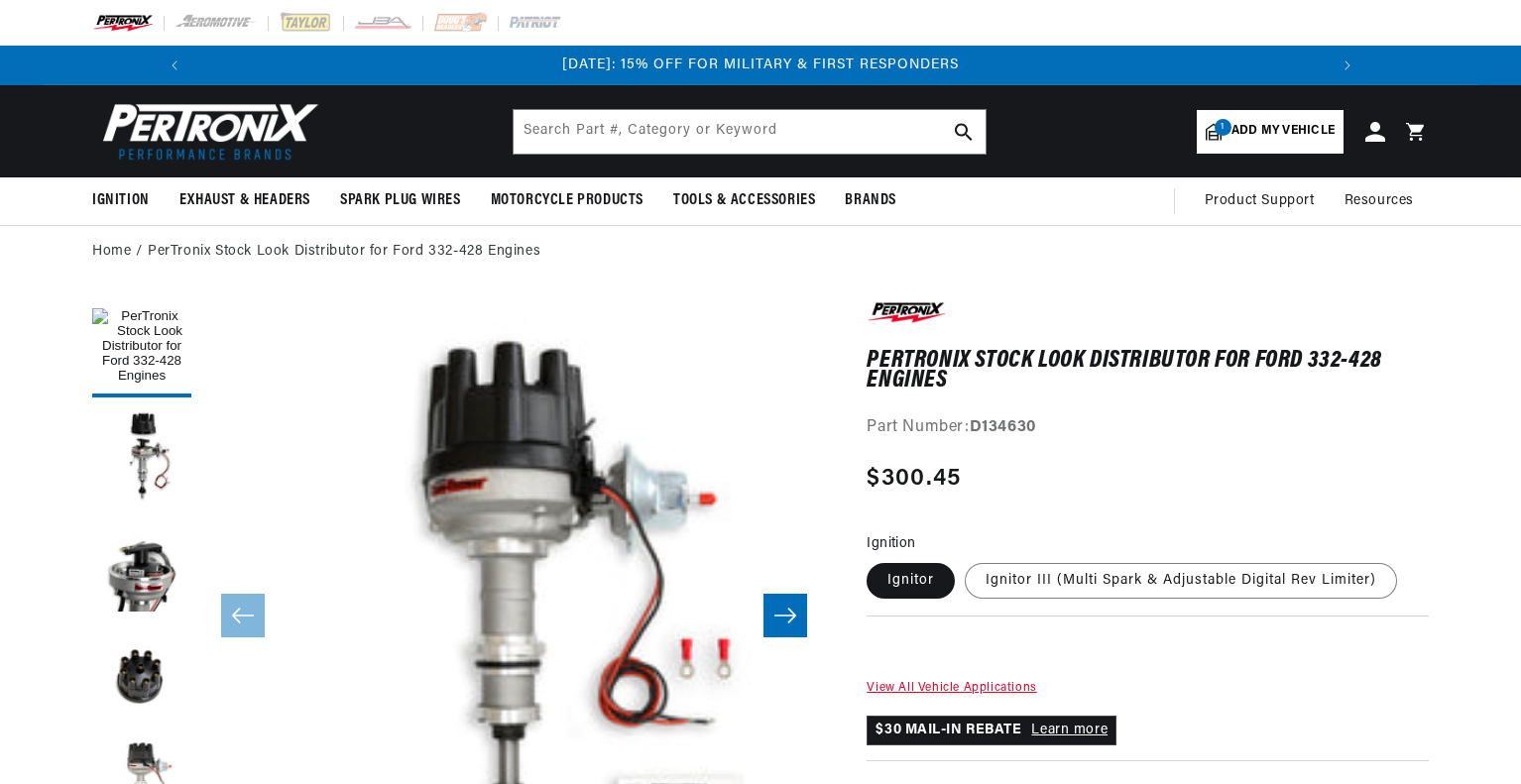 scroll, scrollTop: 0, scrollLeft: 0, axis: both 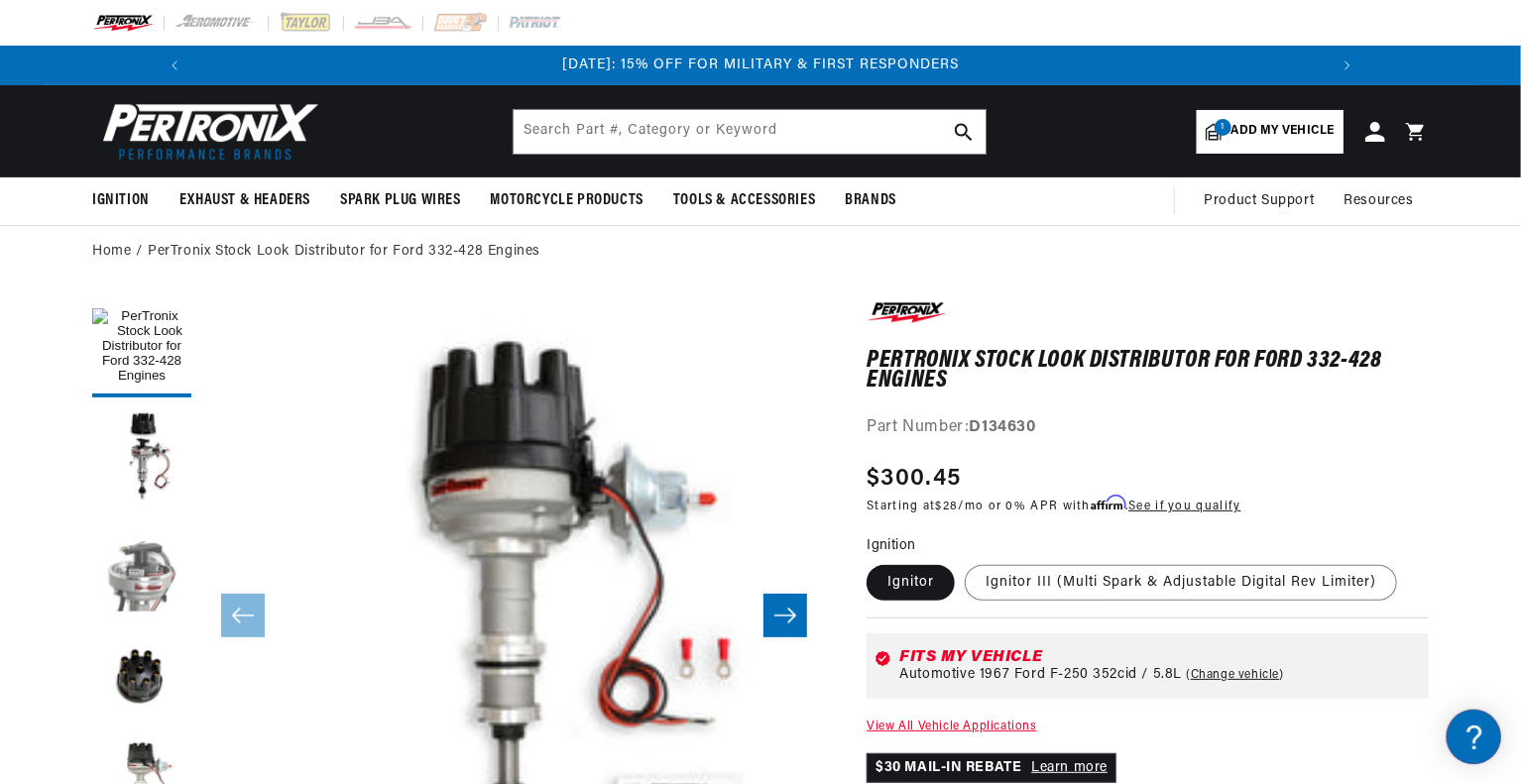 click at bounding box center (142, 566) 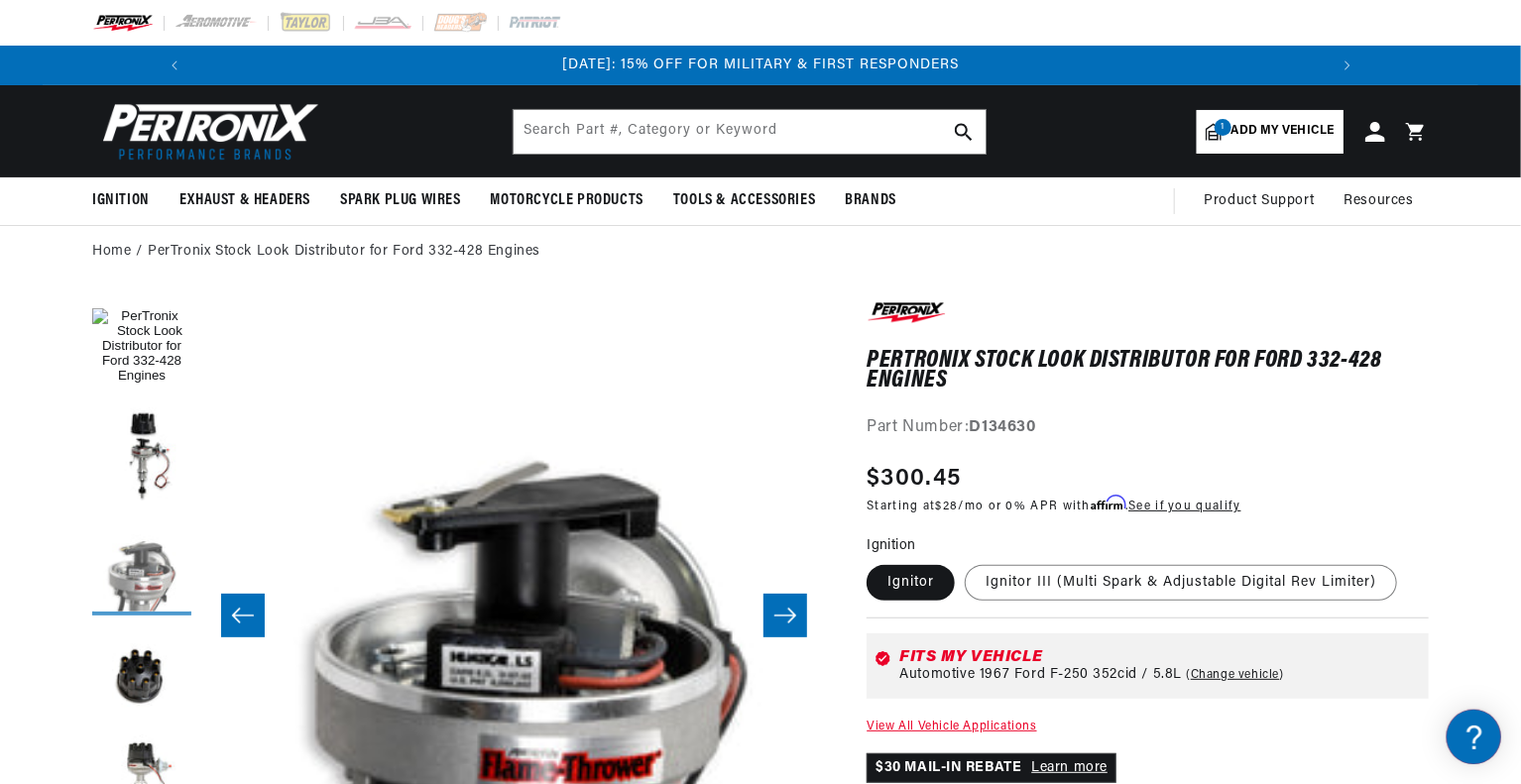 scroll, scrollTop: 0, scrollLeft: 1252, axis: horizontal 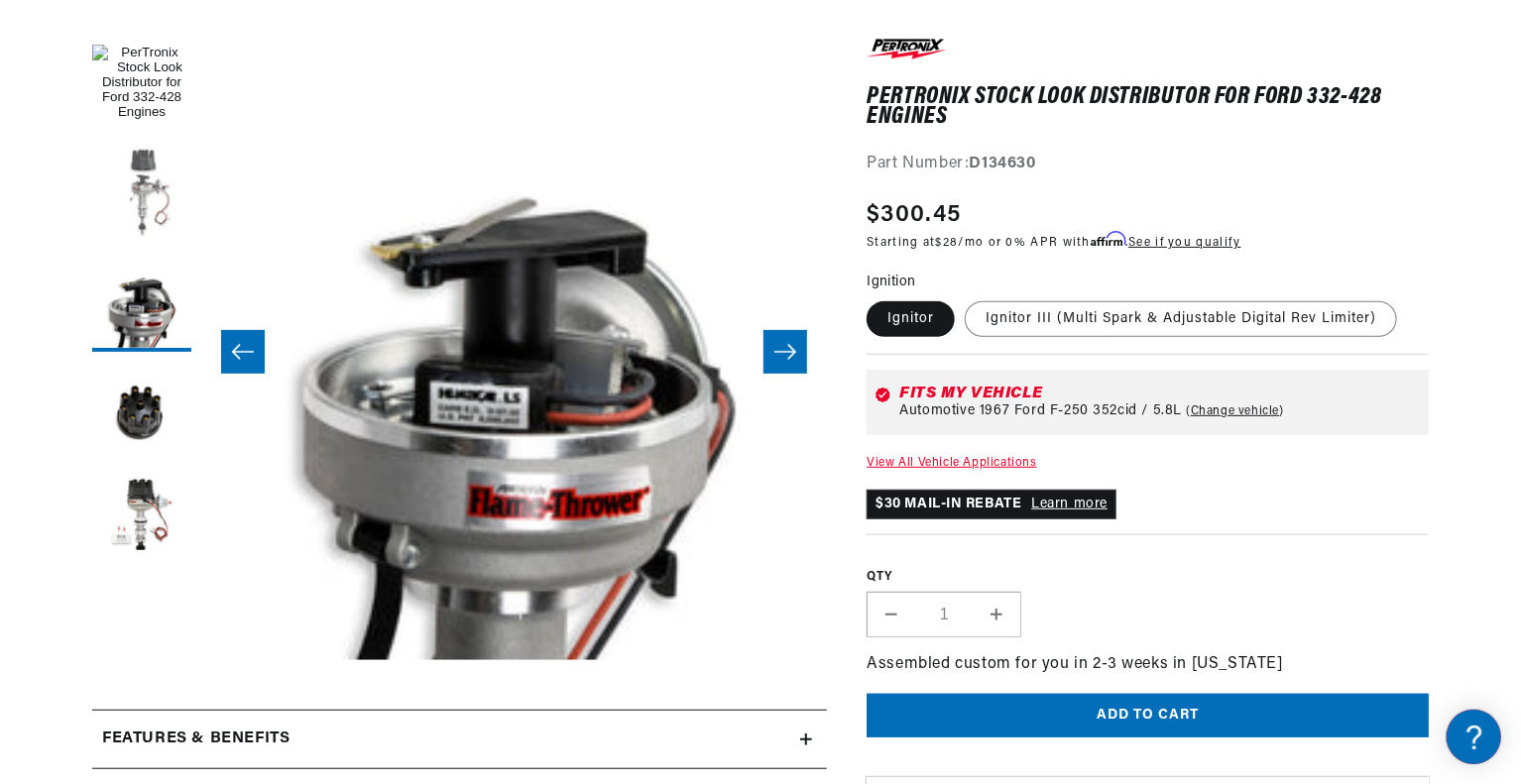 click at bounding box center (142, 193) 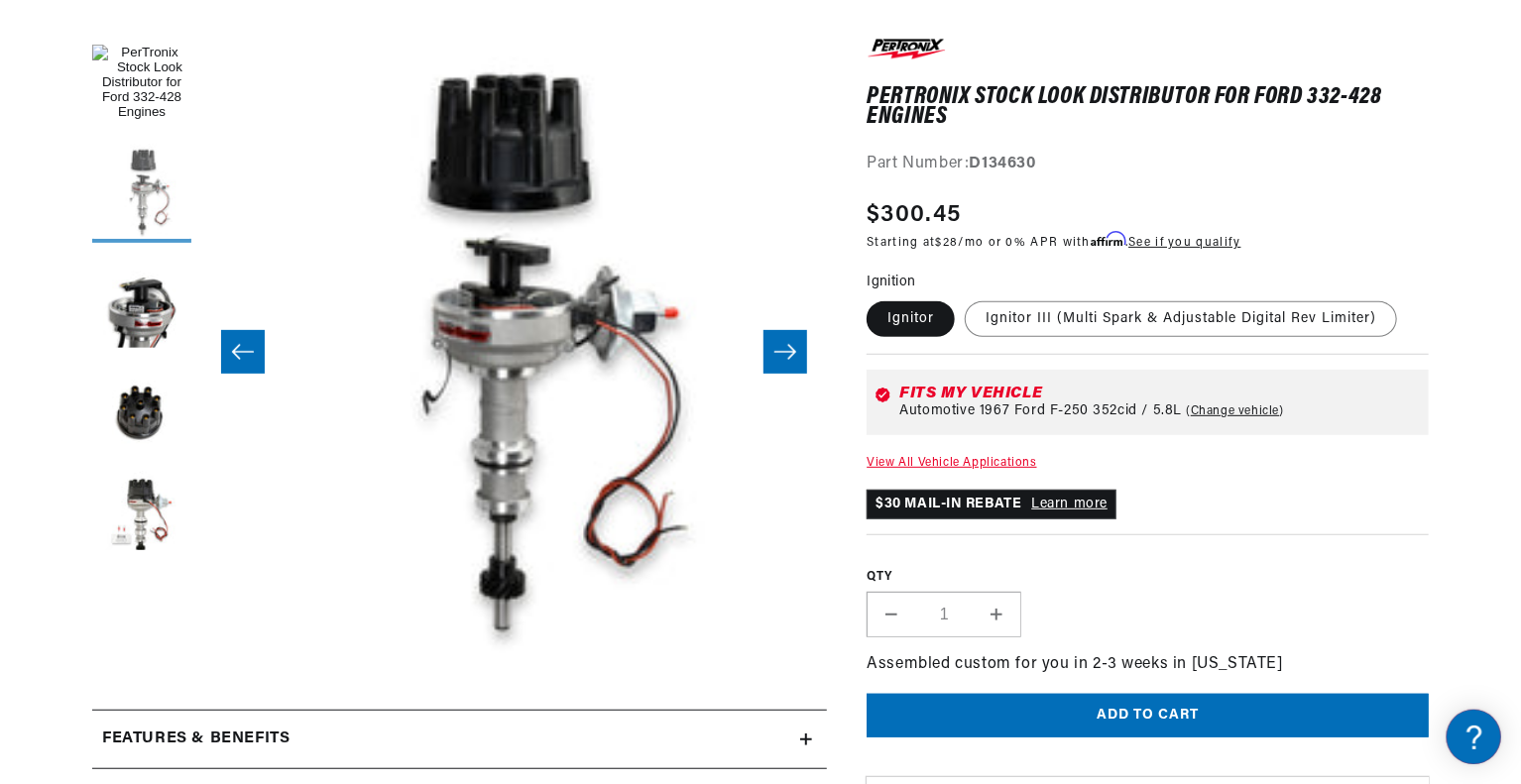 scroll, scrollTop: 0, scrollLeft: 626, axis: horizontal 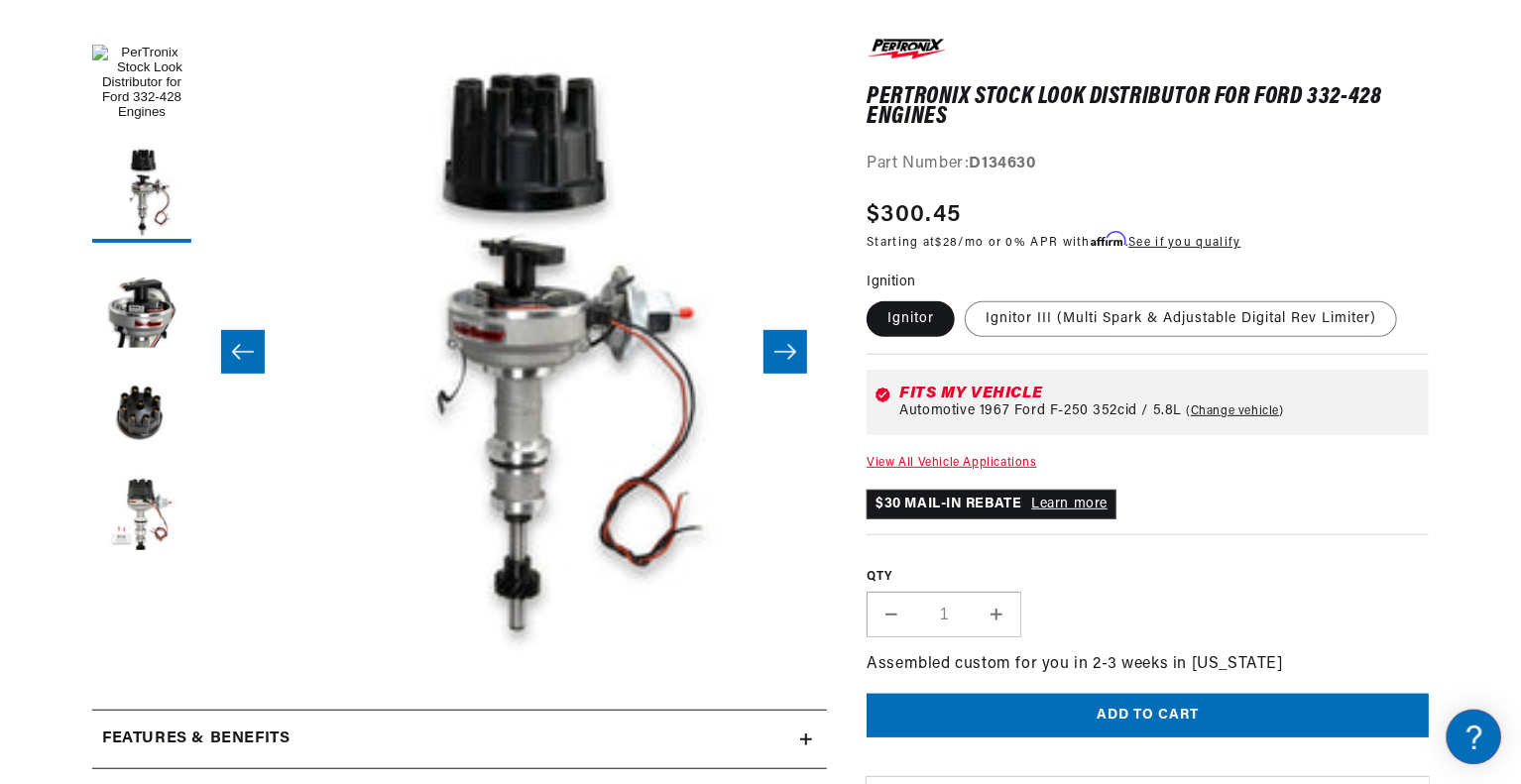 click 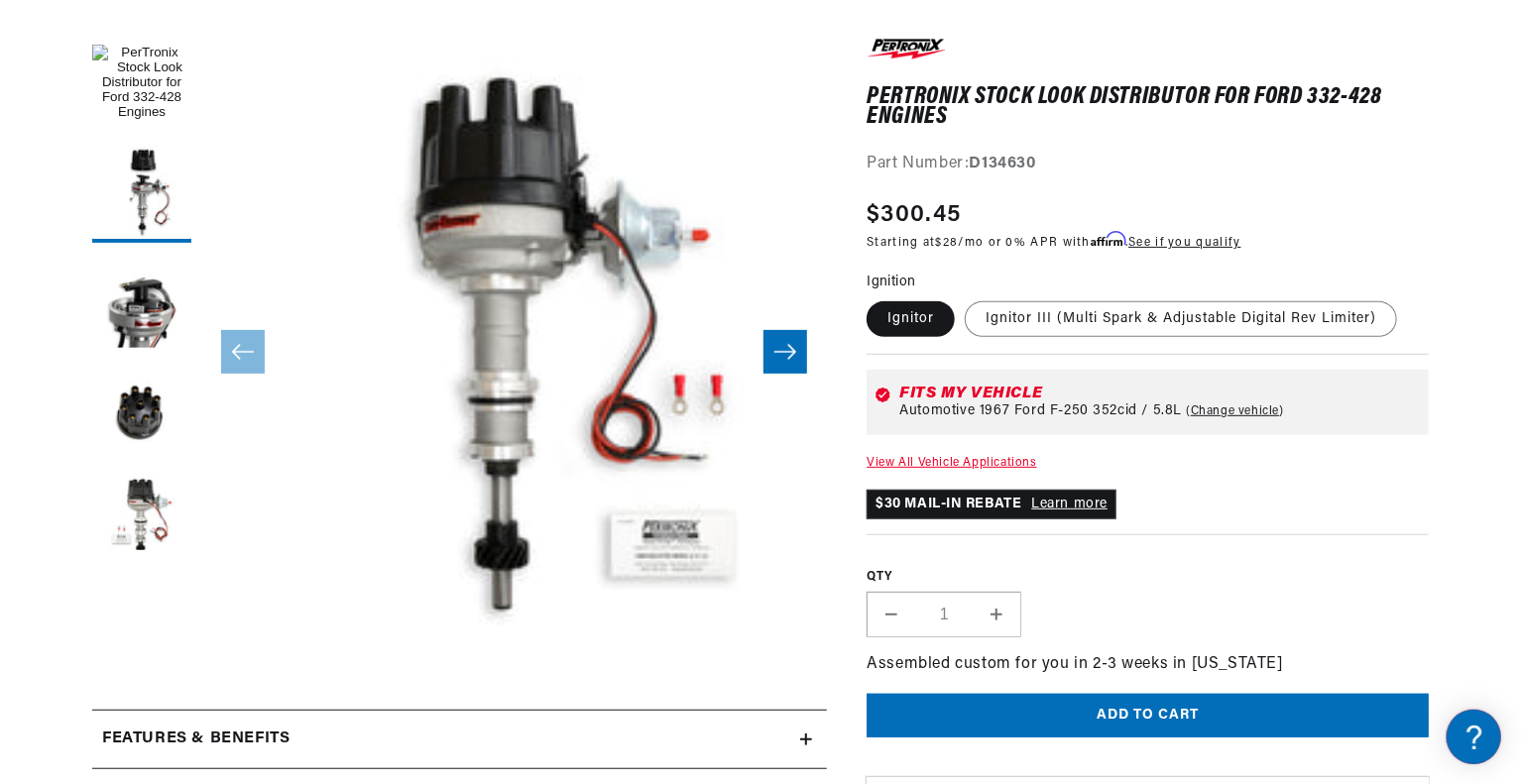 scroll, scrollTop: 0, scrollLeft: 0, axis: both 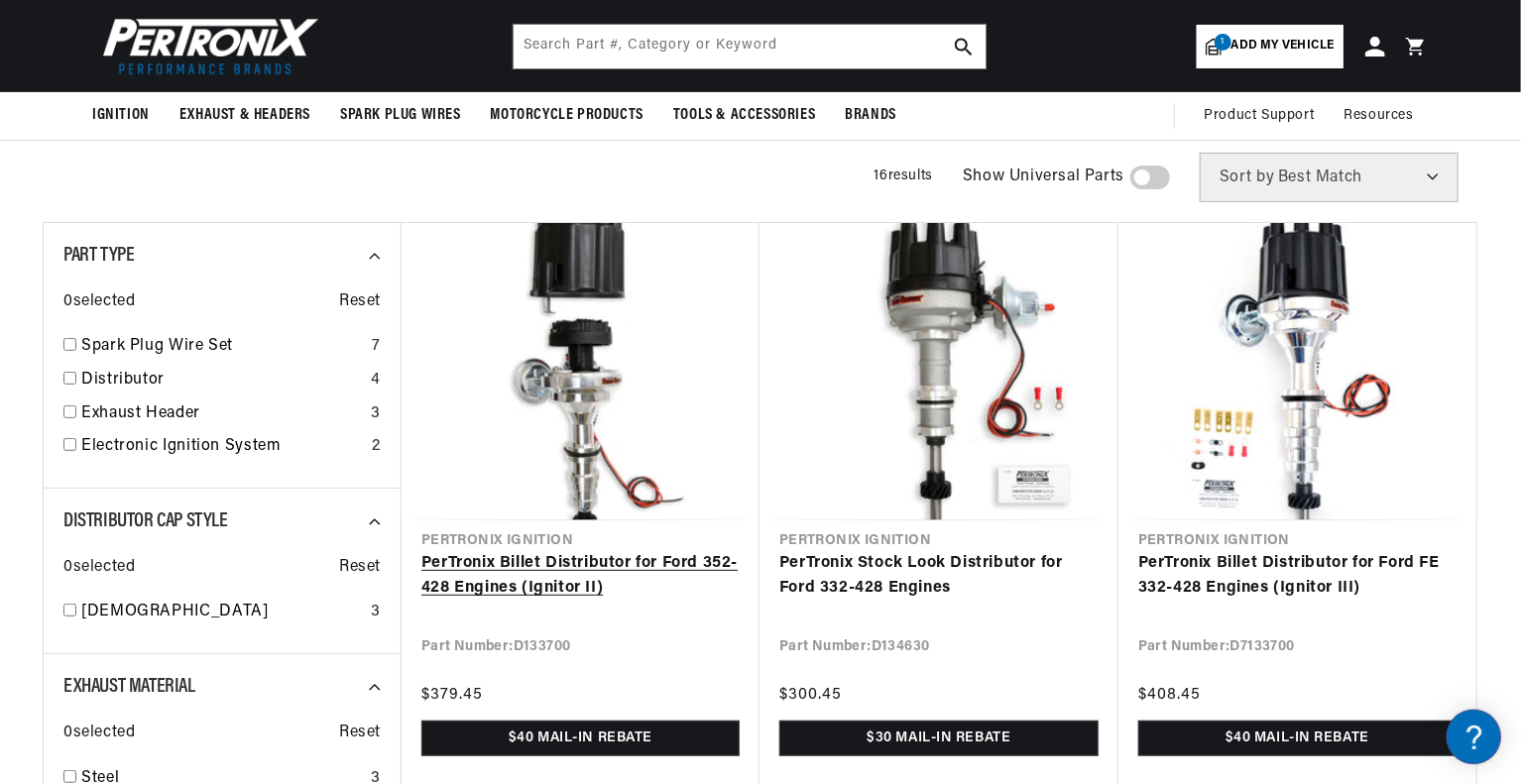 click on "PerTronix Billet Distributor for Ford 352-428 Engines (Ignitor II)" at bounding box center (580, 576) 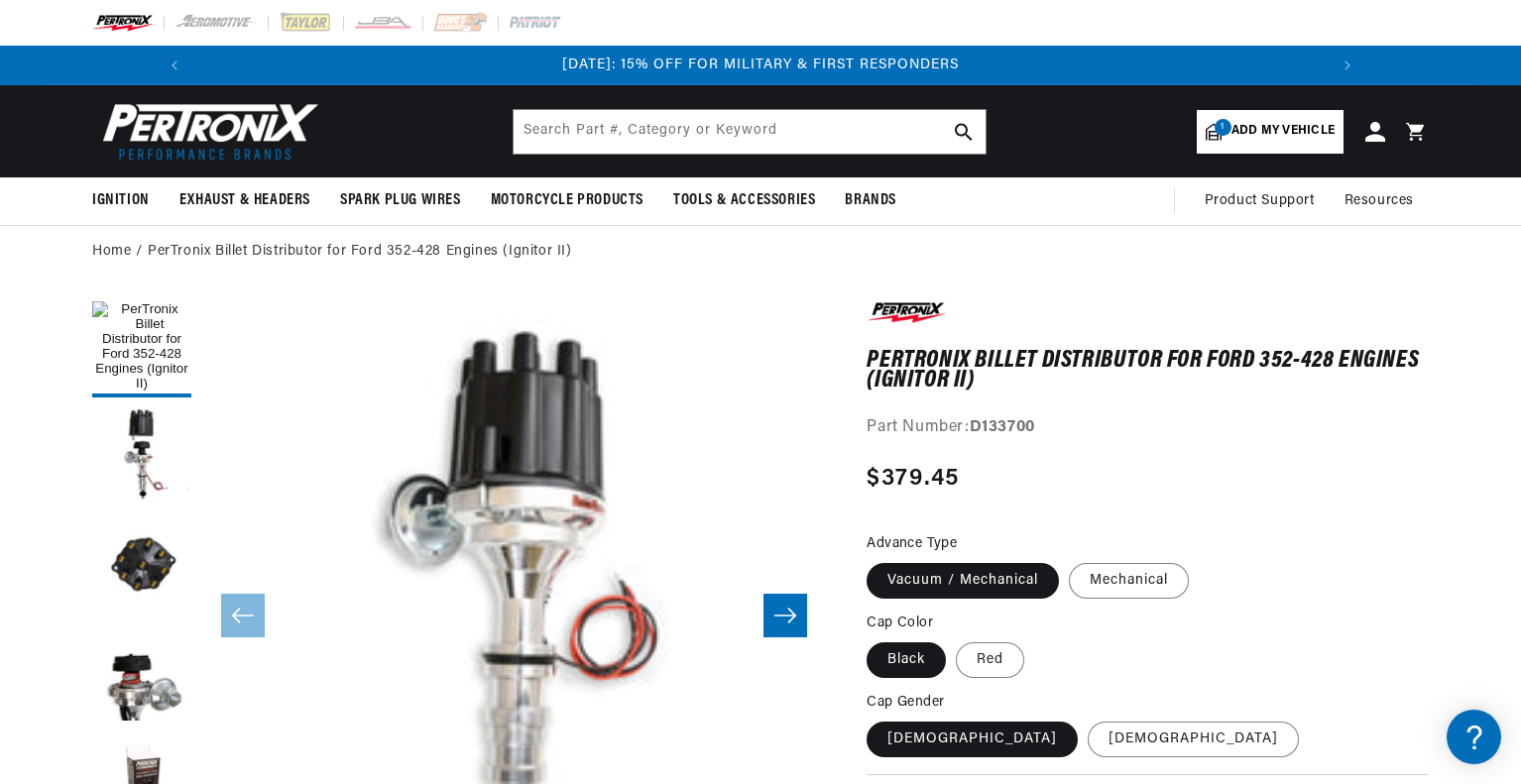 scroll, scrollTop: 0, scrollLeft: 0, axis: both 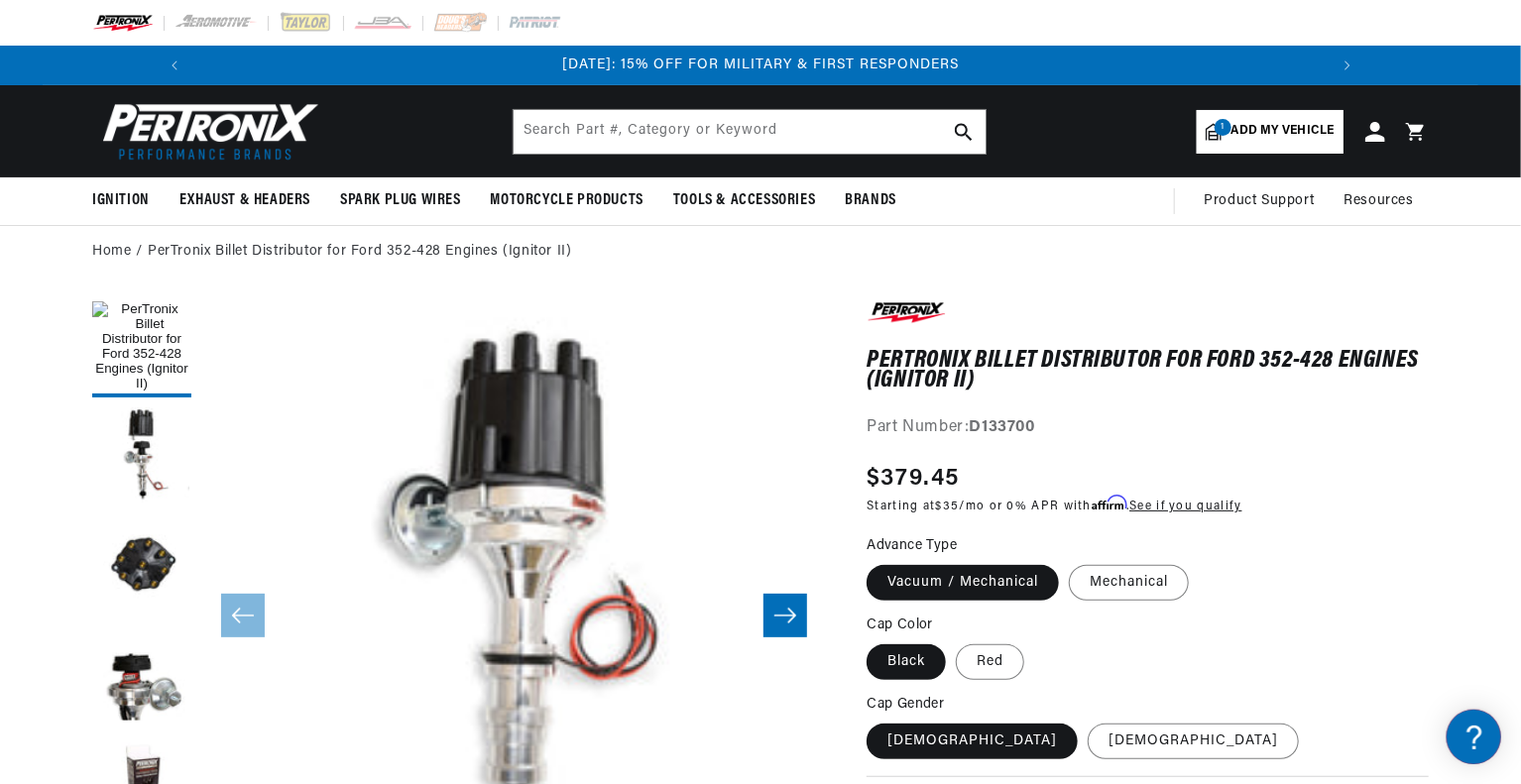 click 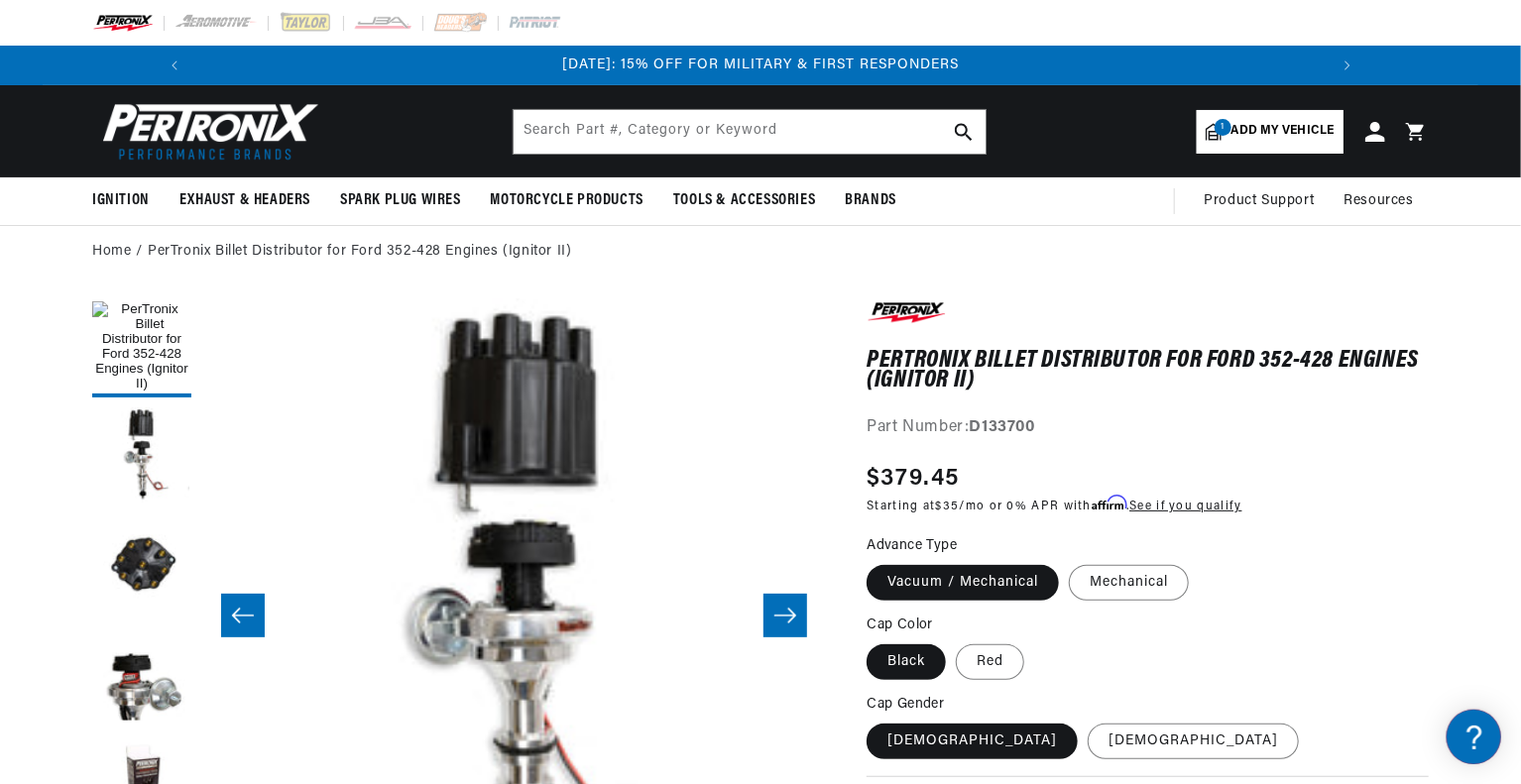 scroll, scrollTop: 0, scrollLeft: 626, axis: horizontal 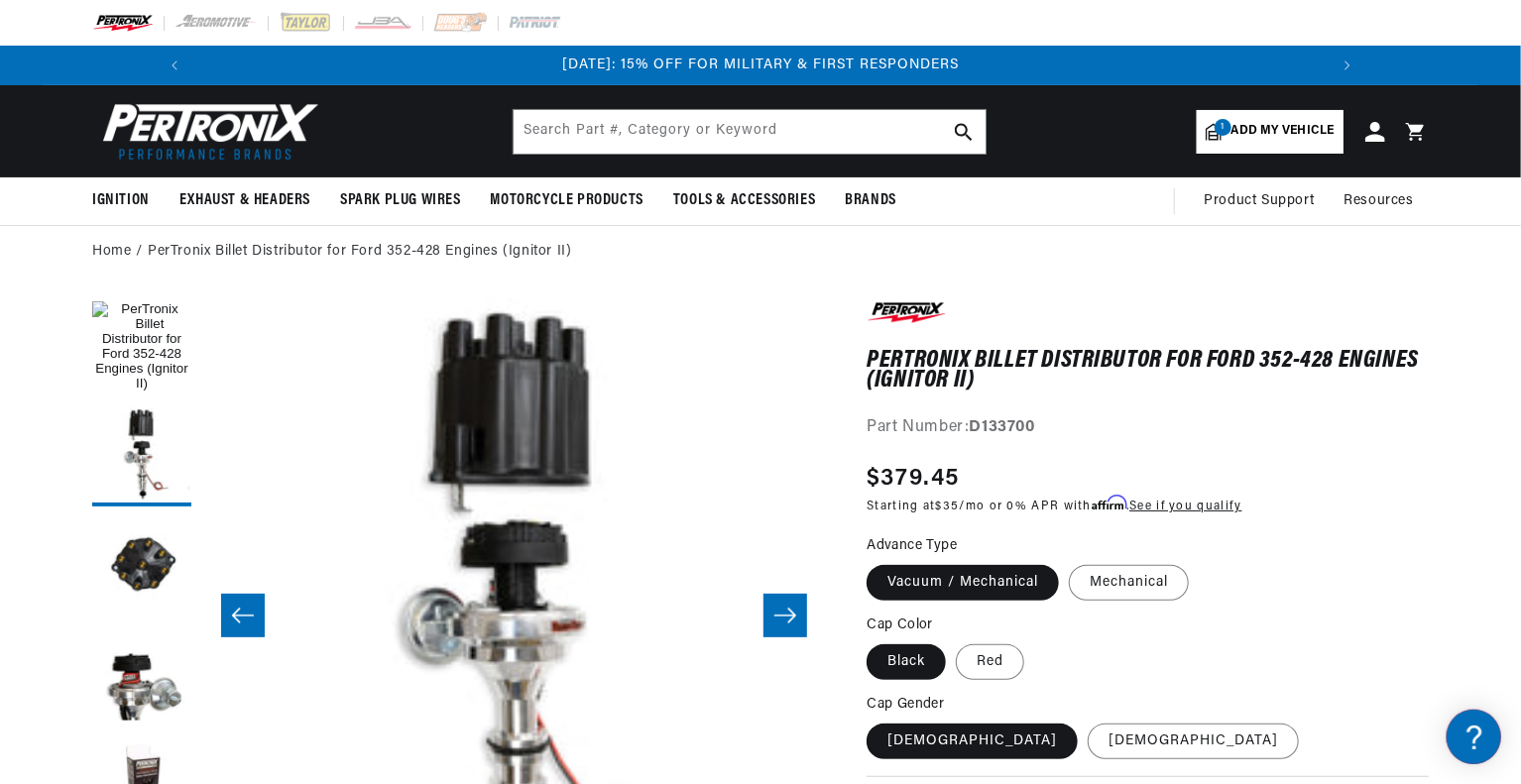 click 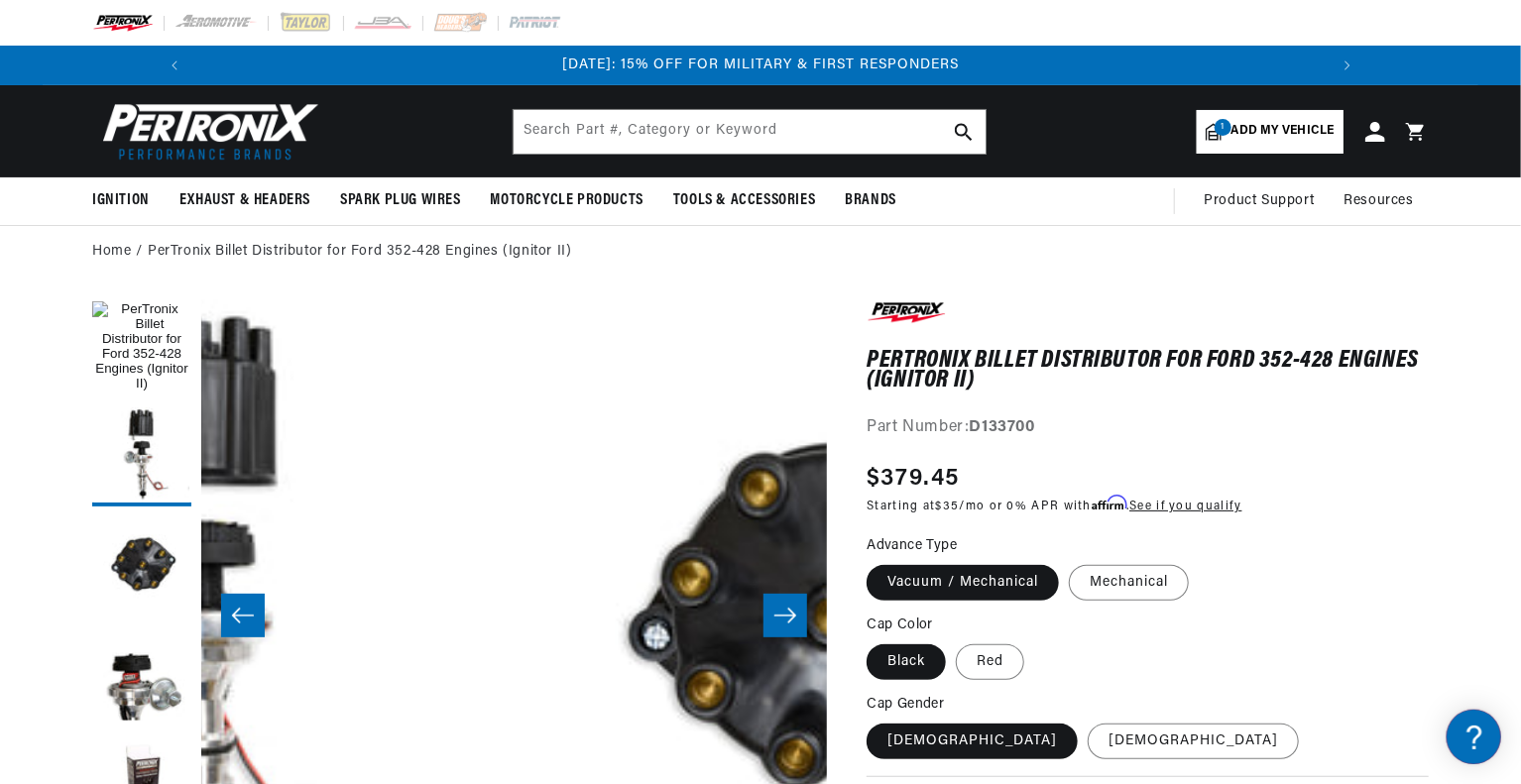 scroll, scrollTop: 0, scrollLeft: 1252, axis: horizontal 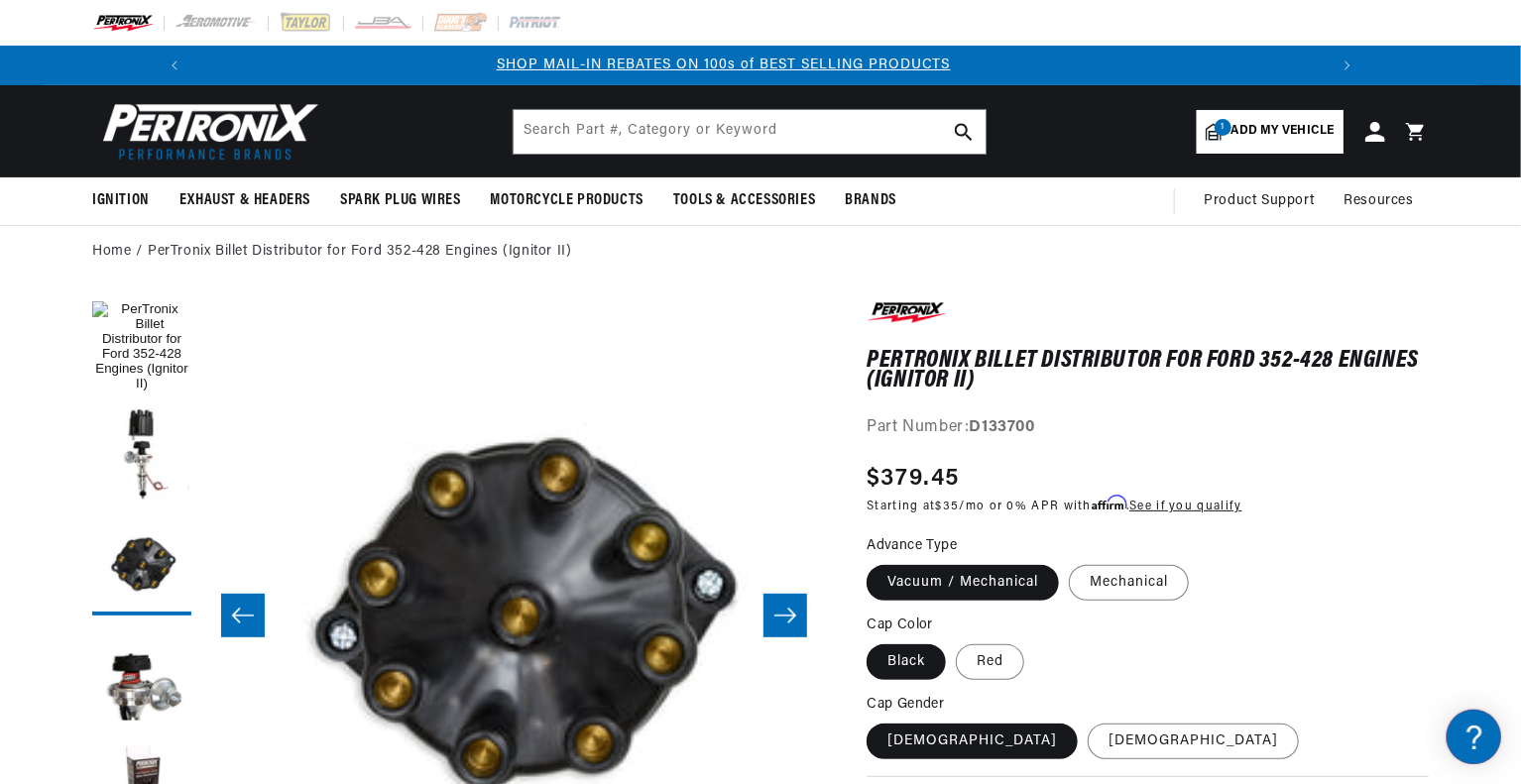 click 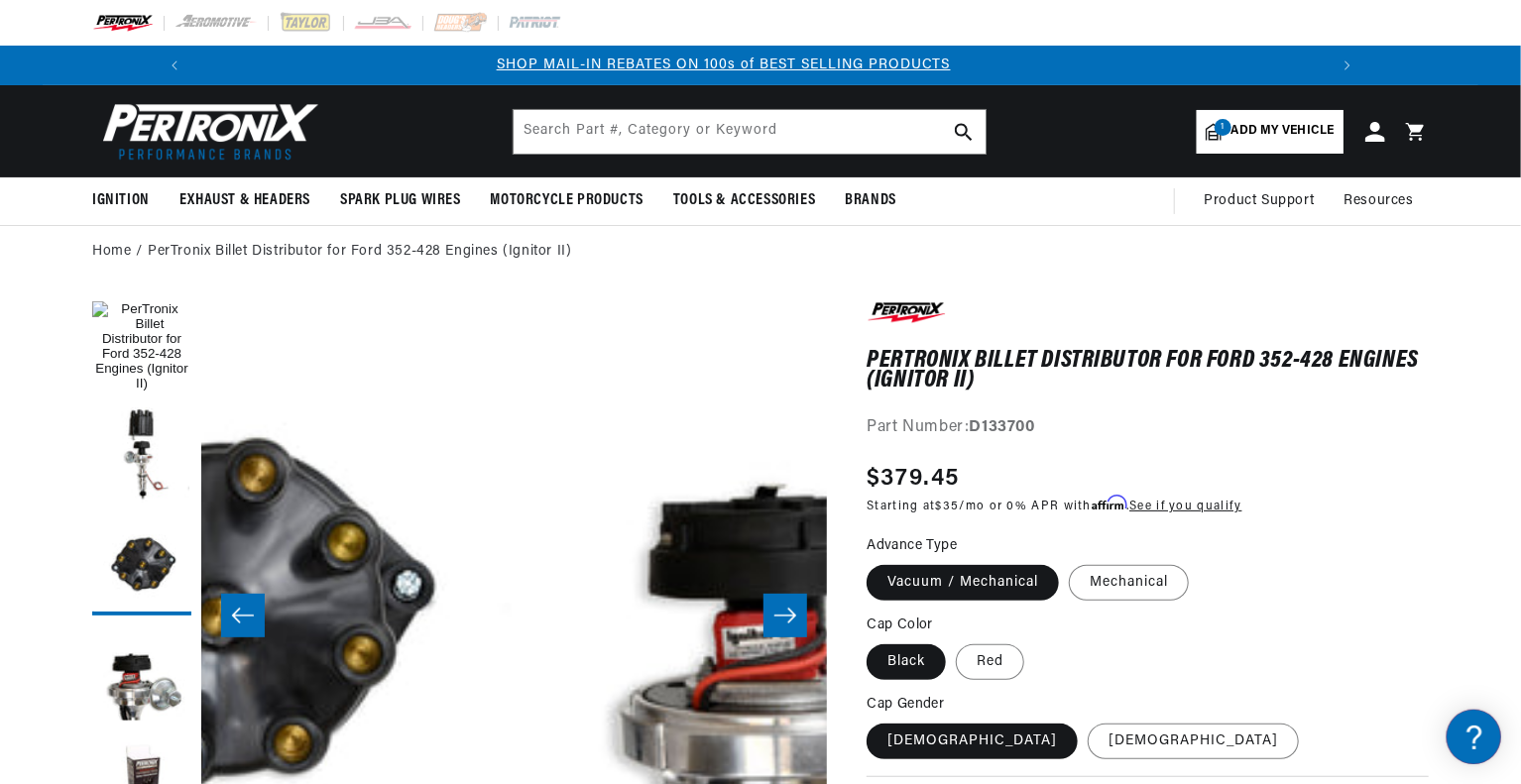 scroll, scrollTop: 0, scrollLeft: 1878, axis: horizontal 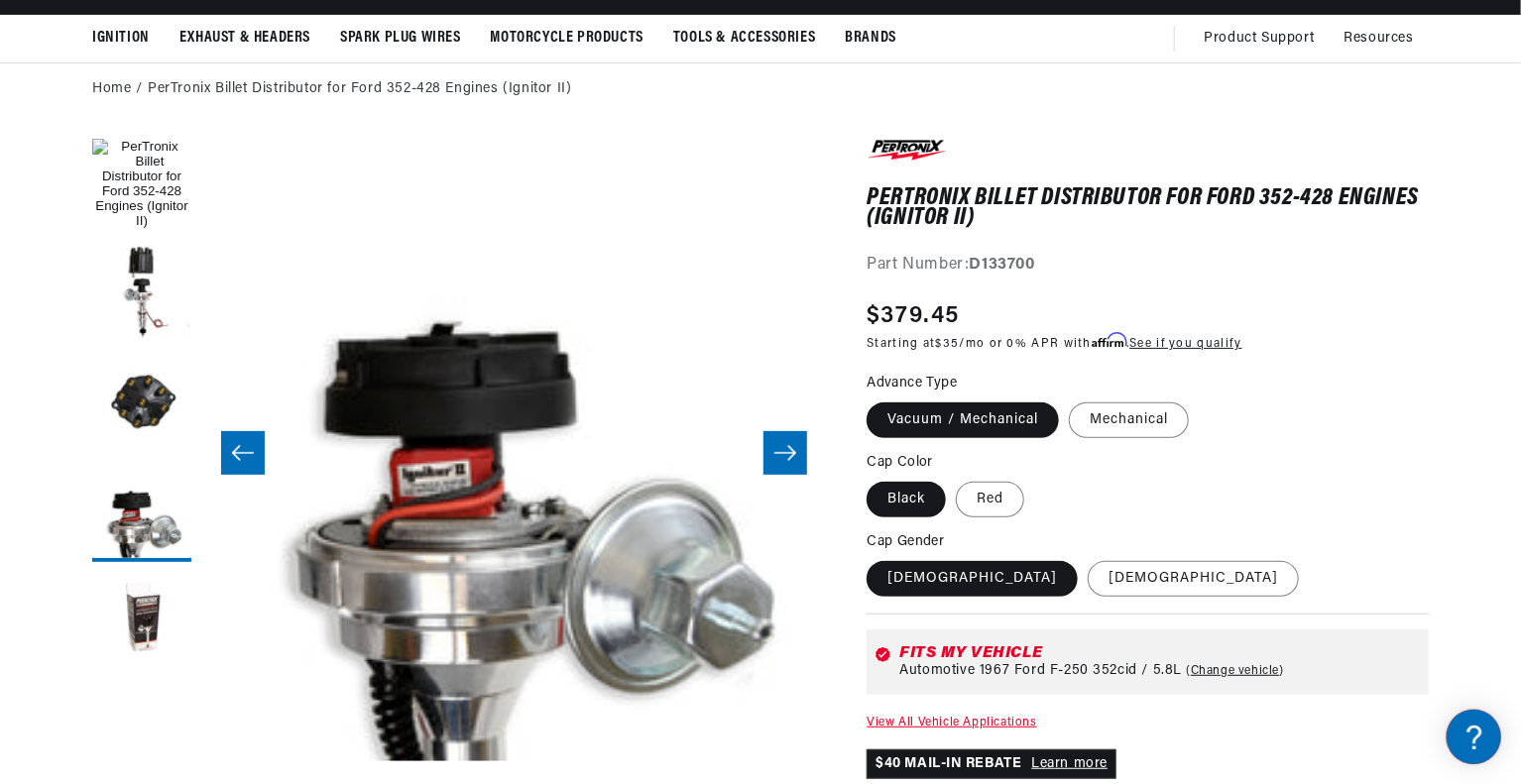 click at bounding box center (785, 453) 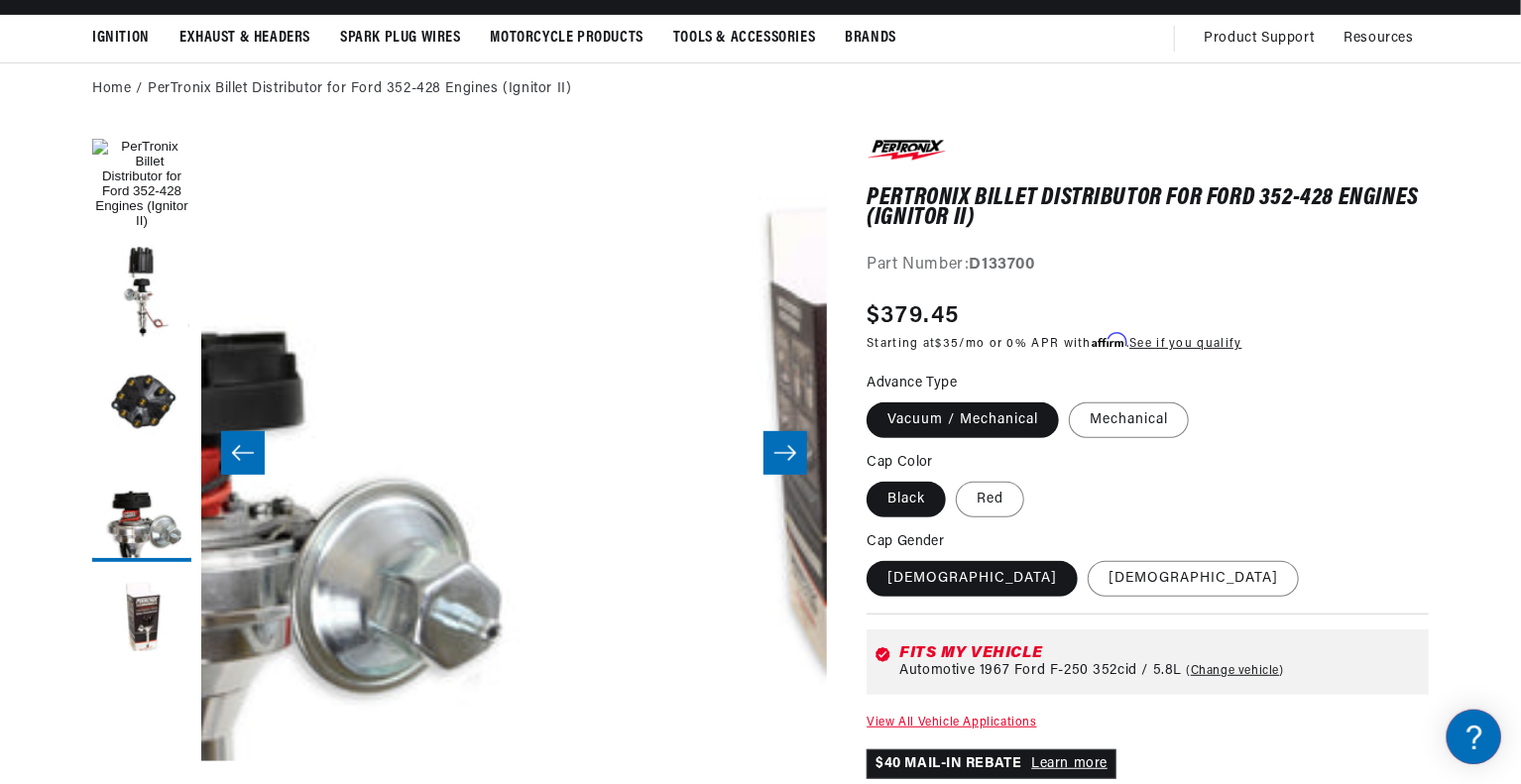 scroll, scrollTop: 0, scrollLeft: 2504, axis: horizontal 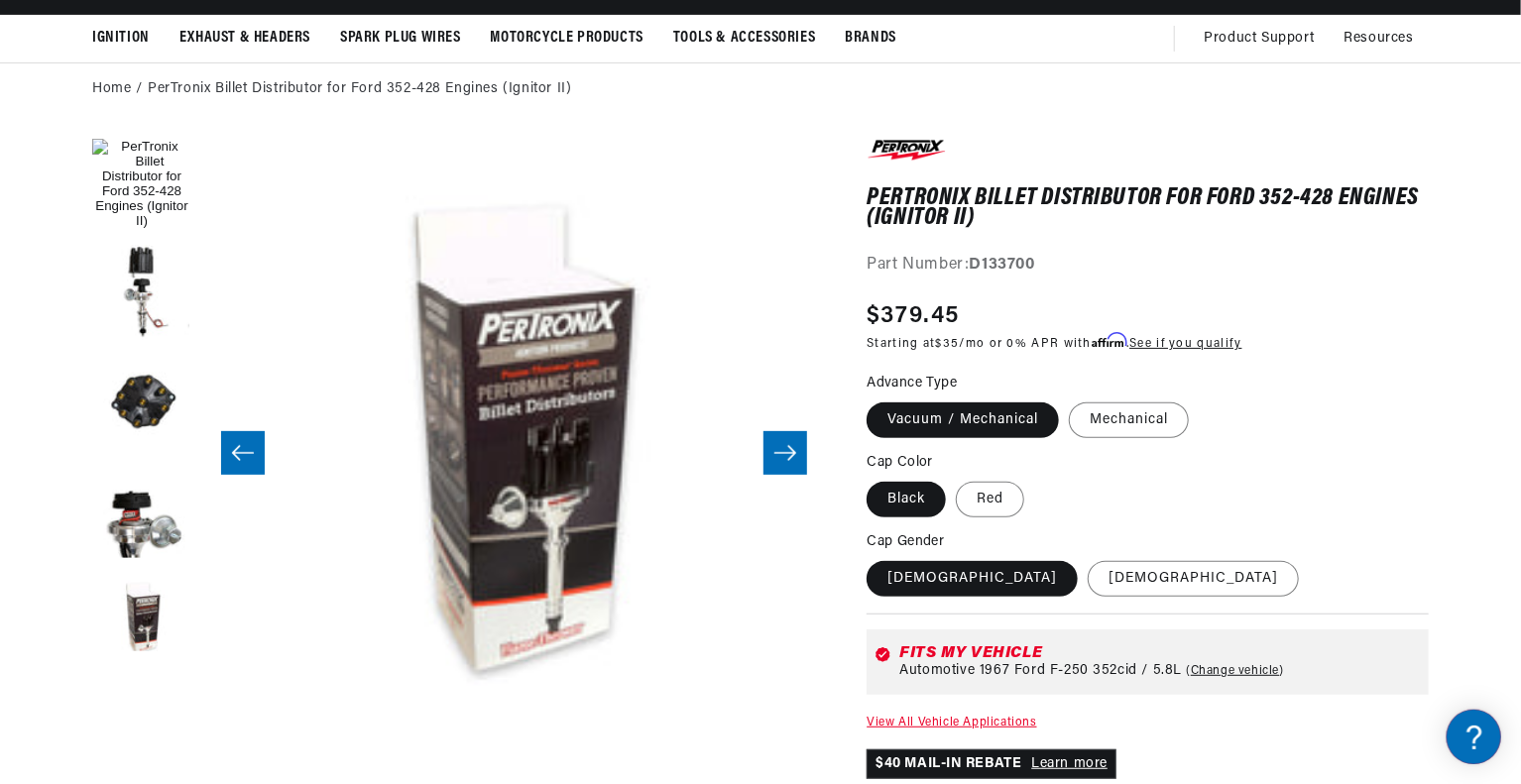 click at bounding box center [785, 453] 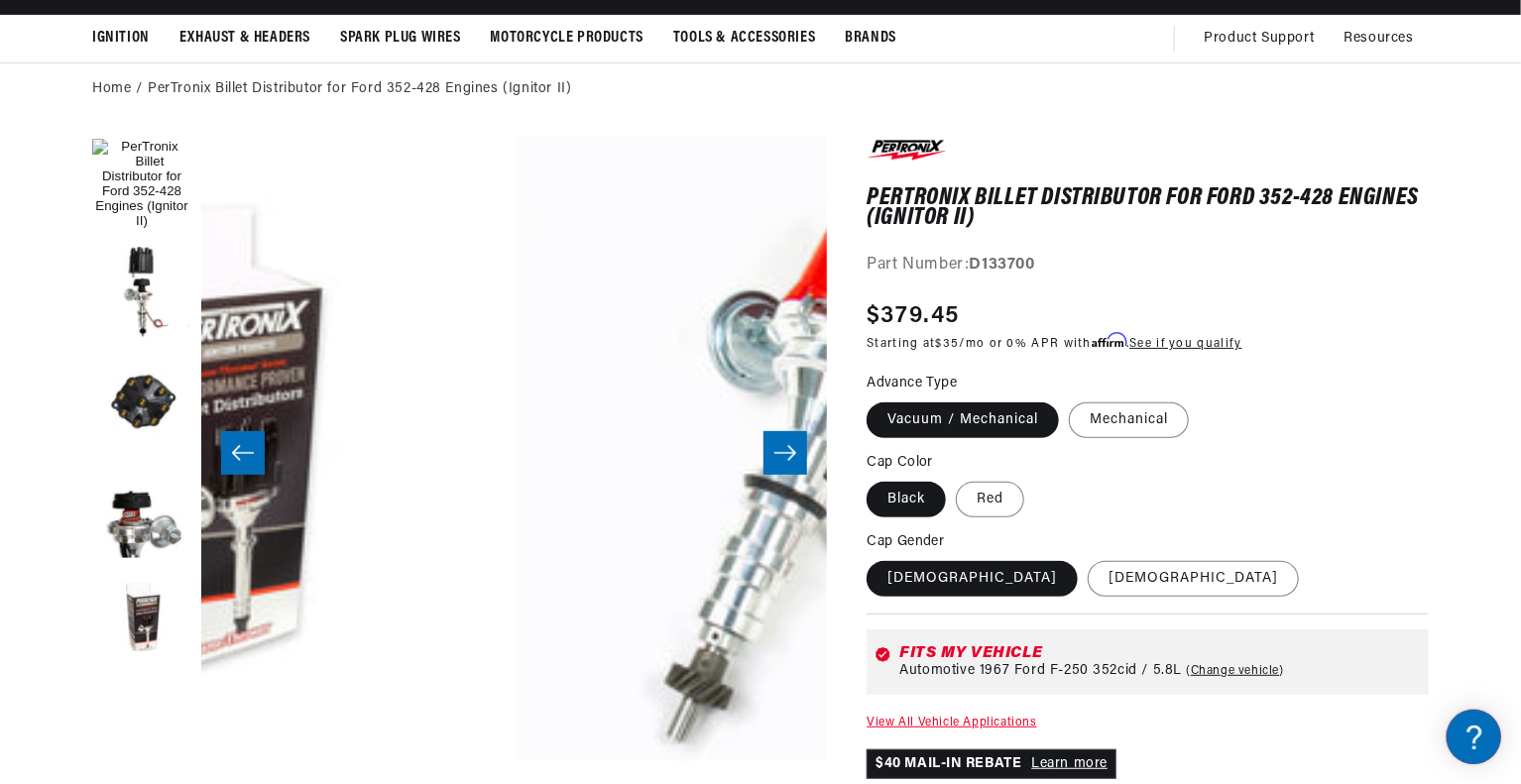 scroll, scrollTop: 0, scrollLeft: 3129, axis: horizontal 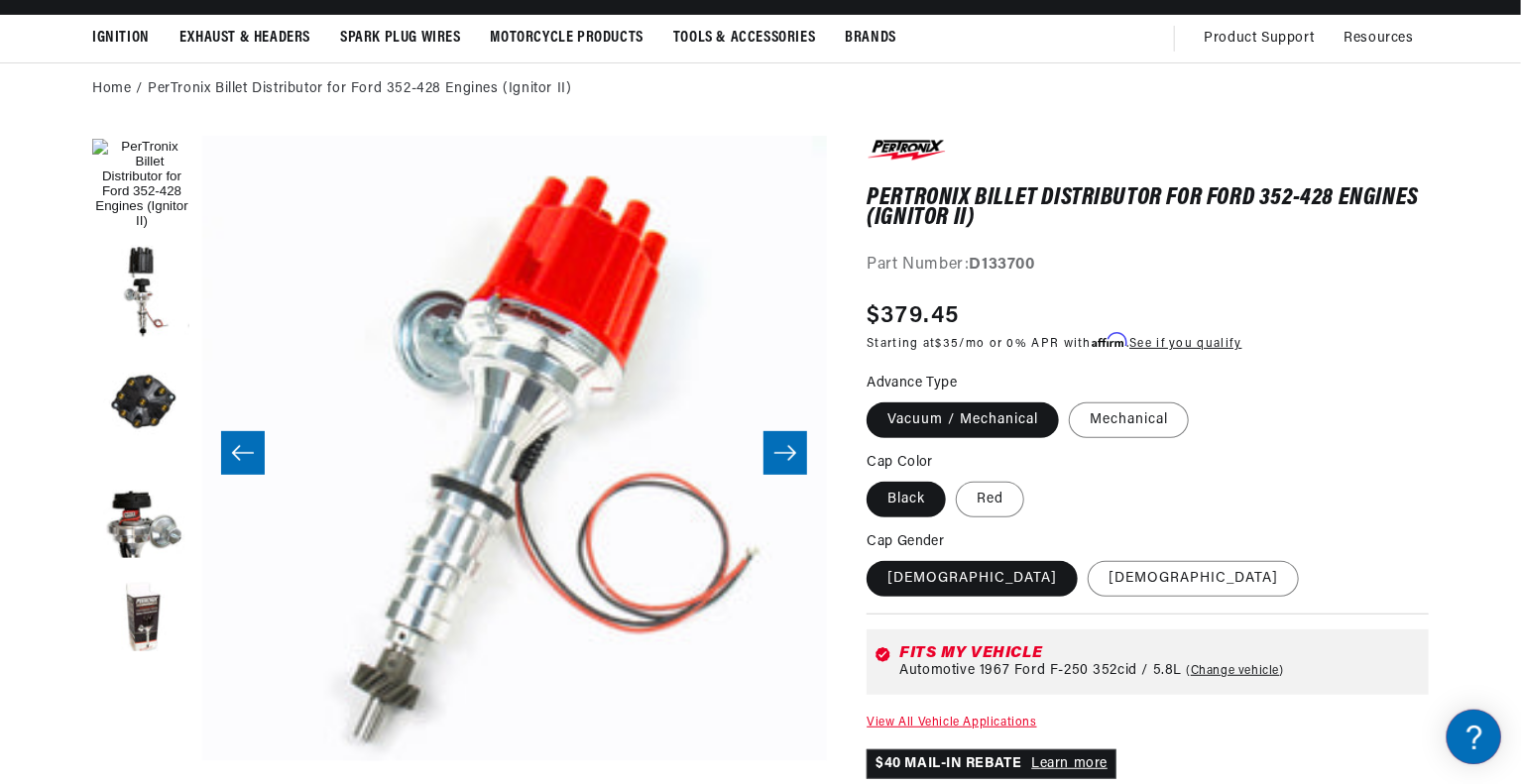 click at bounding box center [785, 453] 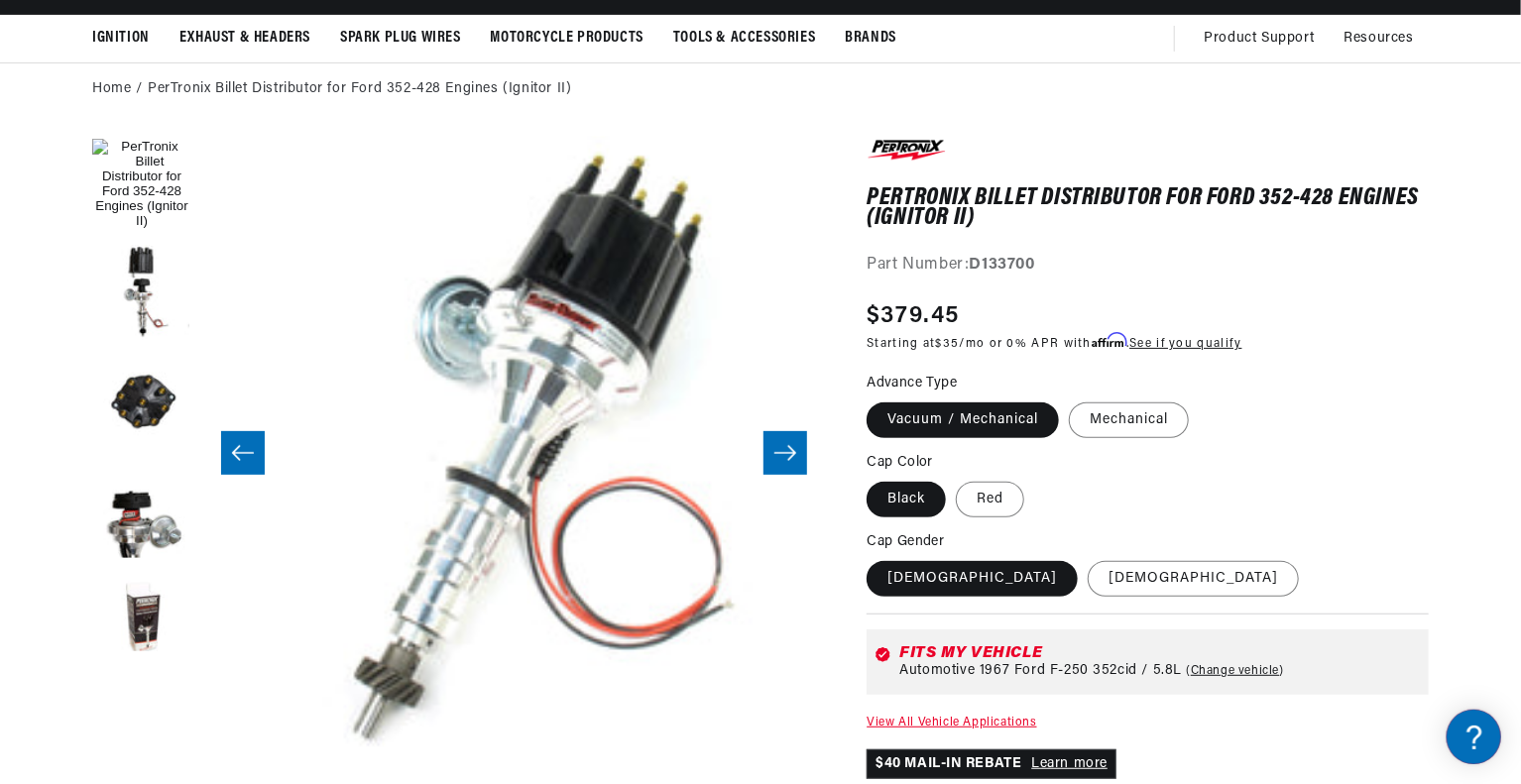scroll, scrollTop: 0, scrollLeft: 3756, axis: horizontal 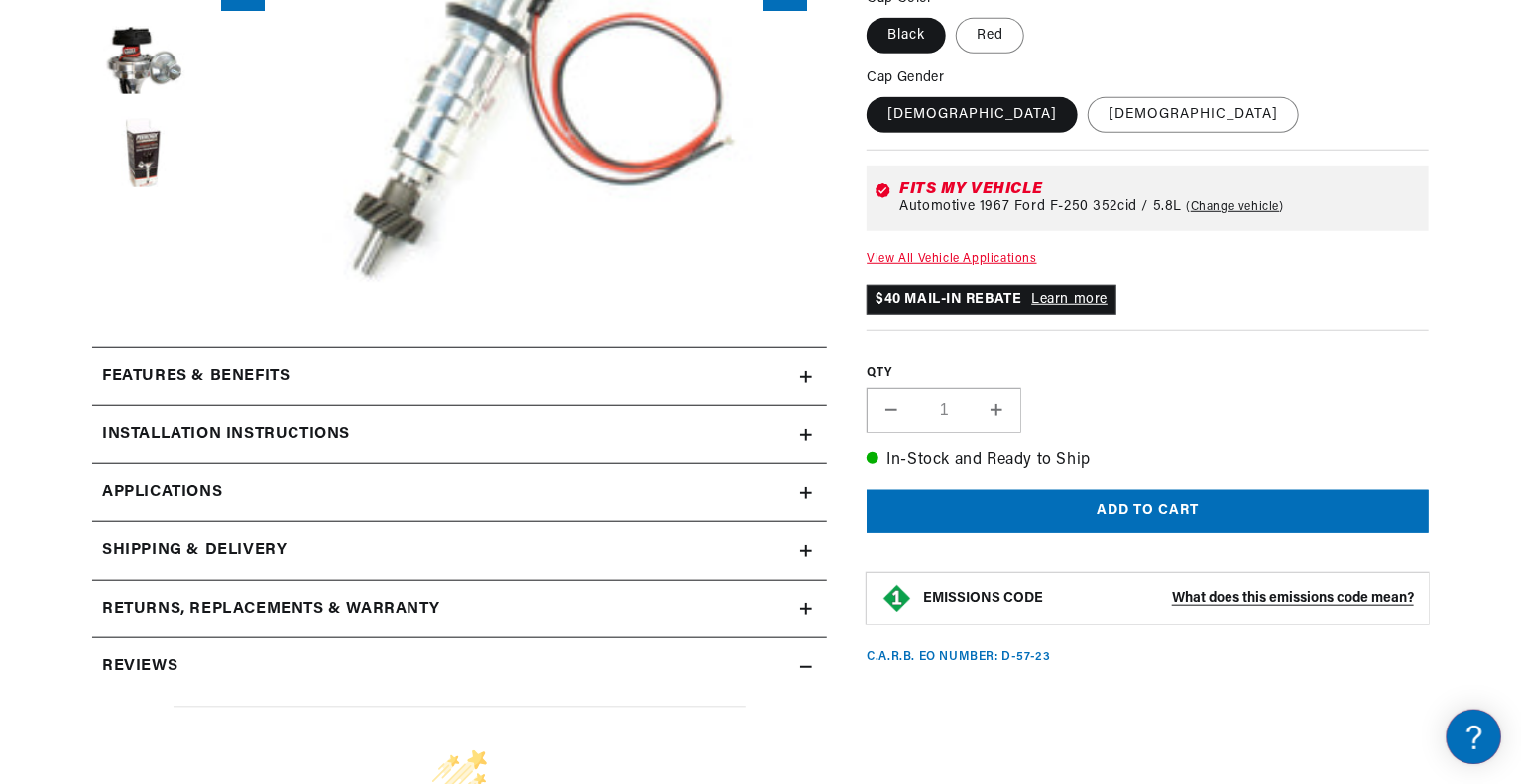 click on "Installation instructions" at bounding box center [459, 377] 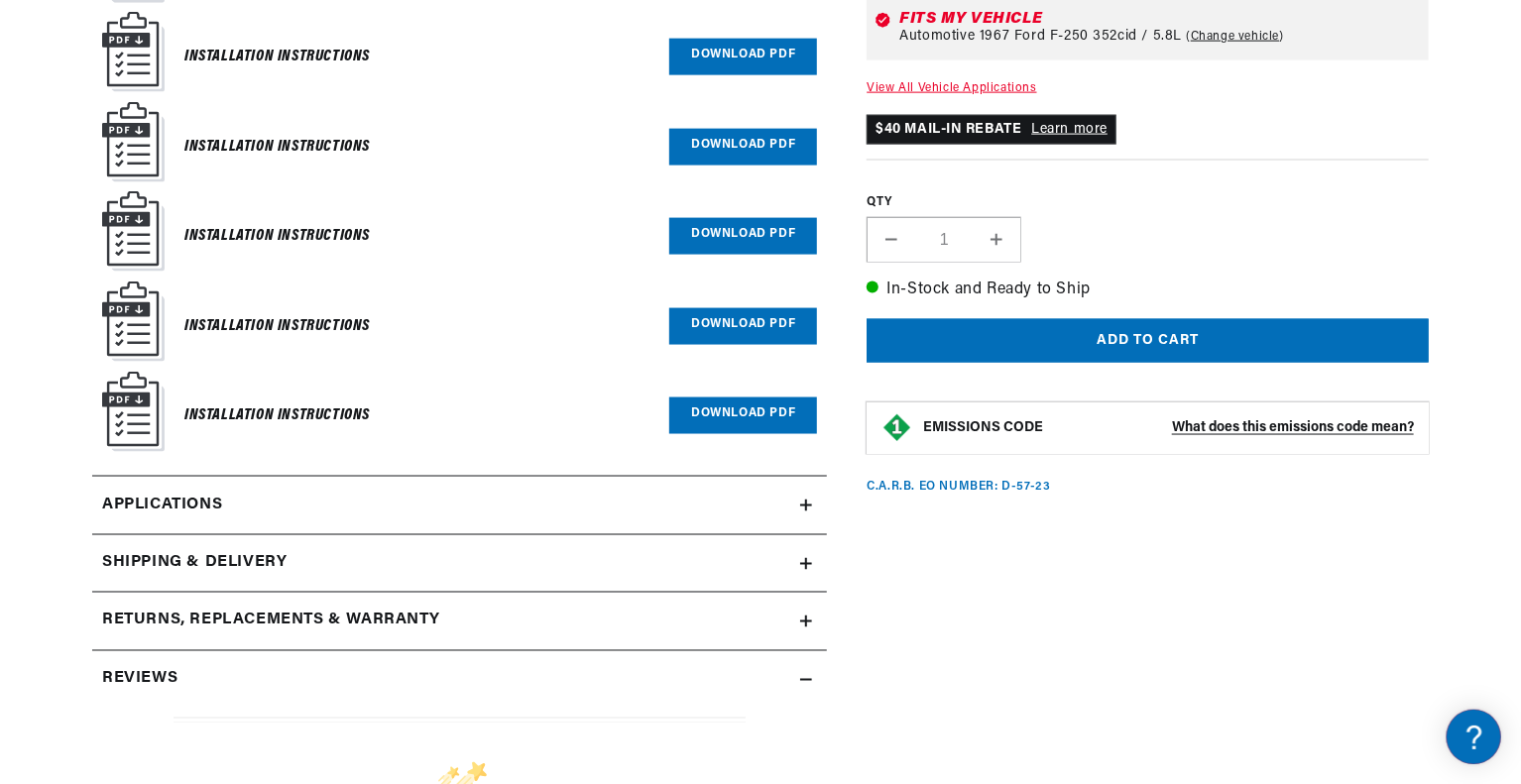 scroll, scrollTop: 1348, scrollLeft: 0, axis: vertical 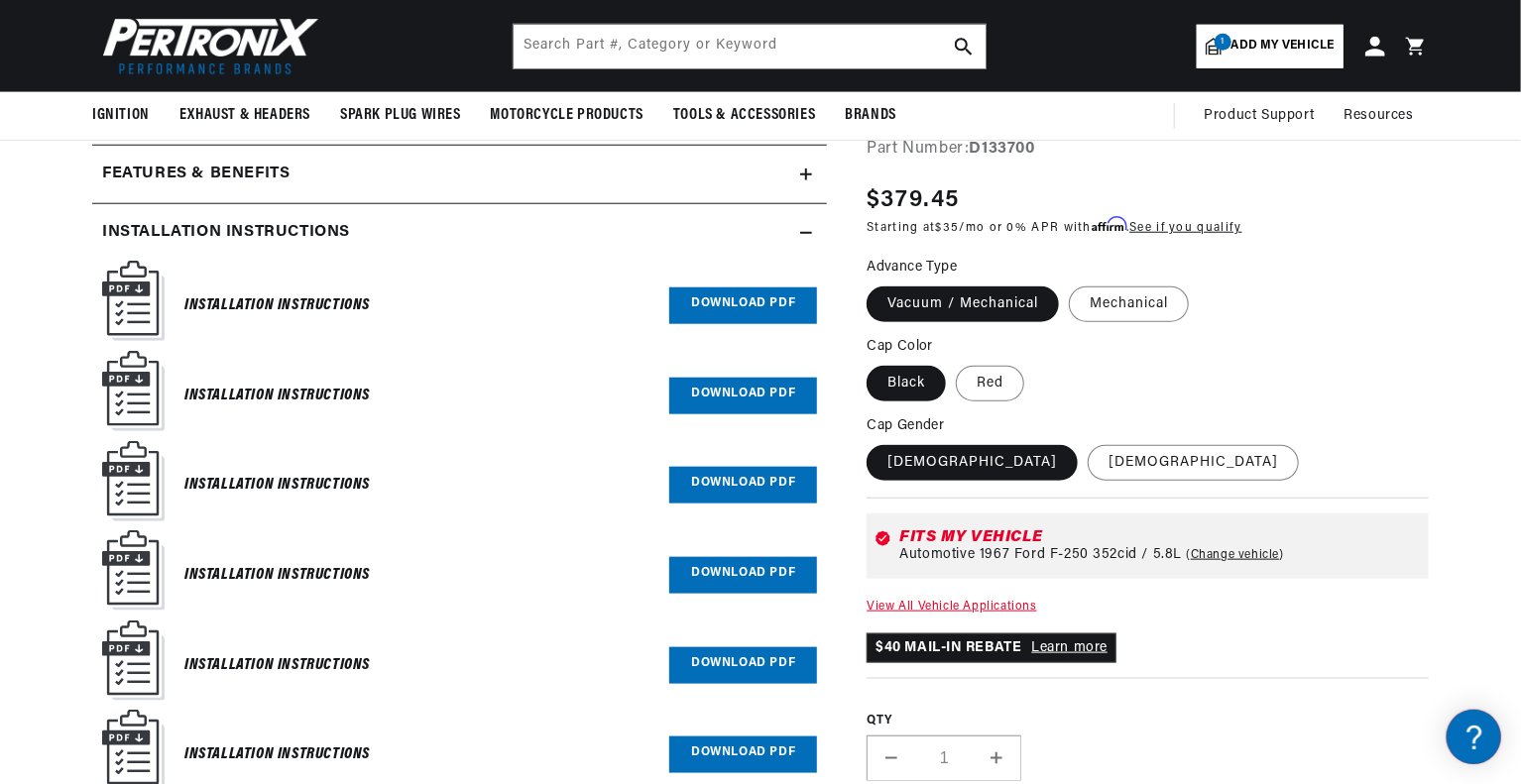 click on "Download PDF" at bounding box center (743, 305) 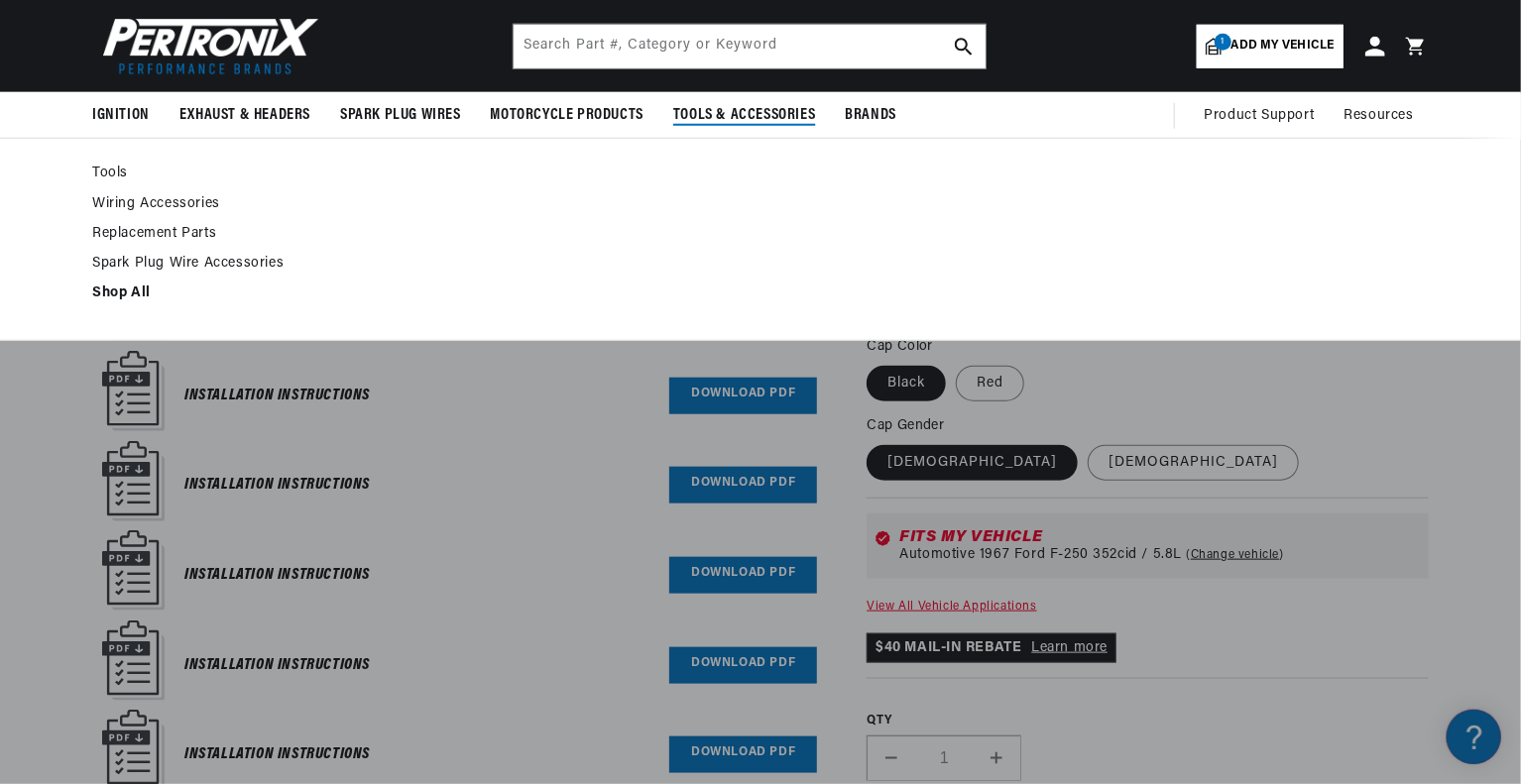 scroll, scrollTop: 0, scrollLeft: 0, axis: both 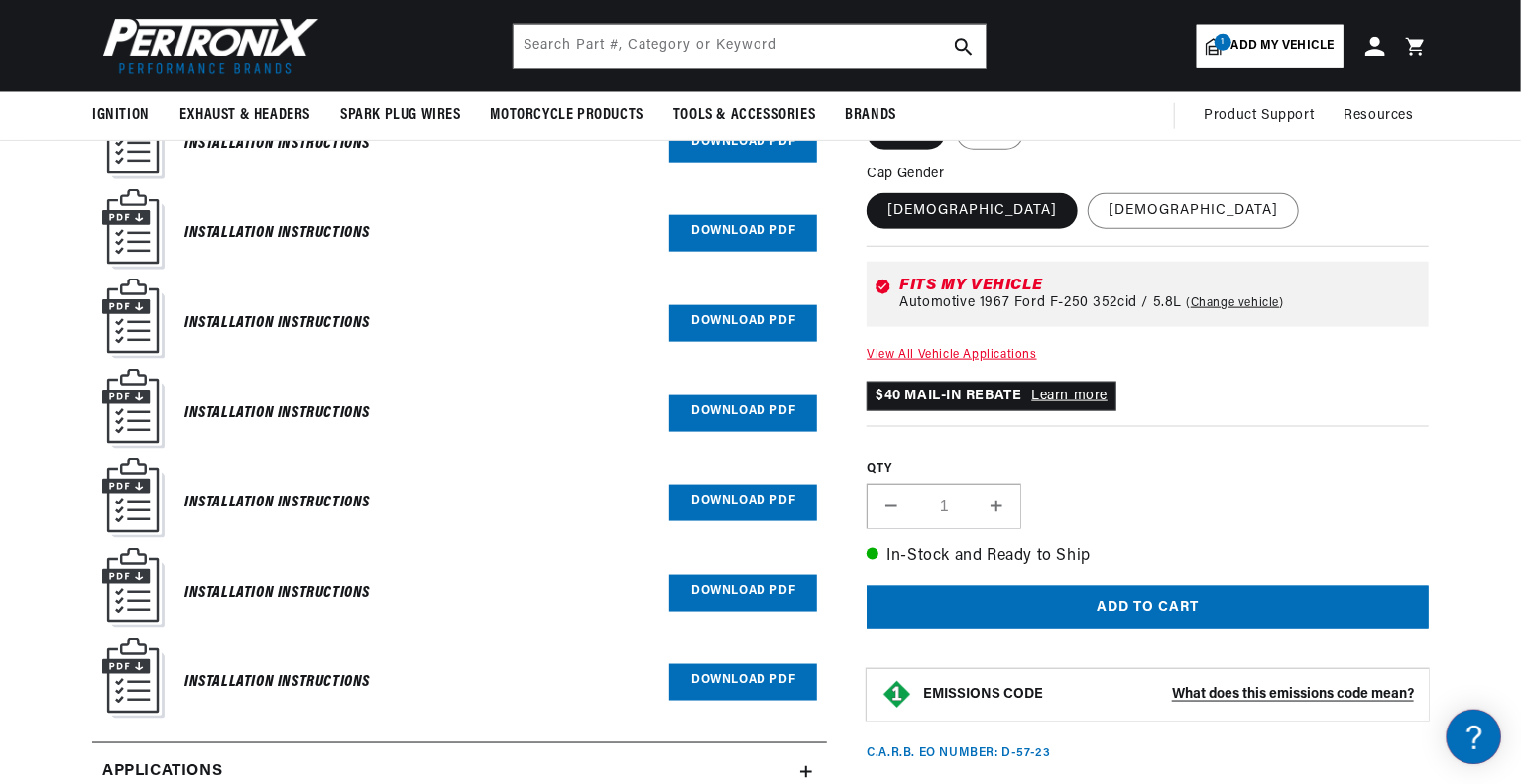 click on "Download PDF" at bounding box center (743, 682) 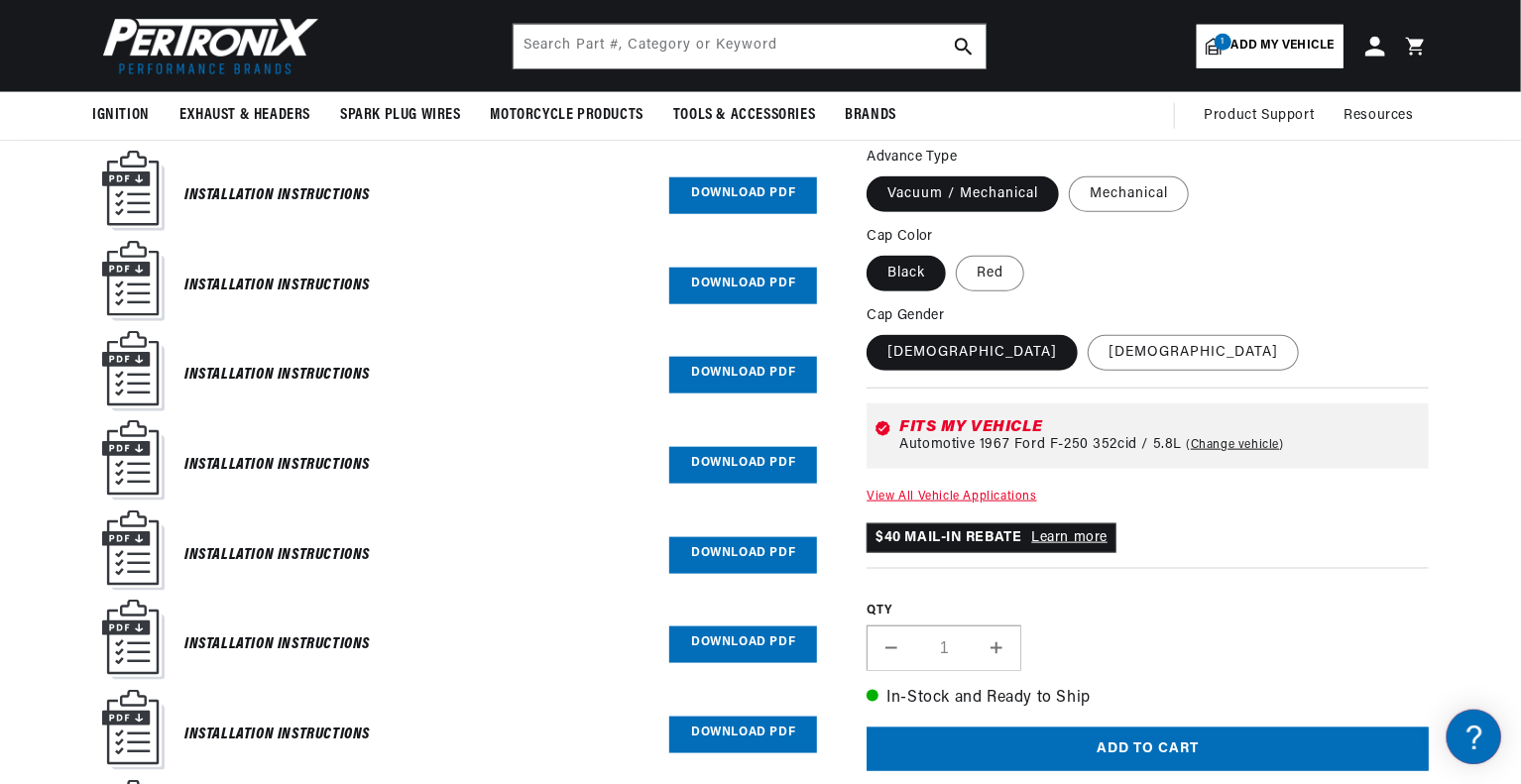scroll, scrollTop: 887, scrollLeft: 0, axis: vertical 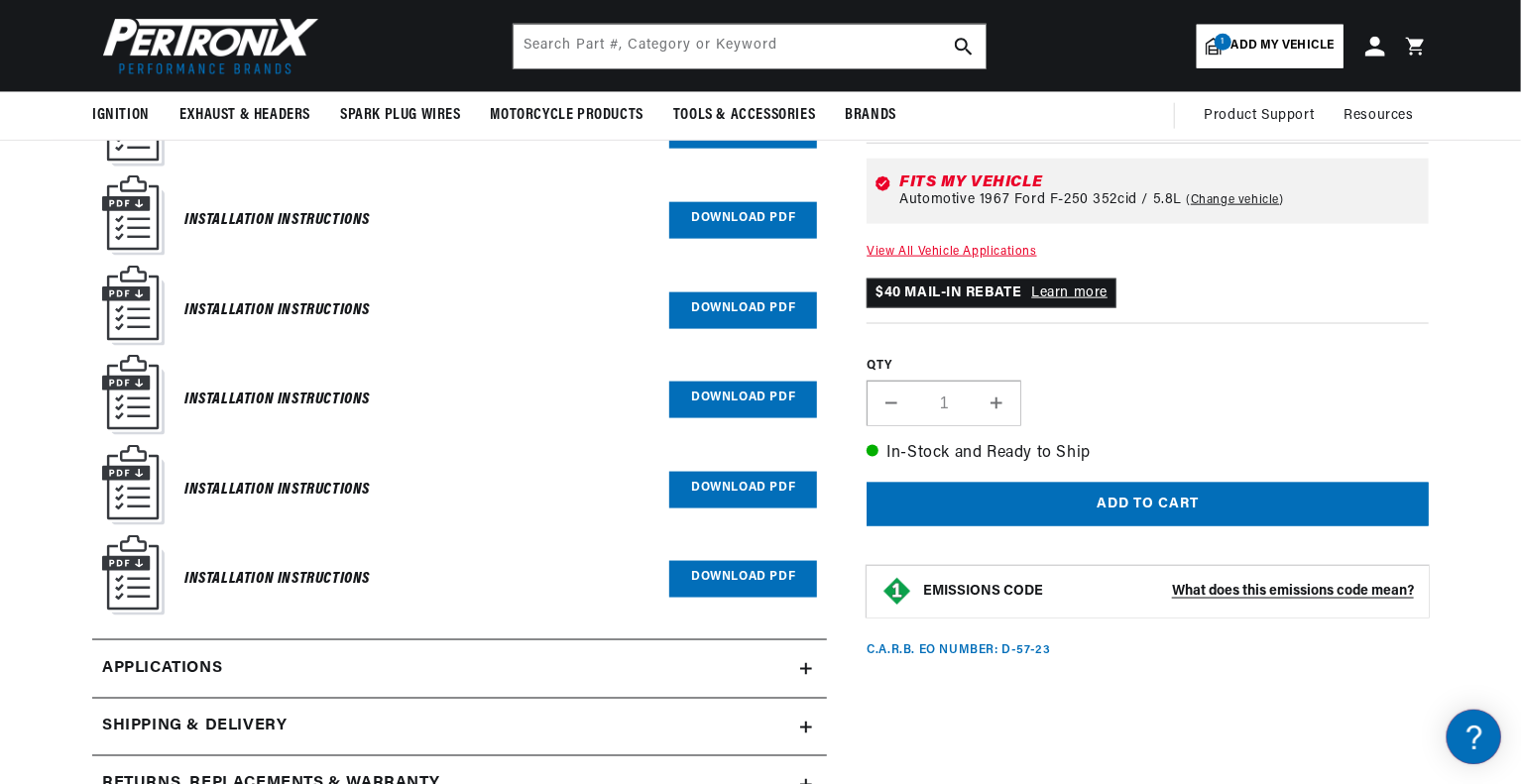 click on "Download PDF" 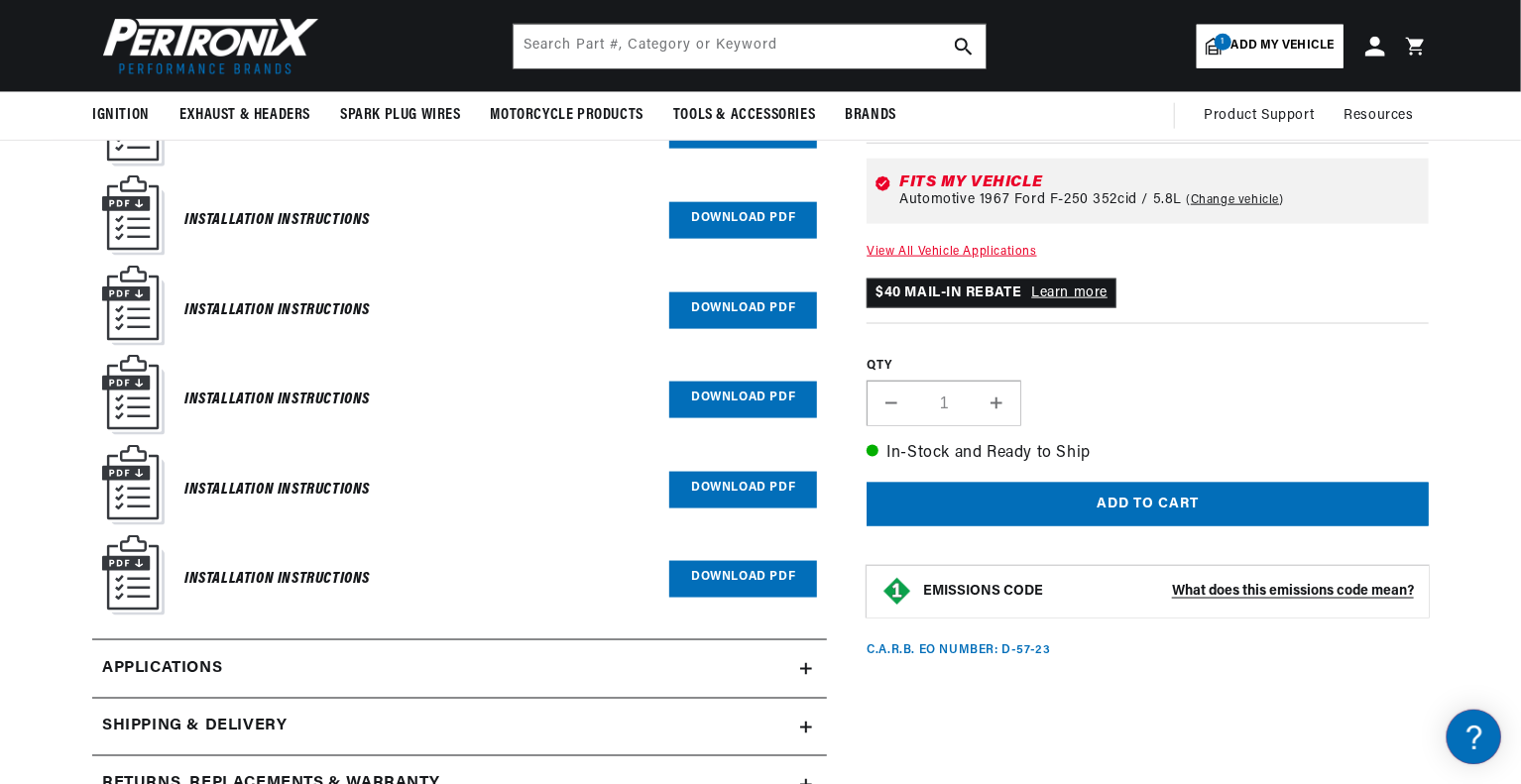 scroll, scrollTop: 0, scrollLeft: 1170, axis: horizontal 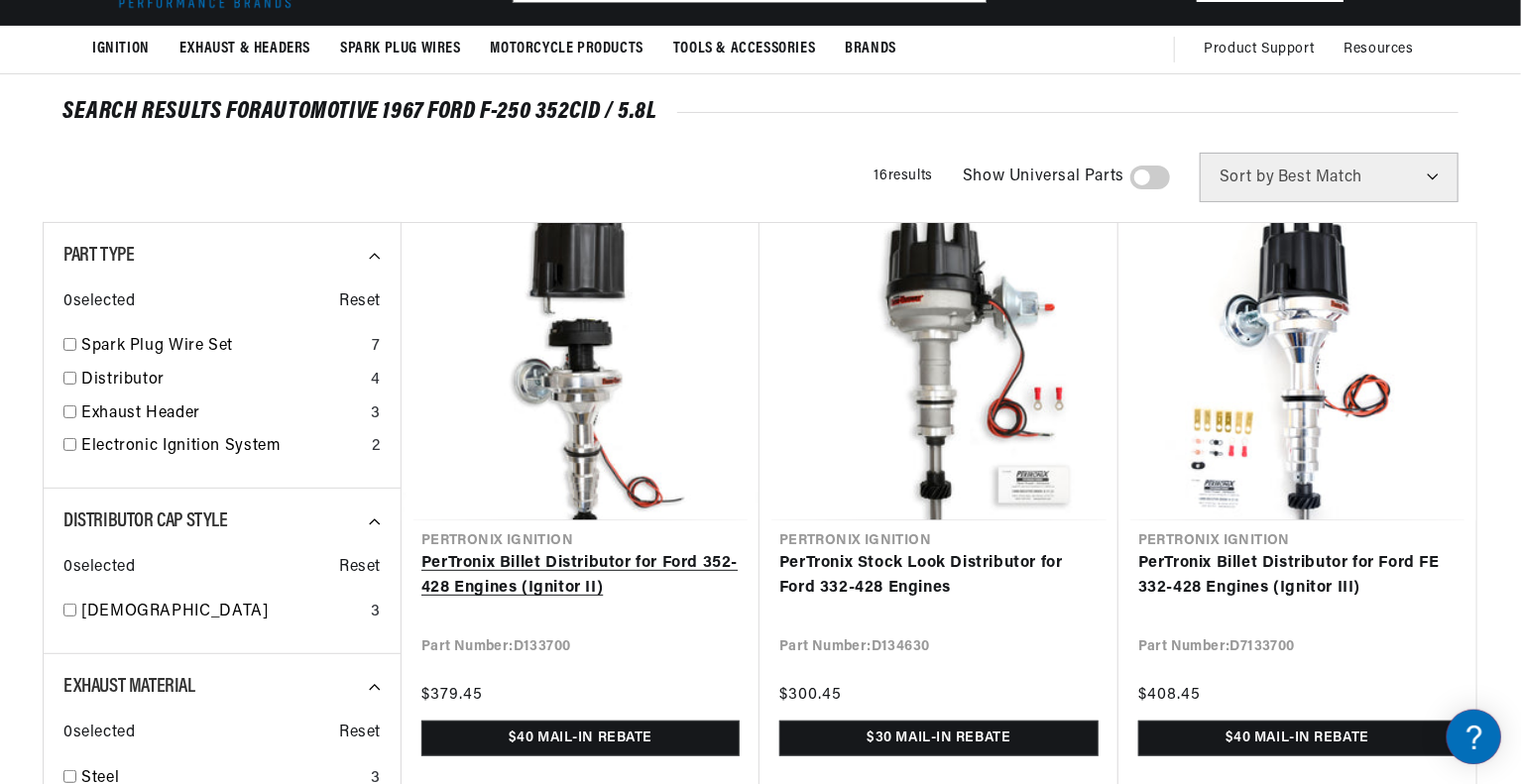 click on "PerTronix Billet Distributor for Ford 352-428 Engines (Ignitor II)" at bounding box center (580, 576) 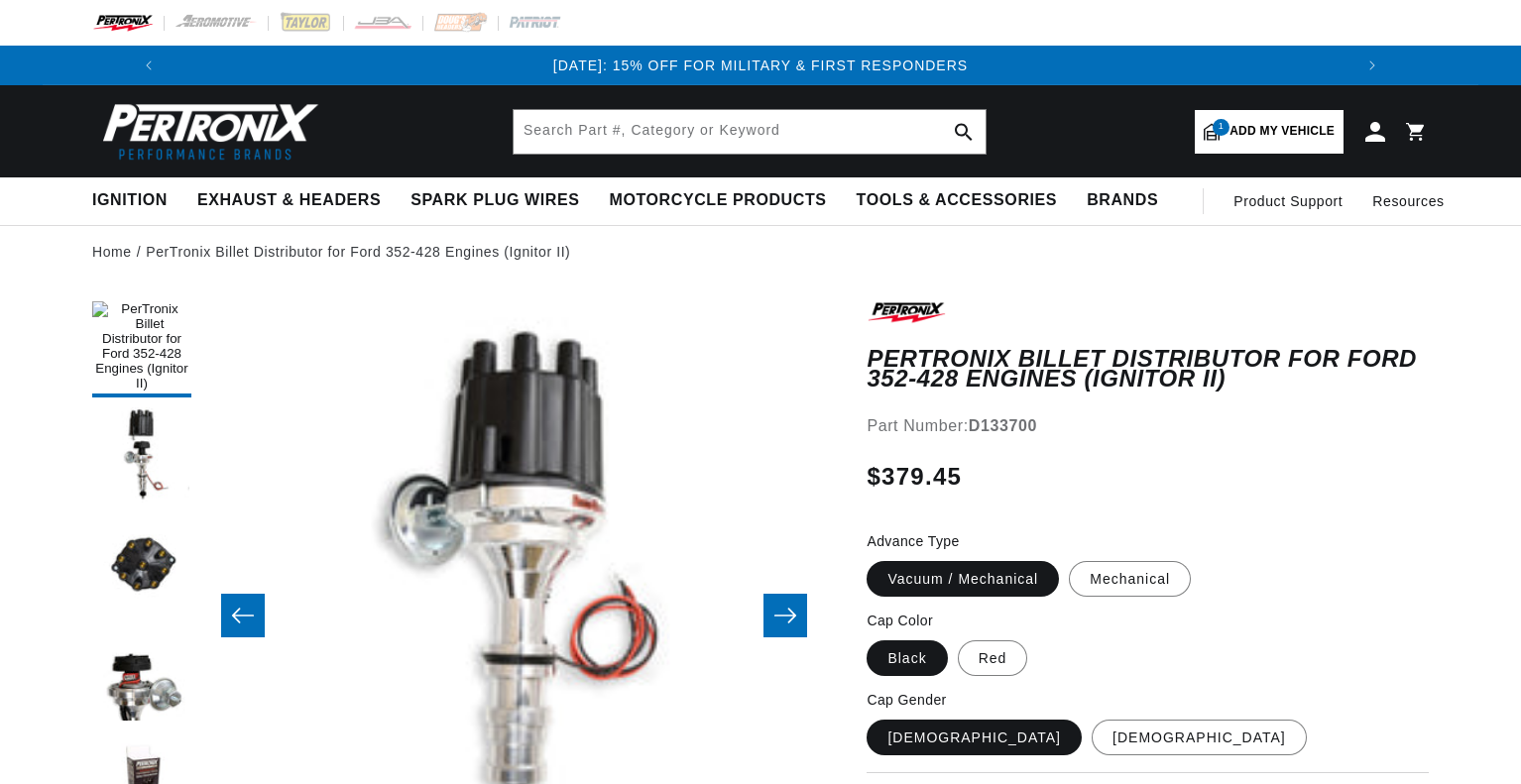 scroll, scrollTop: 0, scrollLeft: 0, axis: both 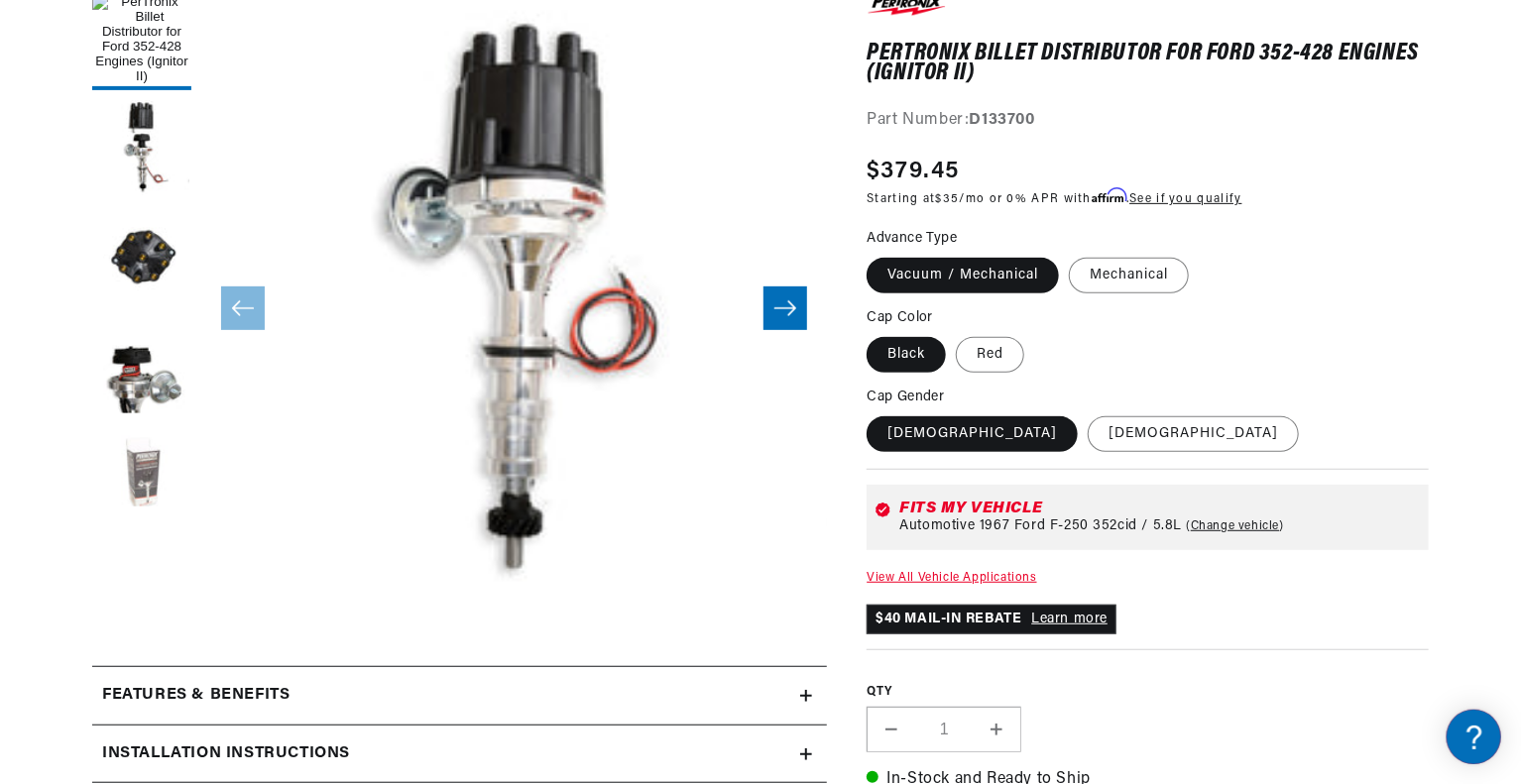 click at bounding box center (142, 477) 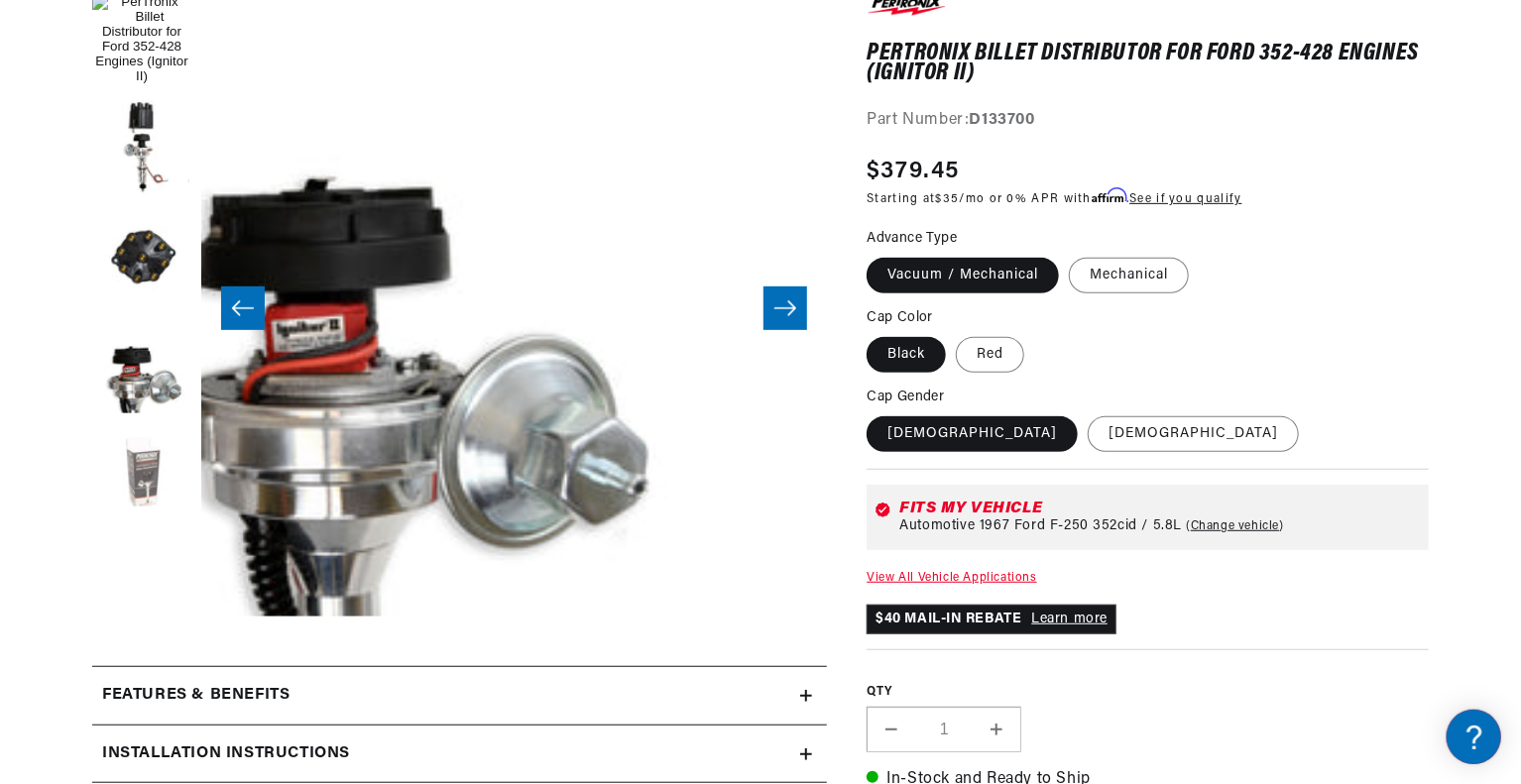 scroll, scrollTop: 0, scrollLeft: 2504, axis: horizontal 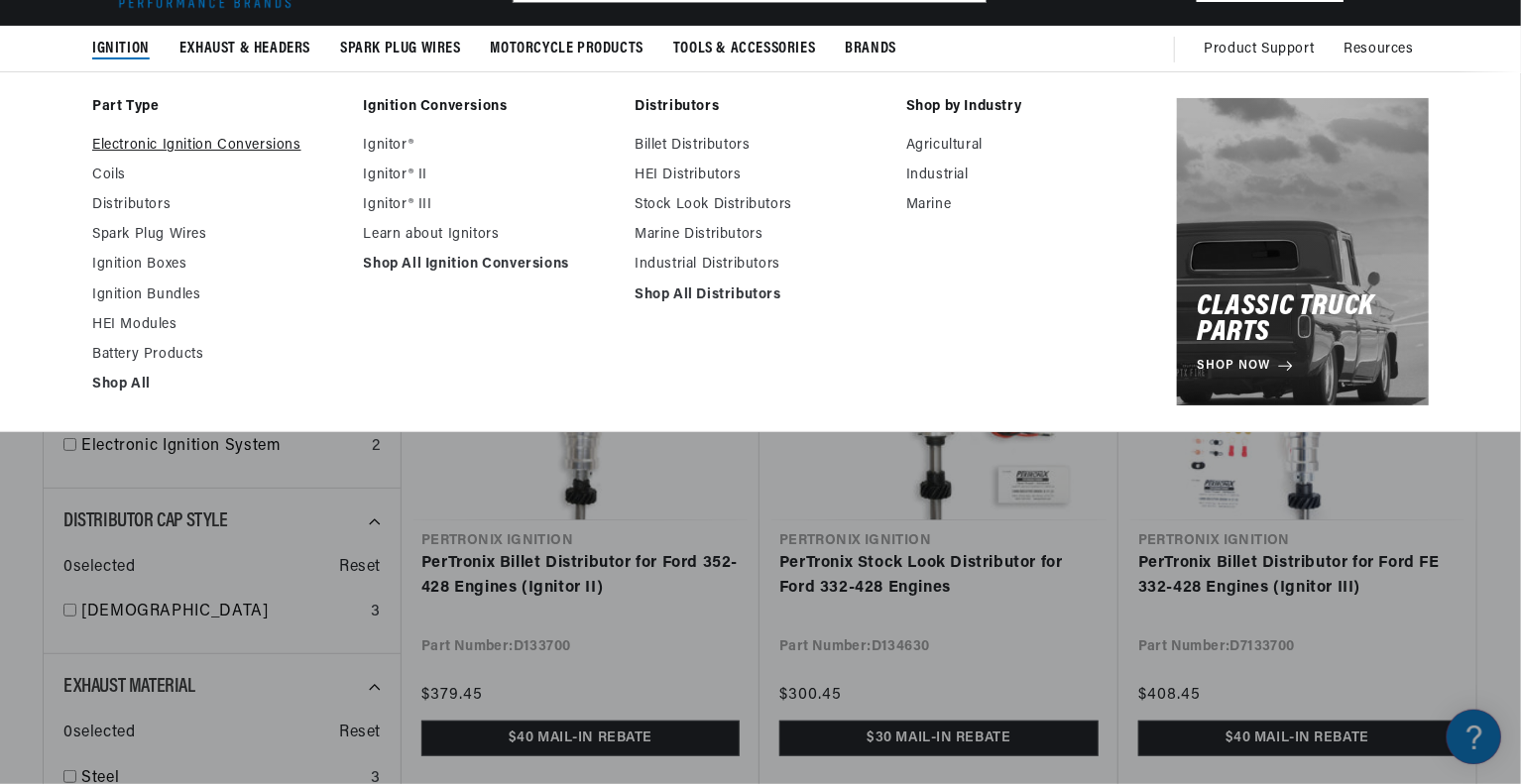 click on "Electronic Ignition Conversions" at bounding box center [218, 146] 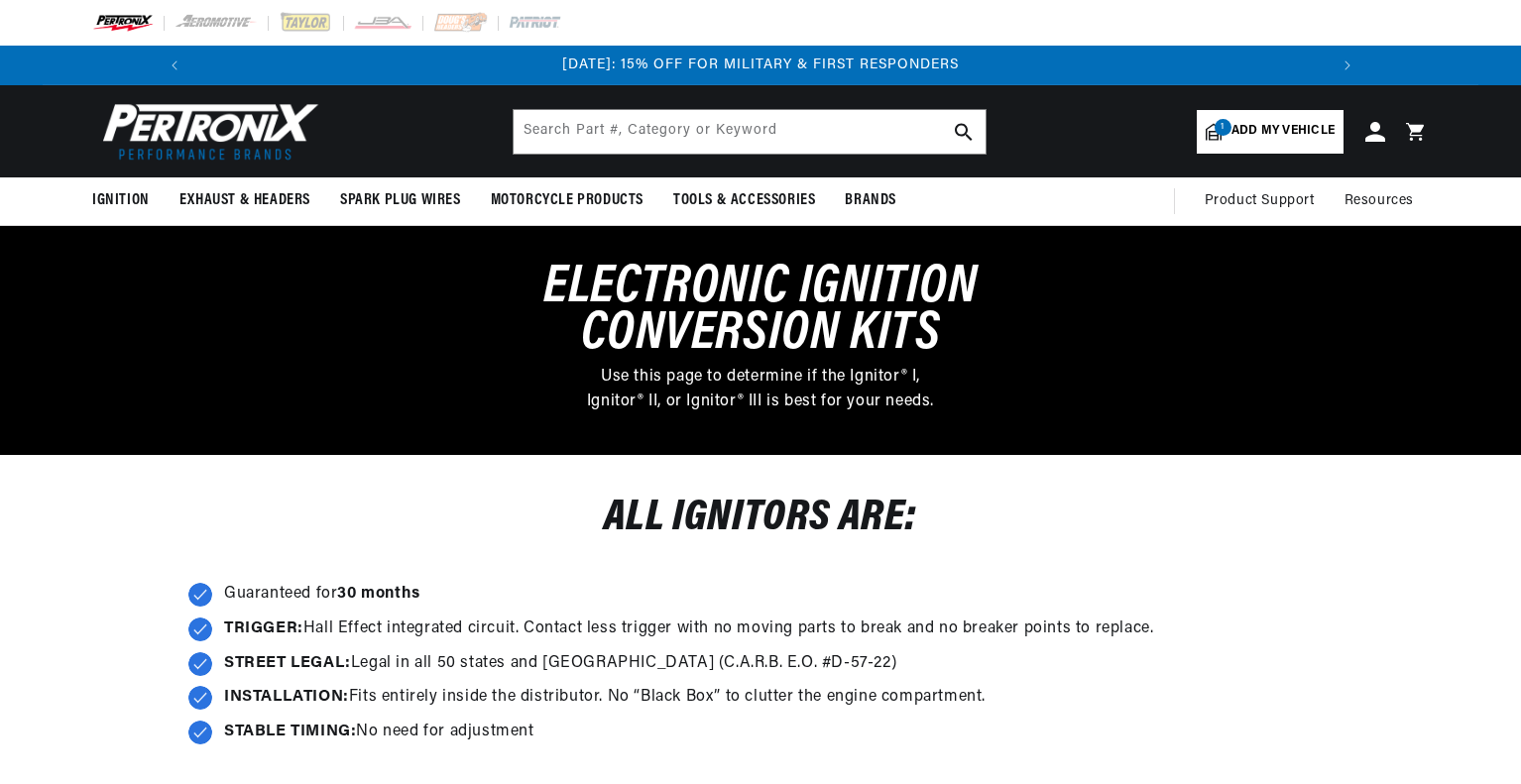 scroll, scrollTop: 0, scrollLeft: 0, axis: both 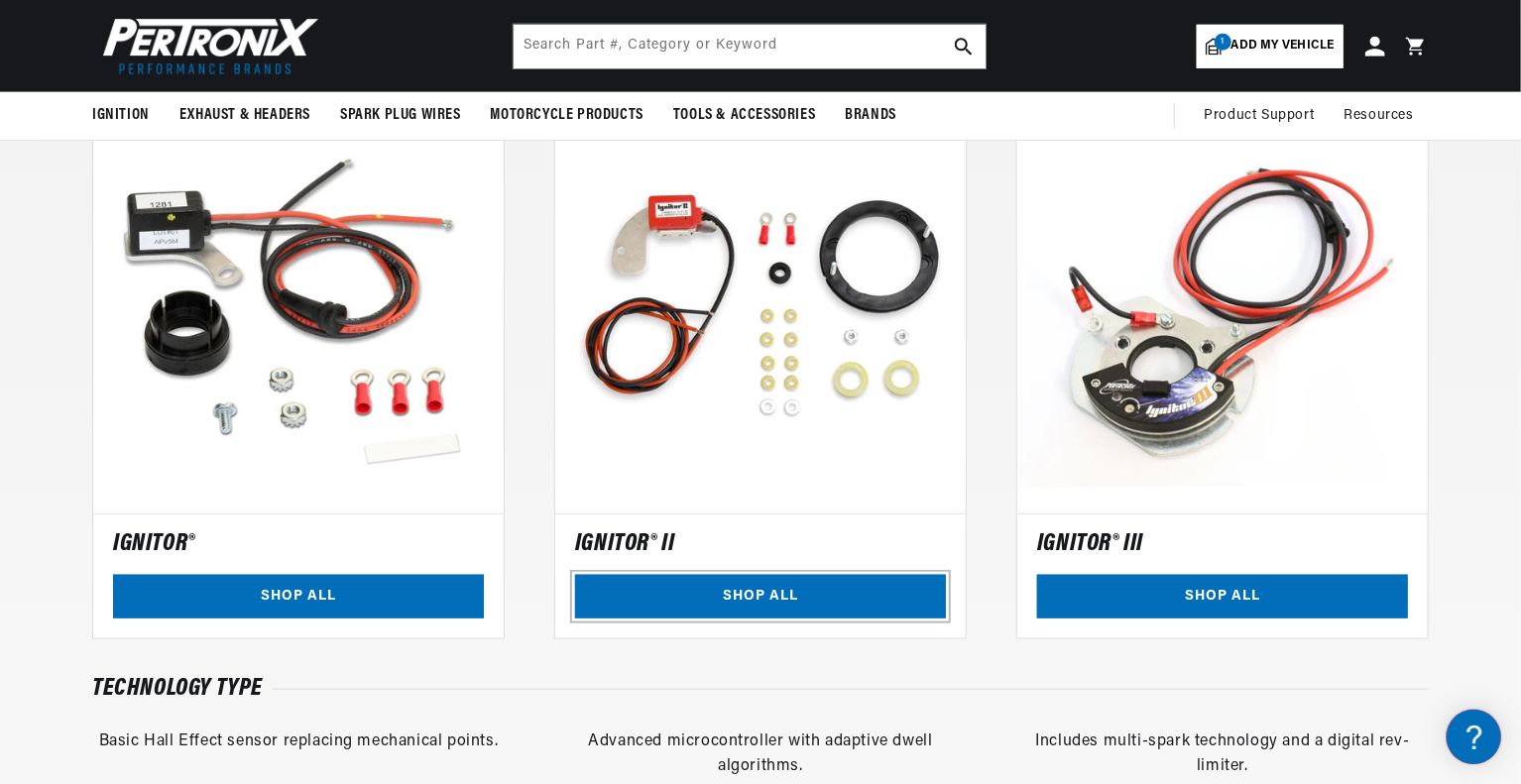 click on "SHOP ALL" at bounding box center (760, 597) 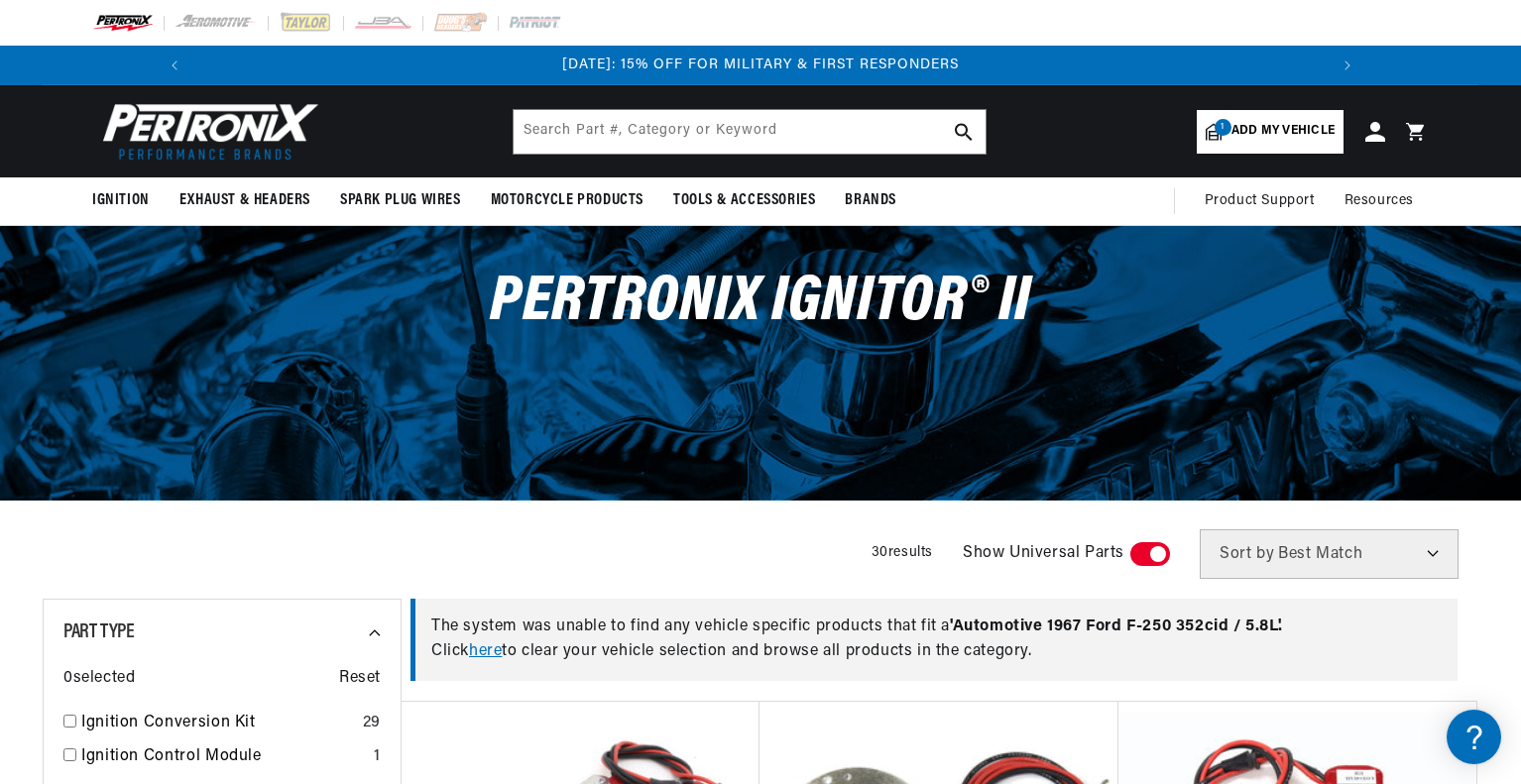 scroll, scrollTop: 0, scrollLeft: 0, axis: both 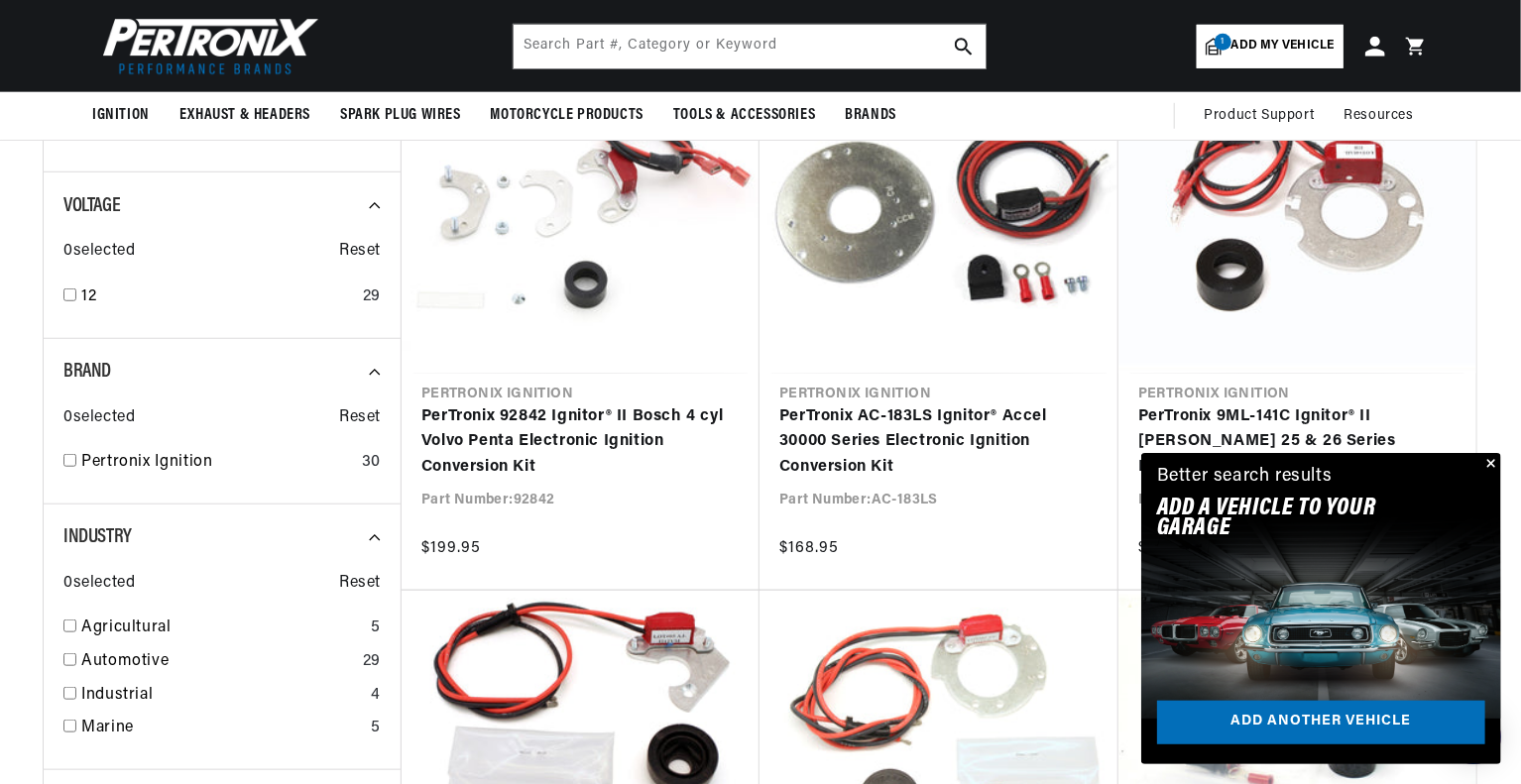 click at bounding box center [1489, 465] 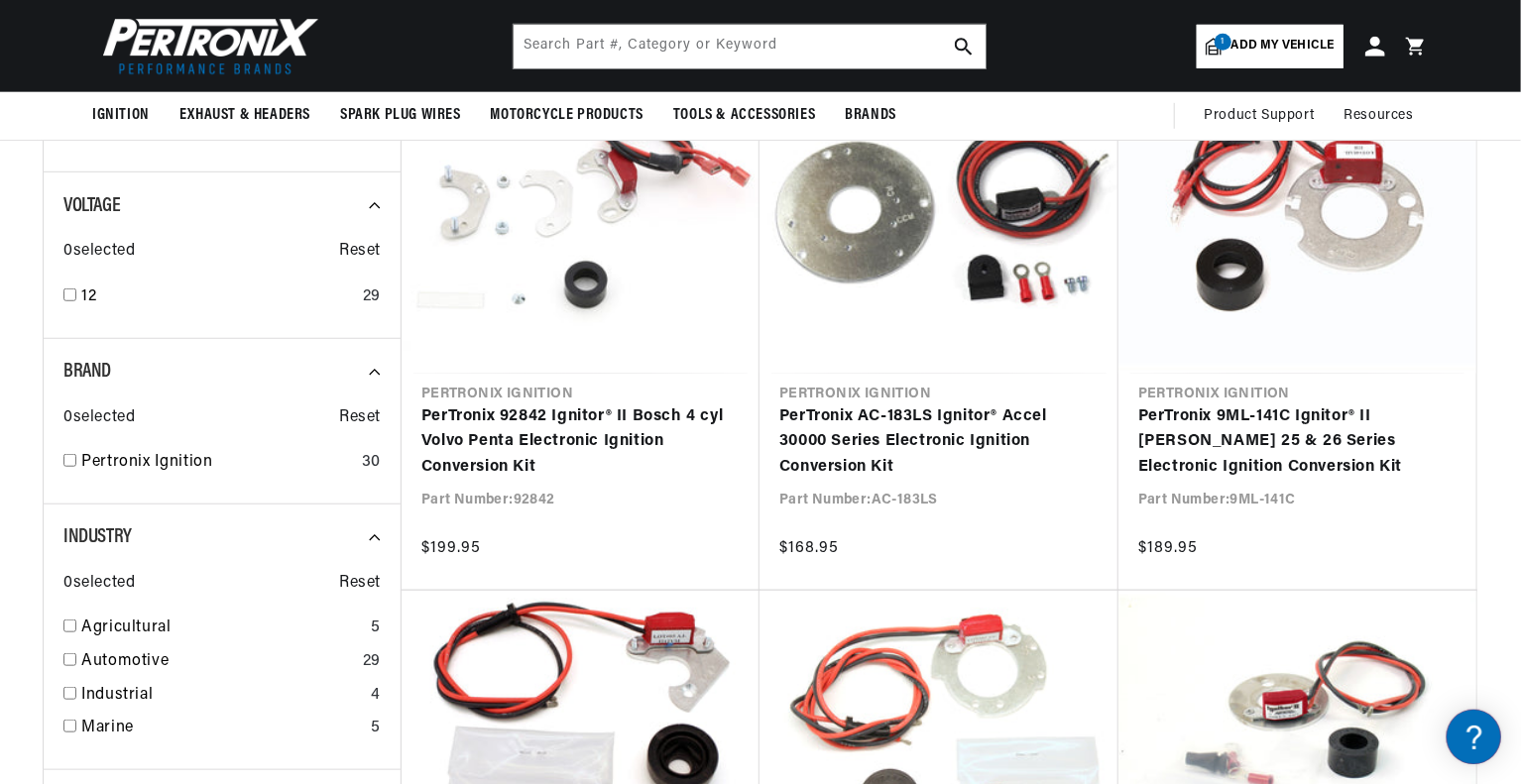 click on "Add my vehicle" at bounding box center (1283, 46) 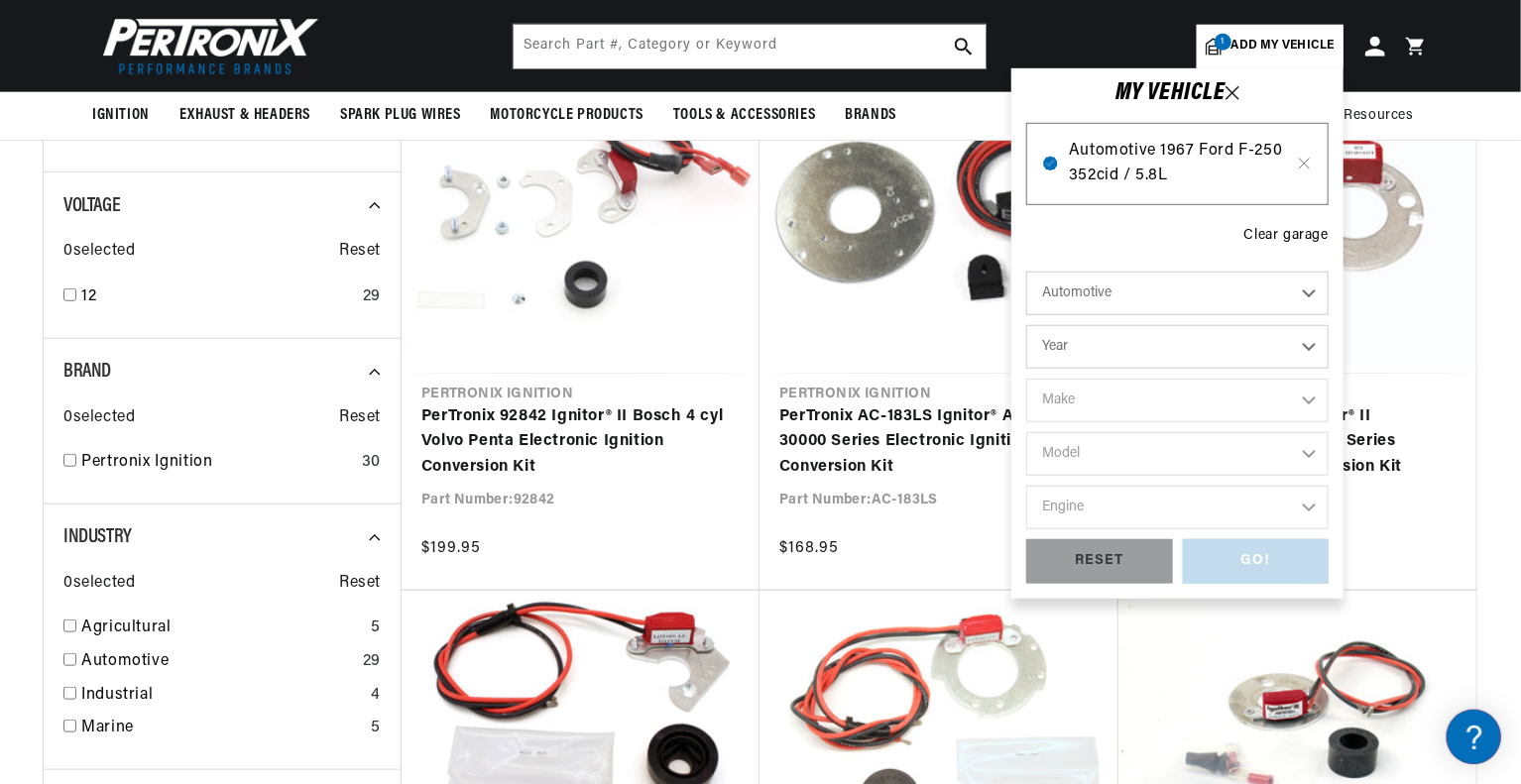 click on "Automotive 1967 Ford F-250 352cid / 5.8L" at bounding box center [1177, 164] 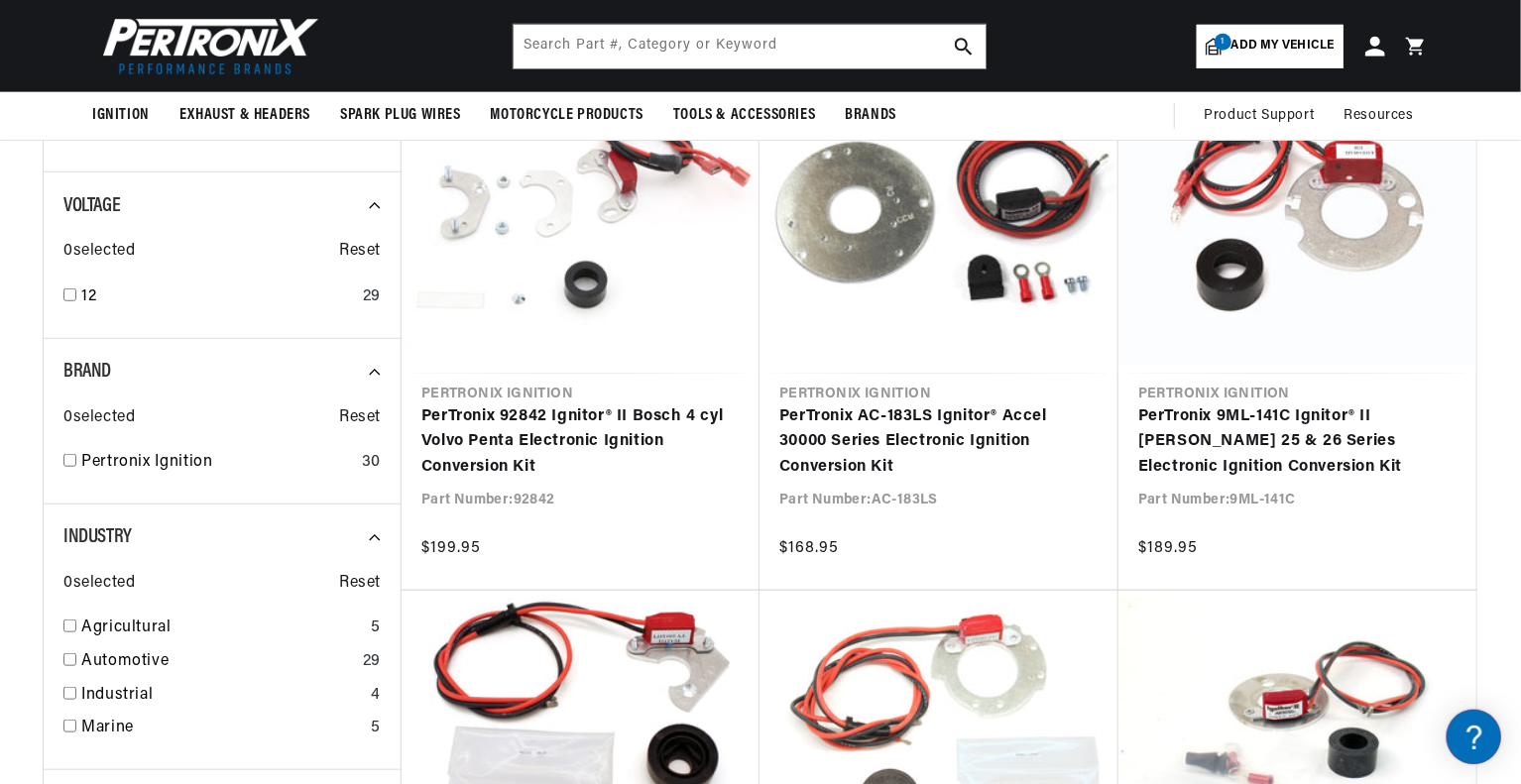 scroll, scrollTop: 0, scrollLeft: 993, axis: horizontal 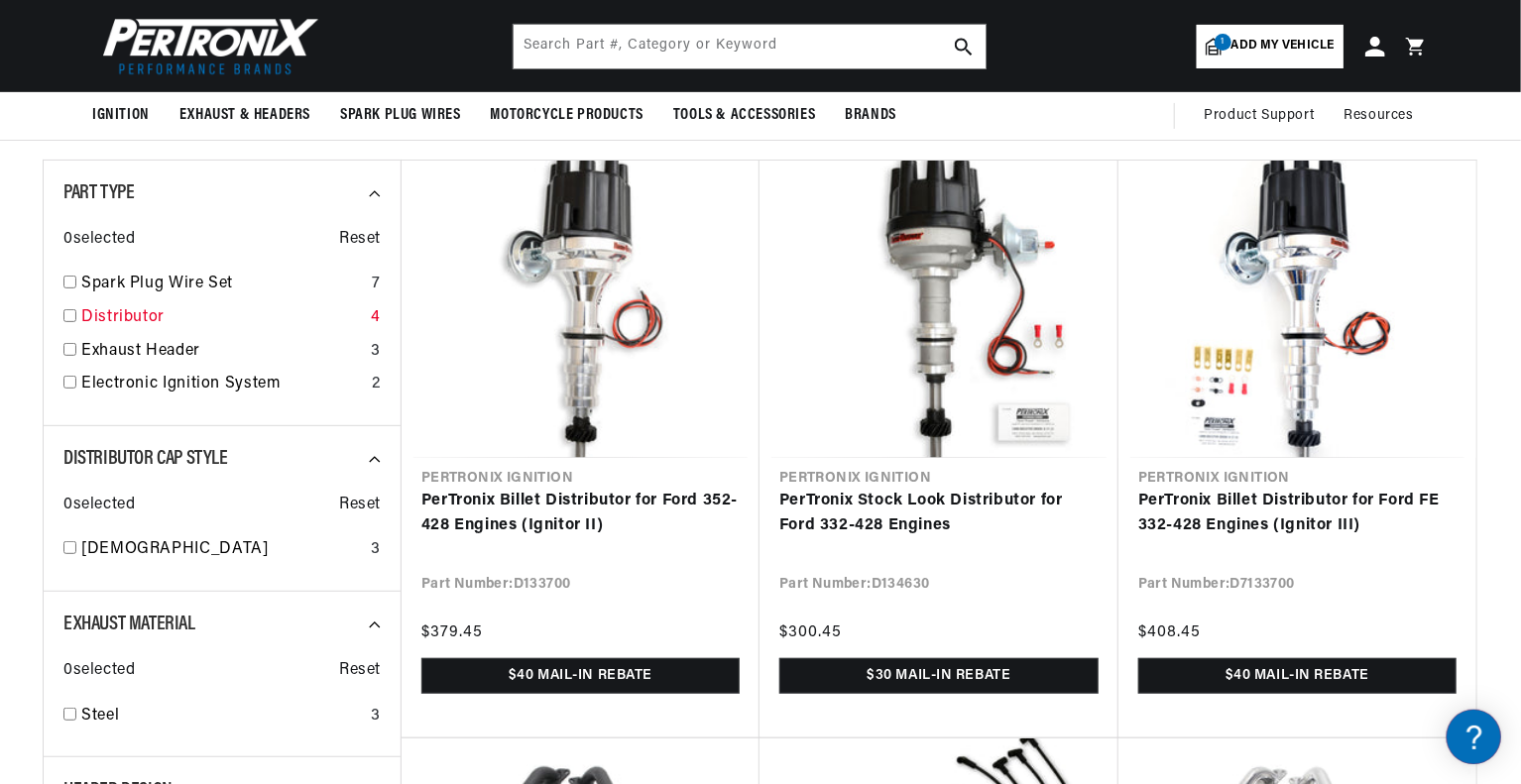 click at bounding box center (69, 315) 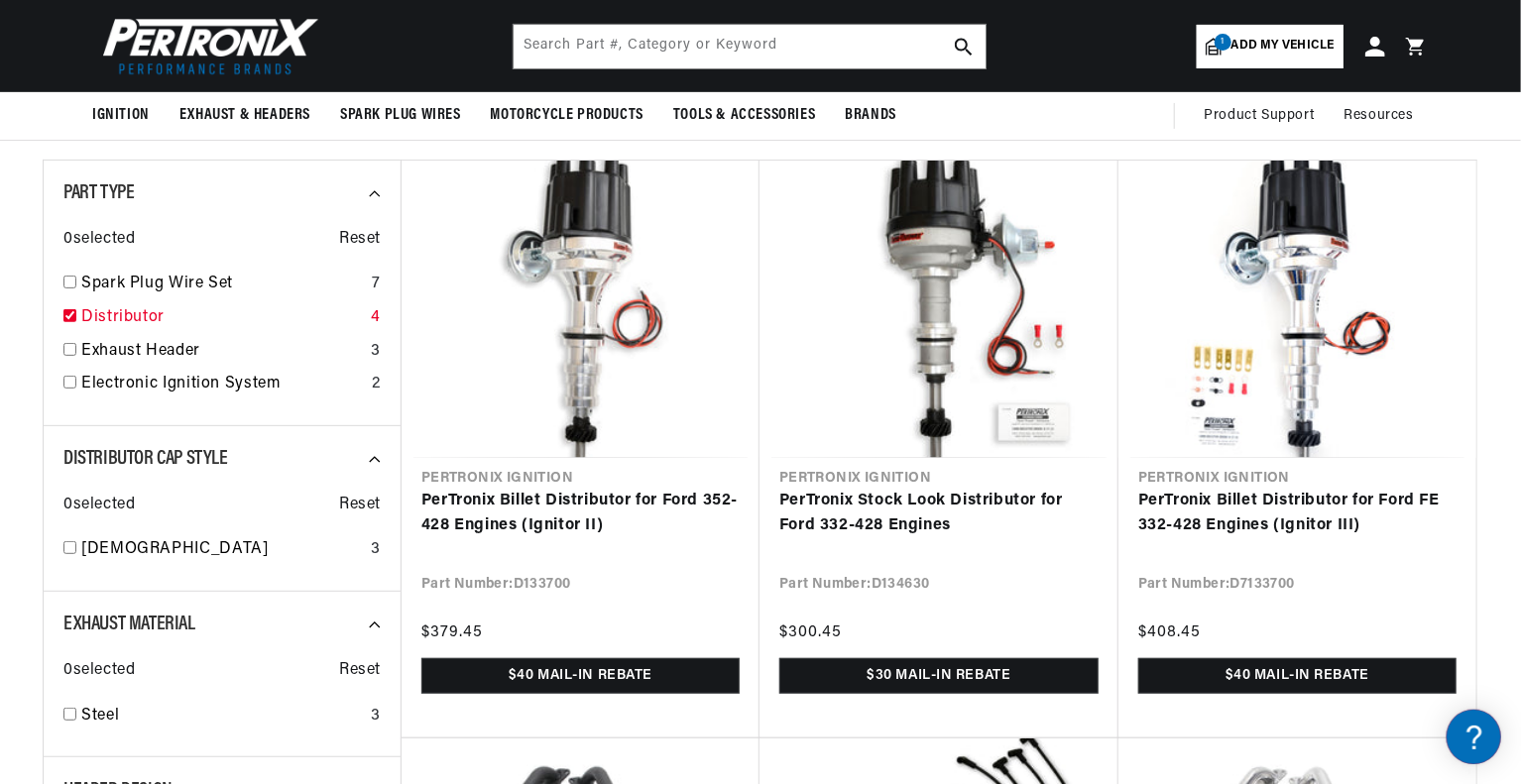 checkbox on "true" 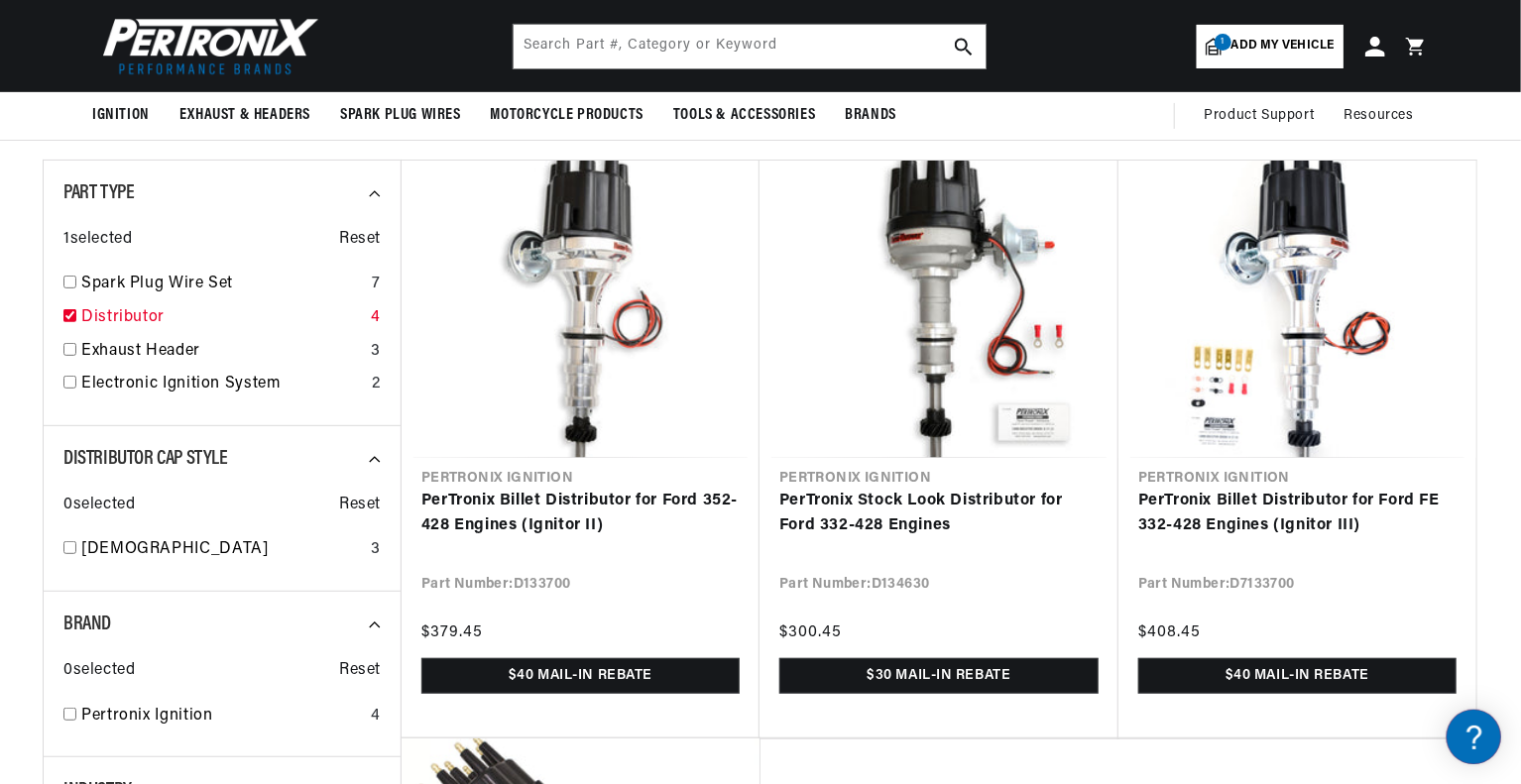 scroll, scrollTop: 0, scrollLeft: 1170, axis: horizontal 